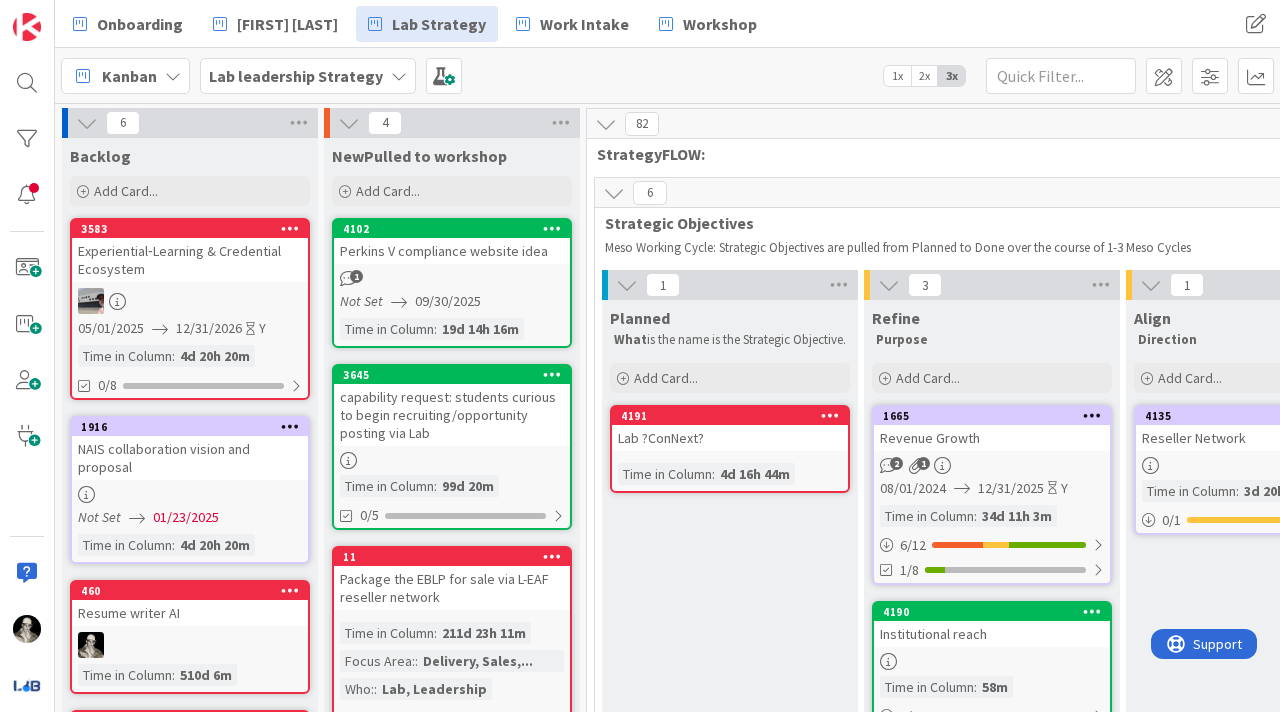scroll, scrollTop: 0, scrollLeft: 0, axis: both 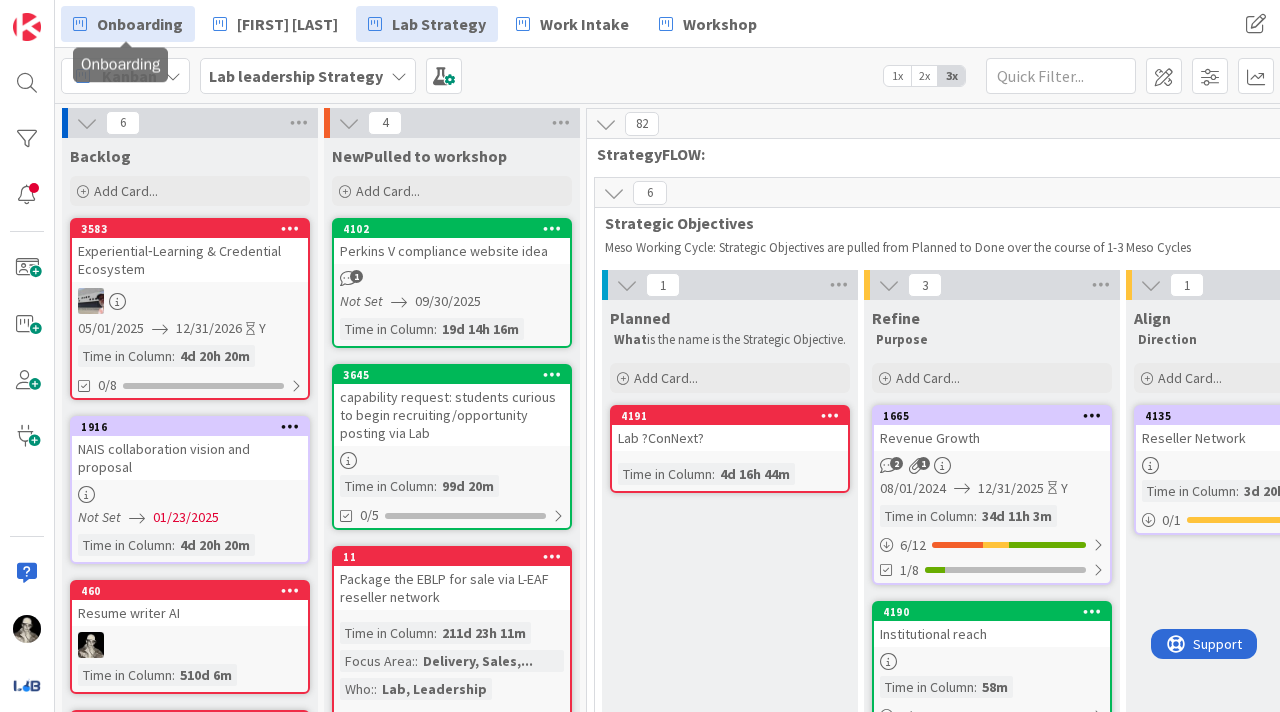click on "Onboarding" at bounding box center (140, 24) 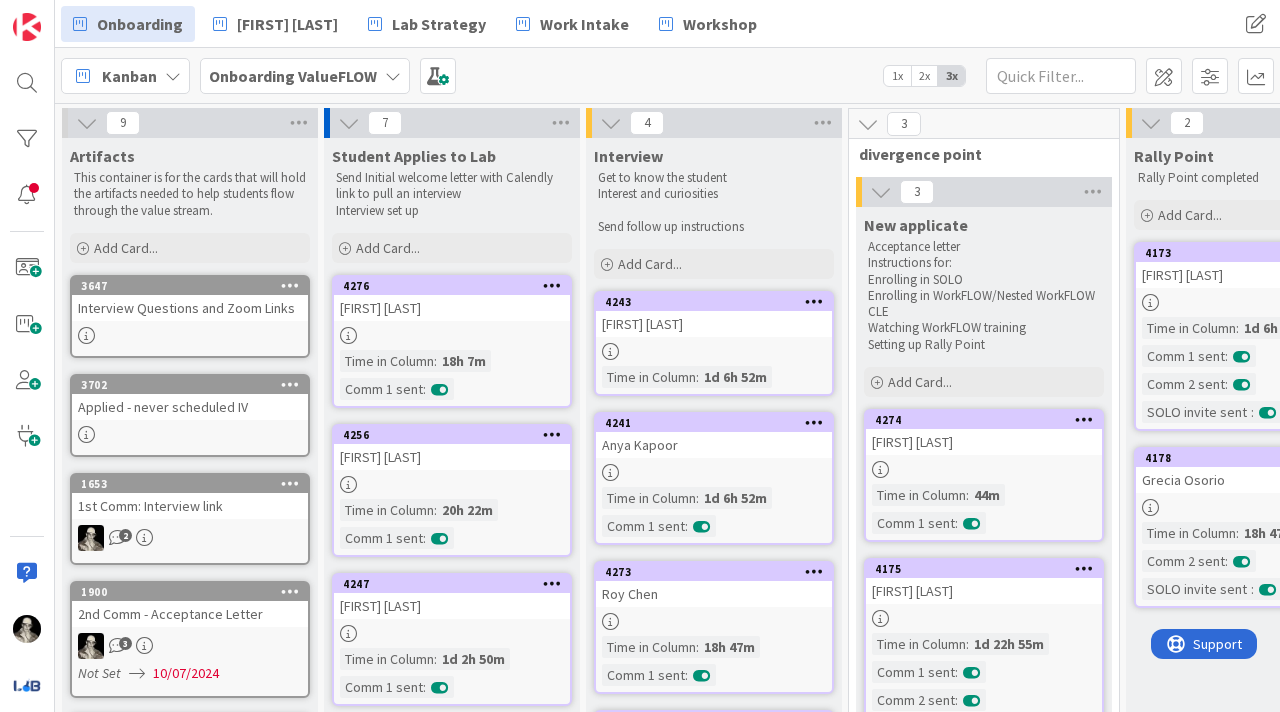scroll, scrollTop: 0, scrollLeft: 0, axis: both 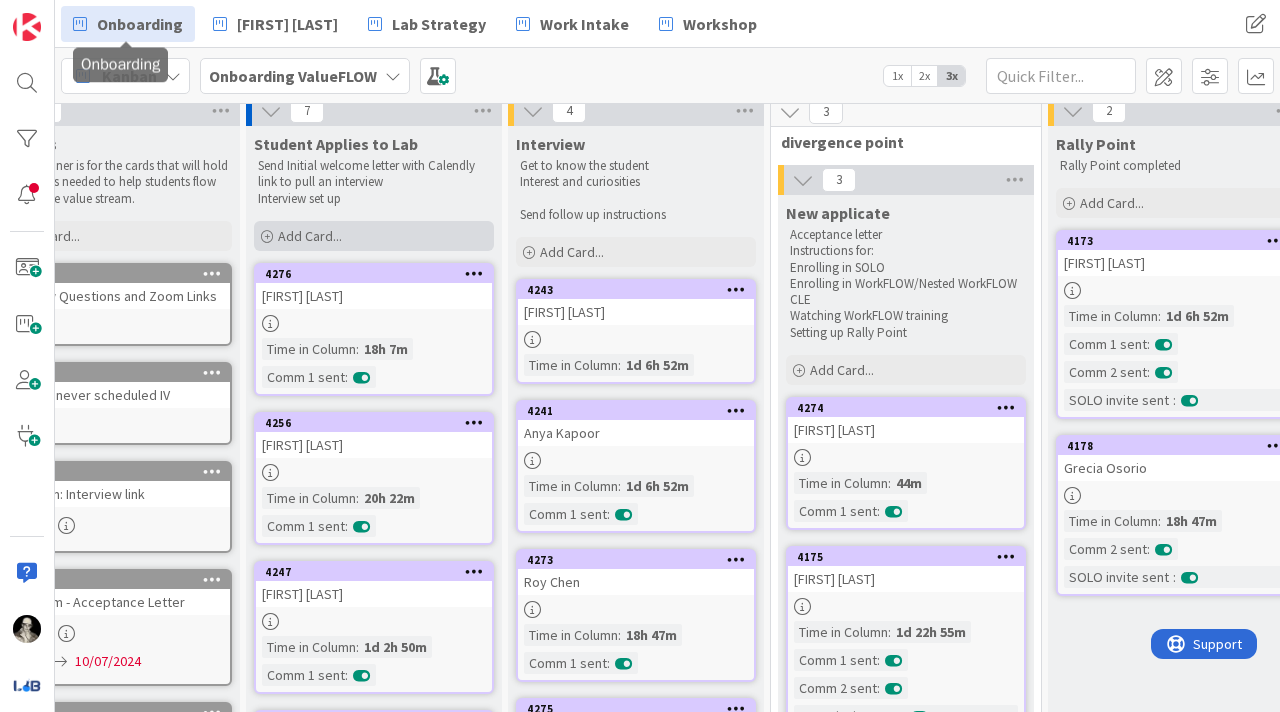 click on "Add Card..." at bounding box center (310, 236) 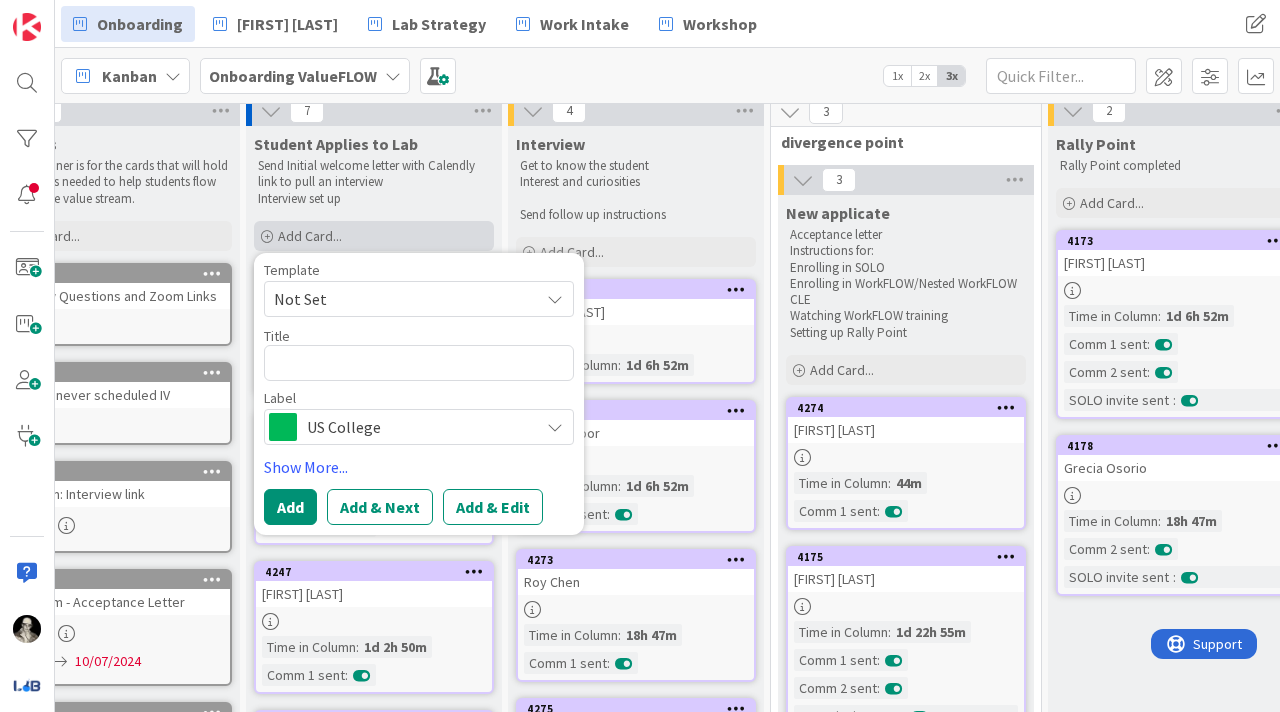 type on "x" 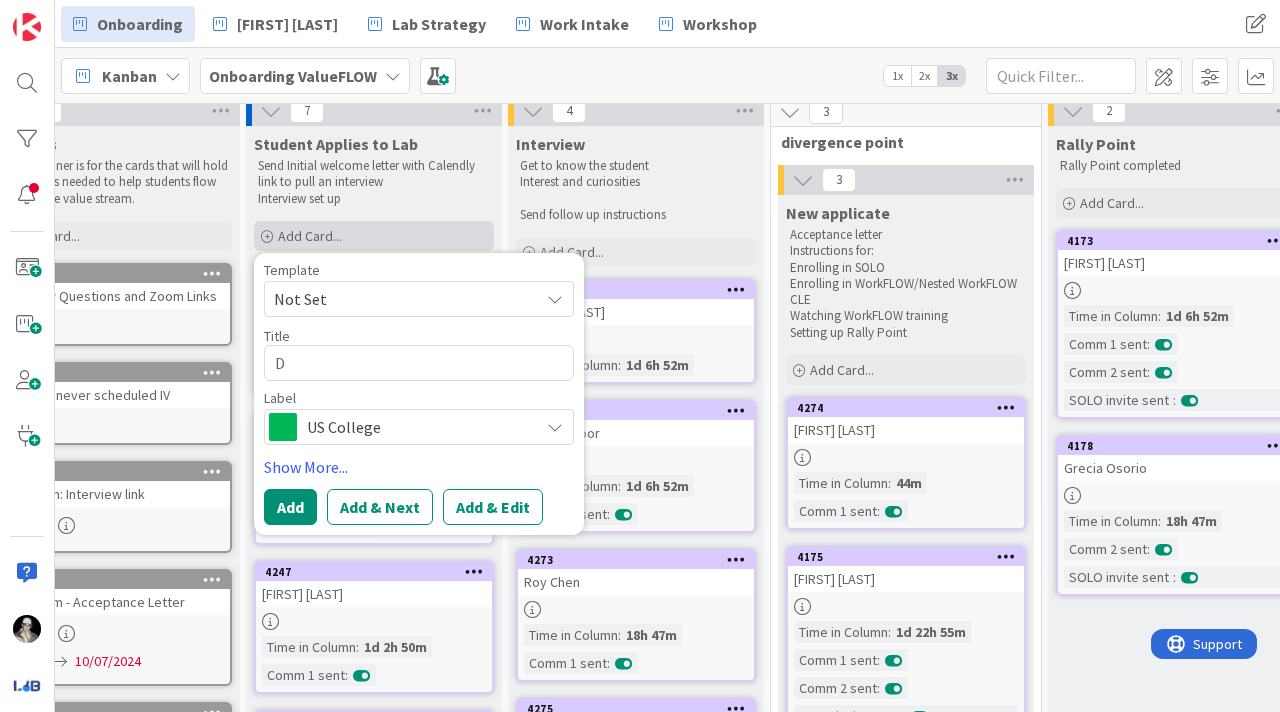 type on "x" 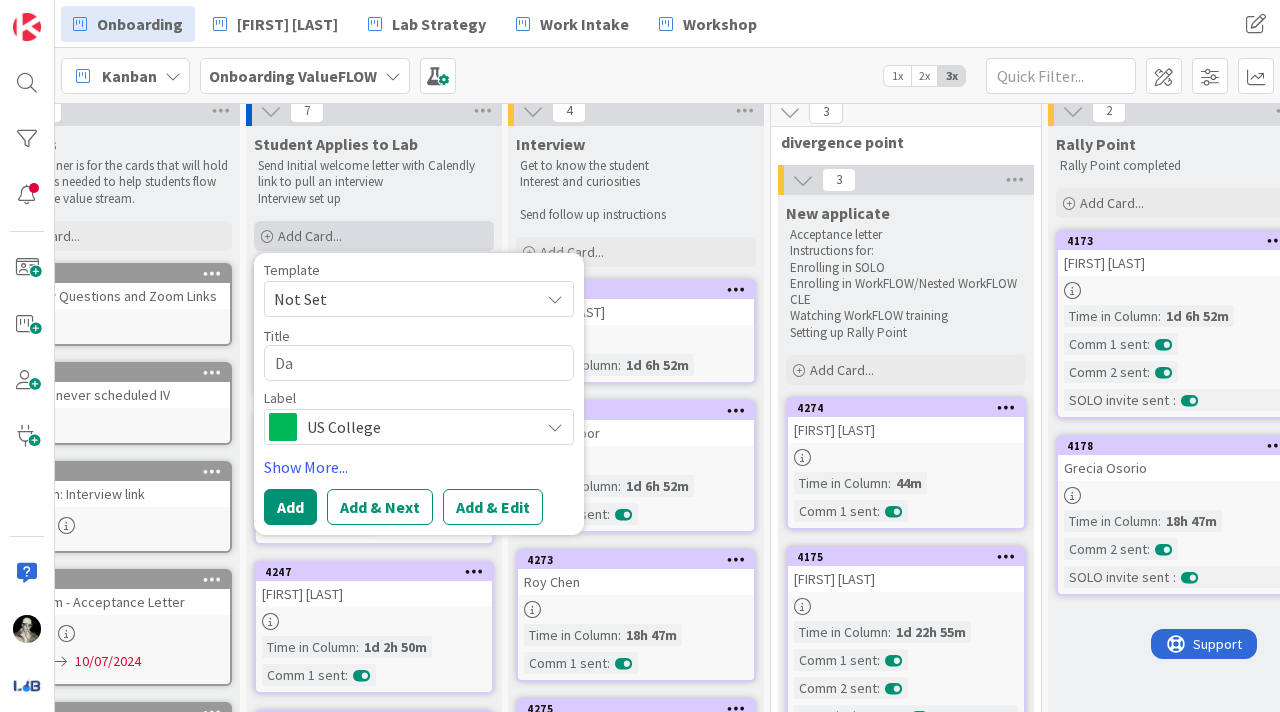 type on "x" 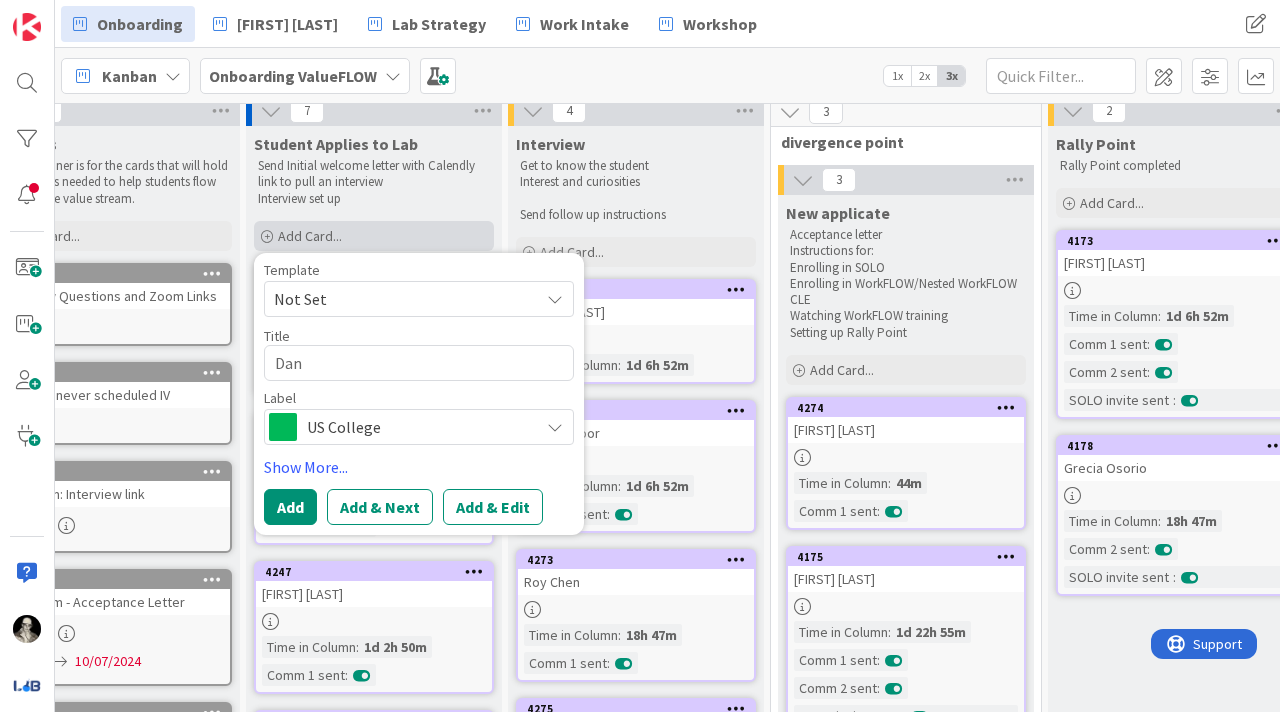 type on "x" 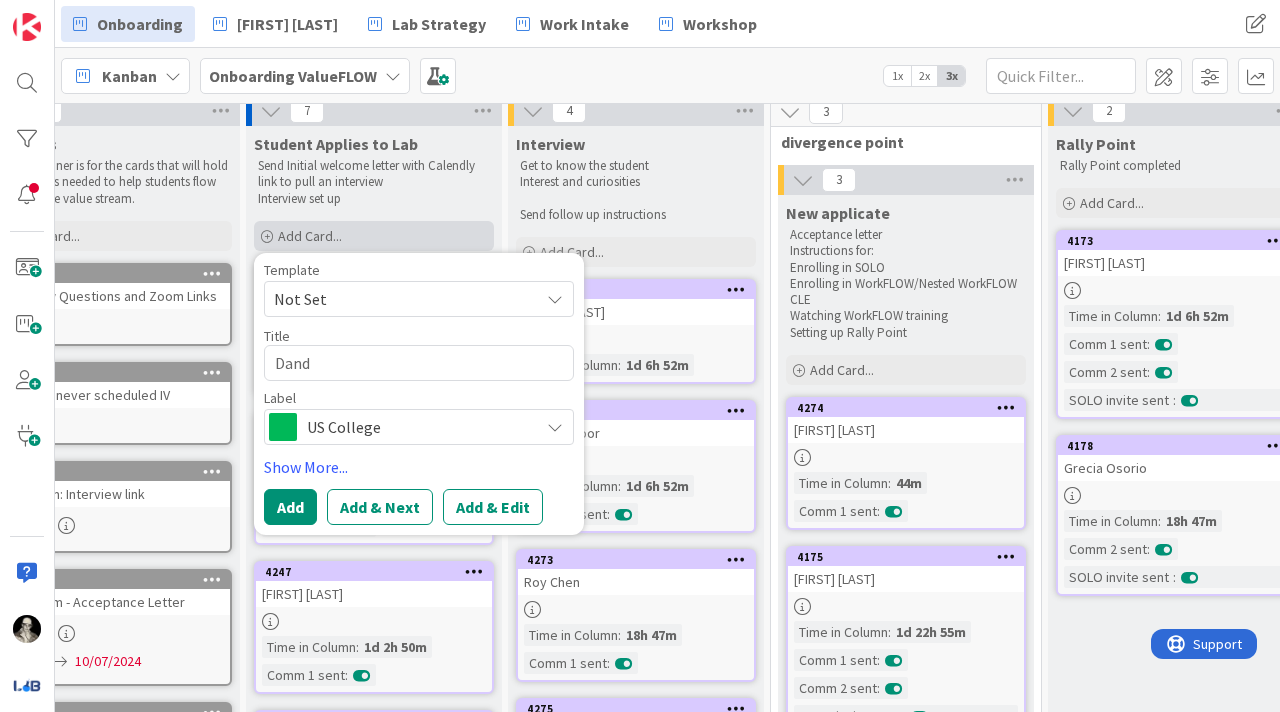 type on "x" 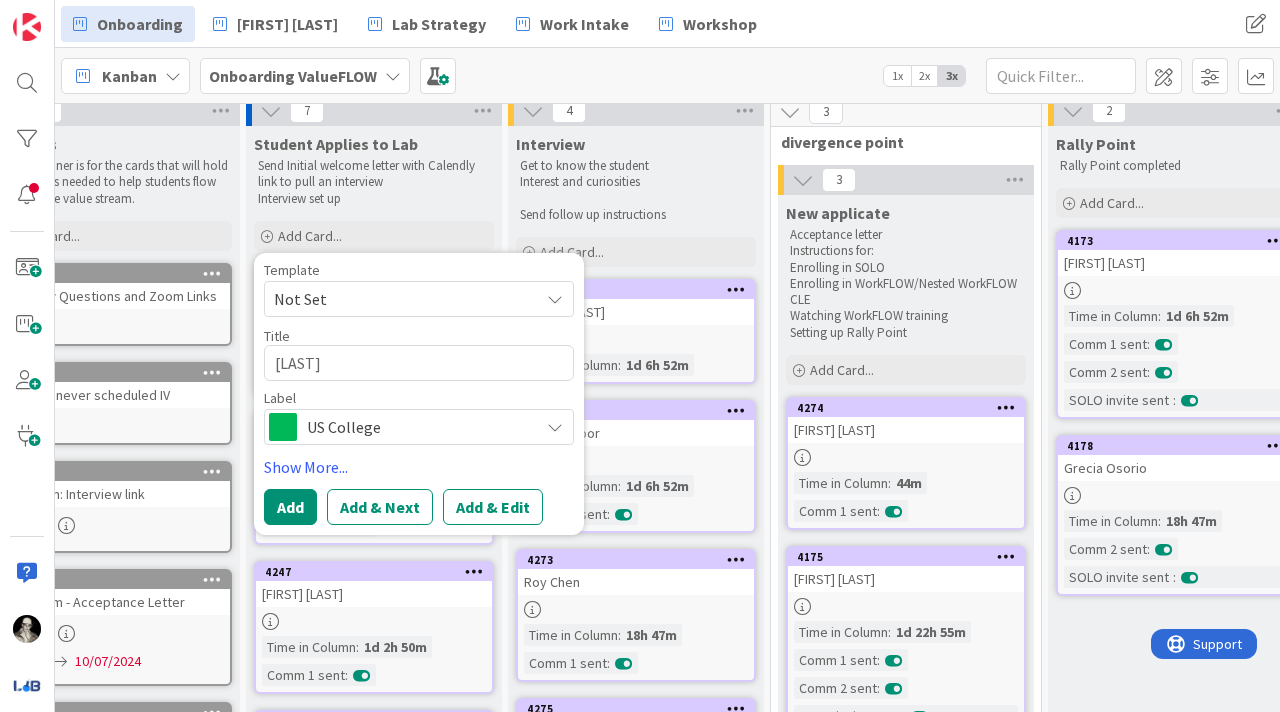 type on "[LAST]" 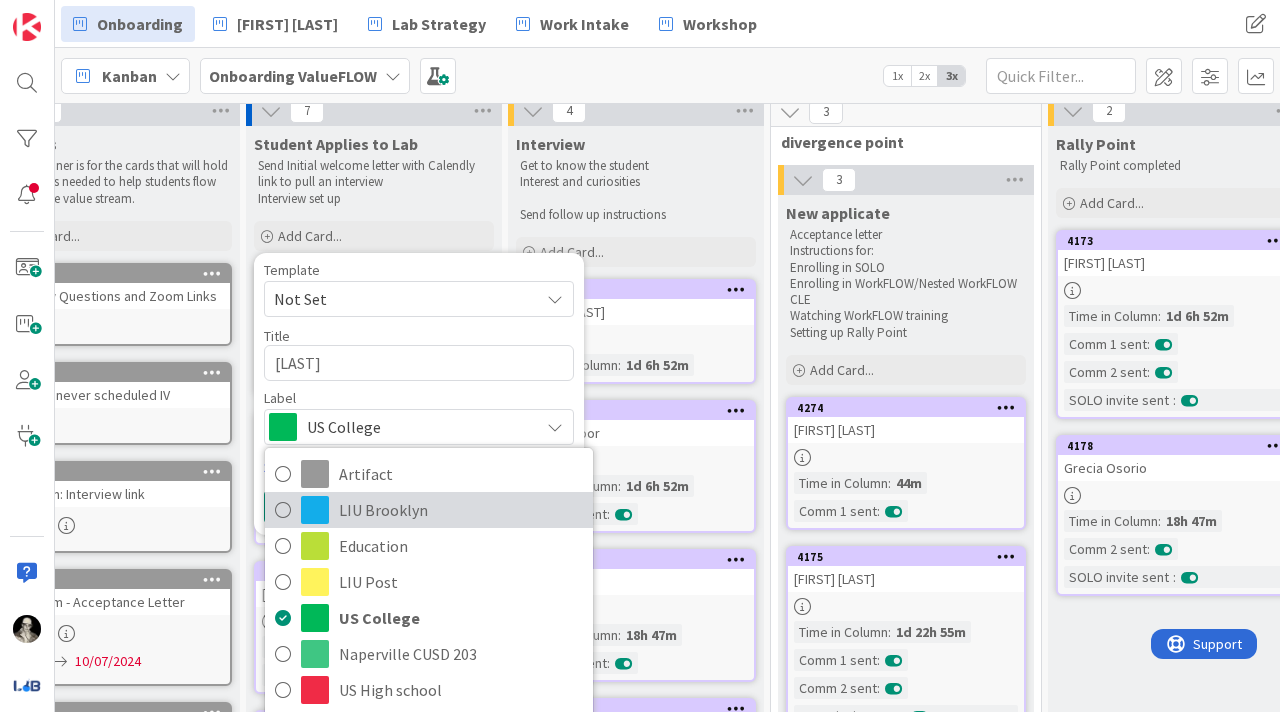 scroll, scrollTop: 31, scrollLeft: 0, axis: vertical 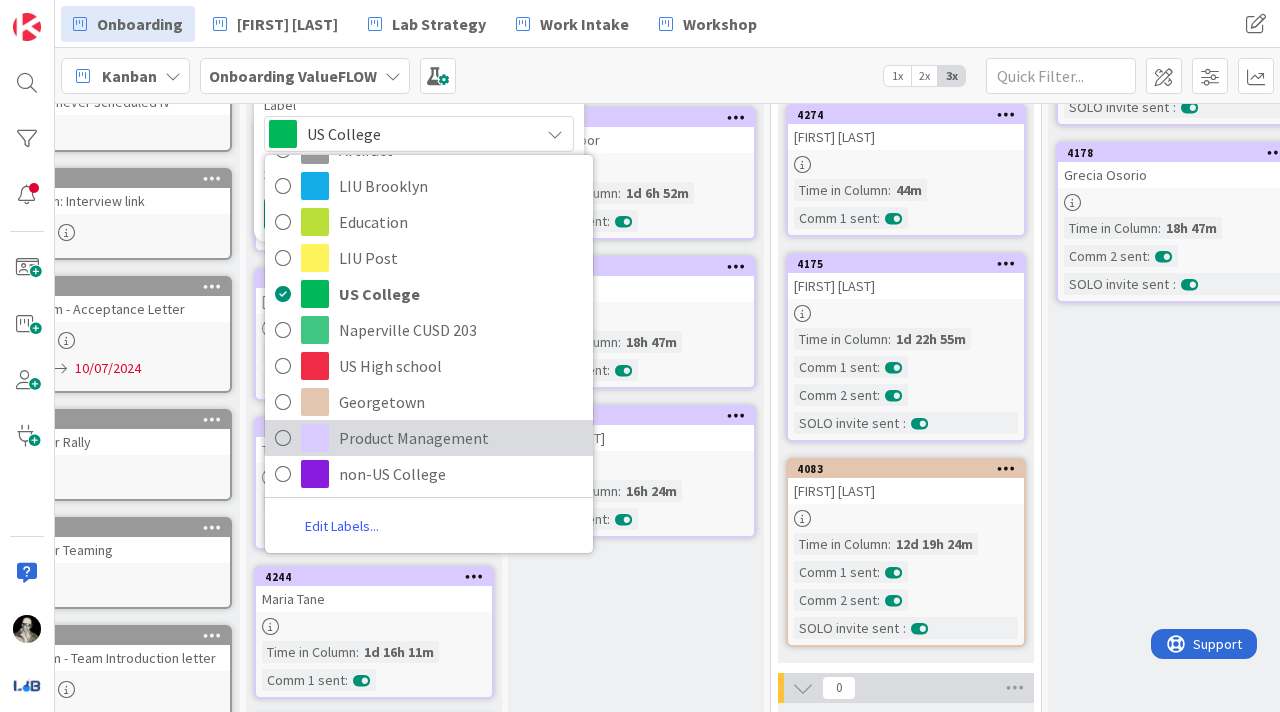 click on "Product Management" at bounding box center (461, 438) 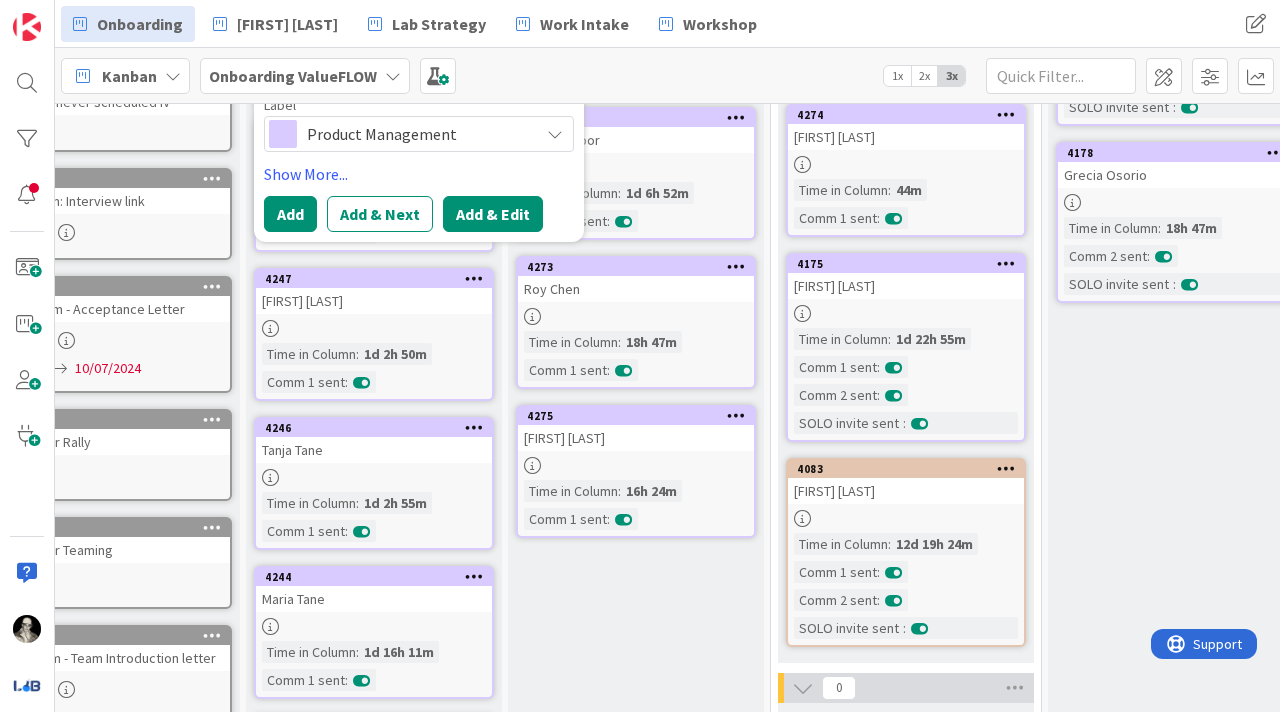 click on "Add & Edit" at bounding box center [493, 214] 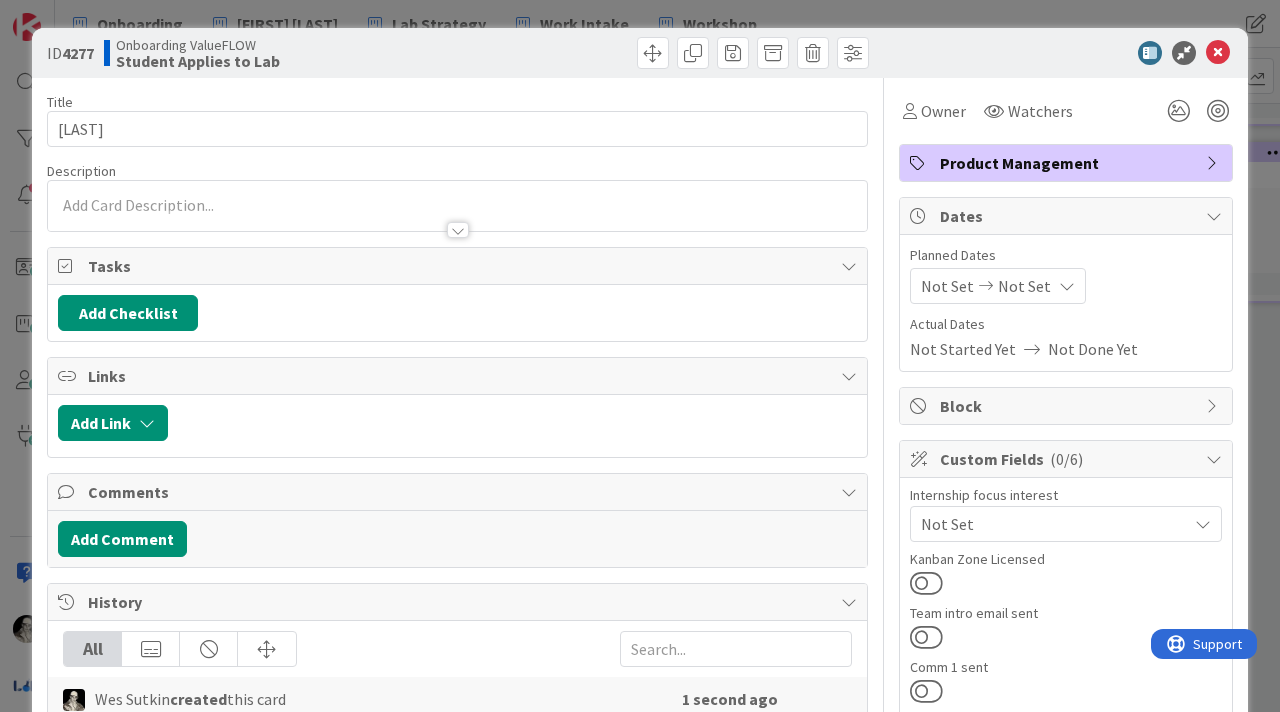 scroll, scrollTop: 0, scrollLeft: 0, axis: both 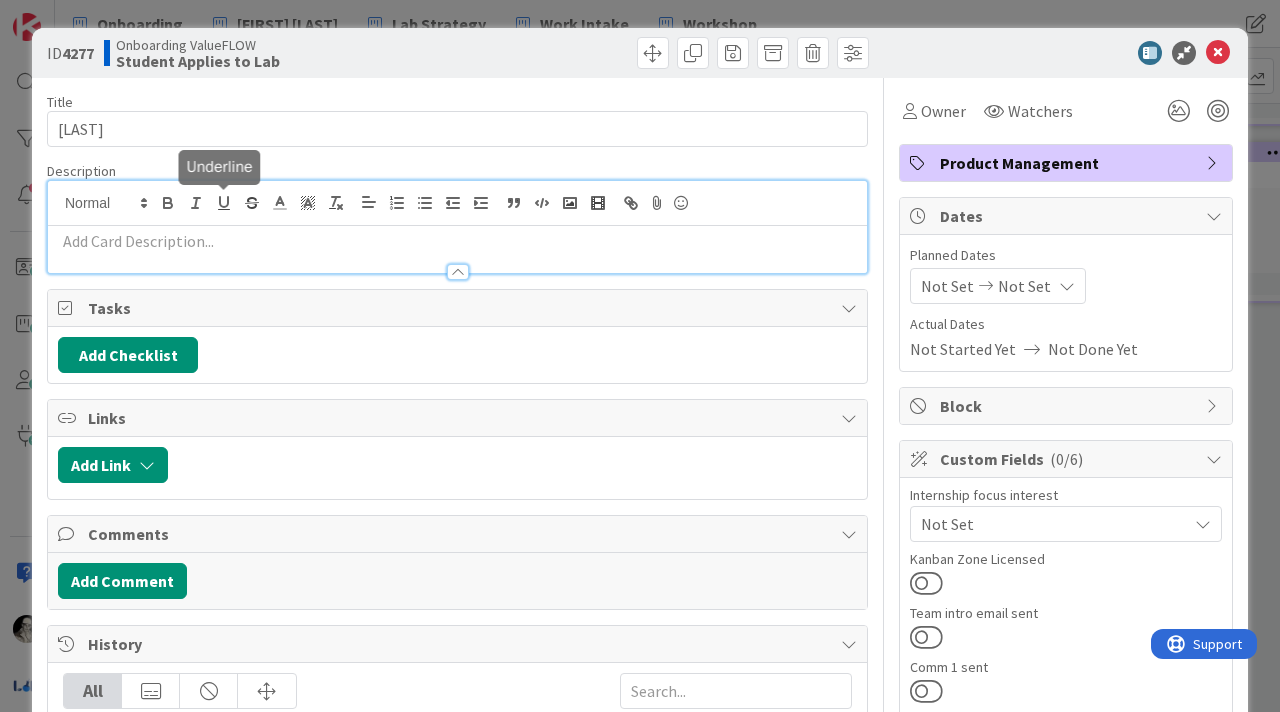click at bounding box center [457, 227] 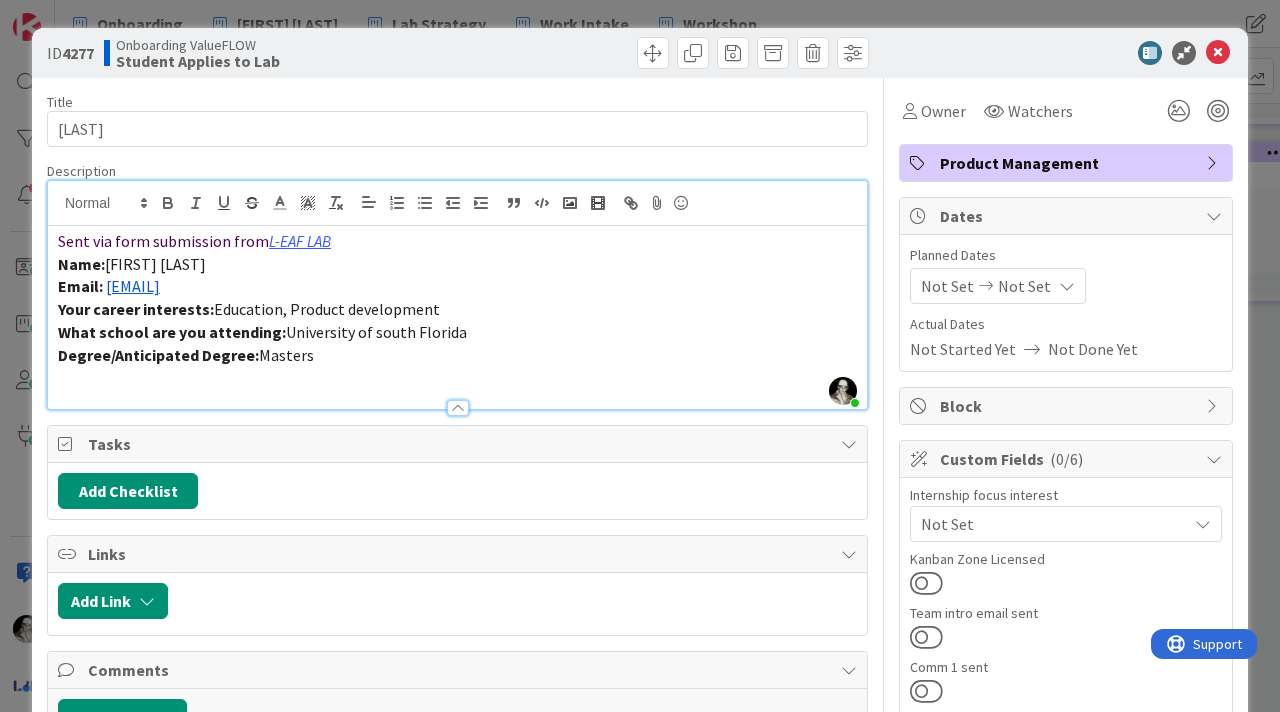 click on "[FIRST] [LAST]" at bounding box center (155, 264) 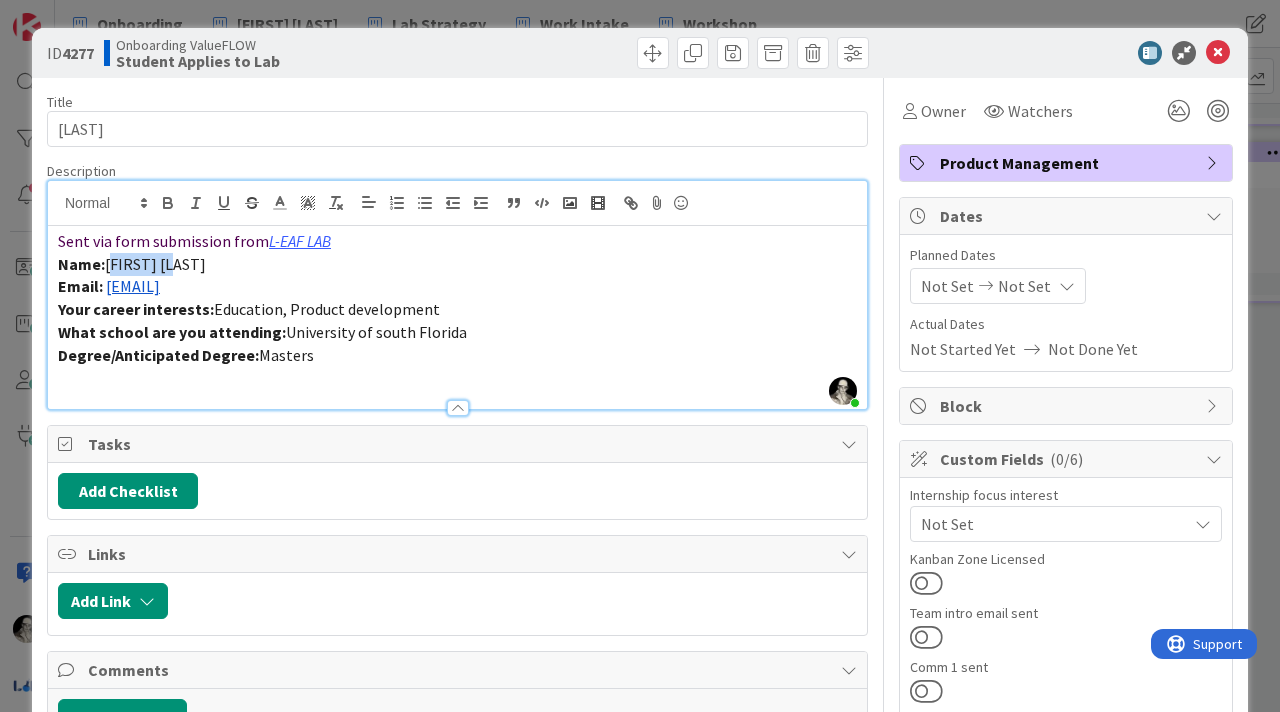 click on "[FIRST] [LAST]" at bounding box center (155, 264) 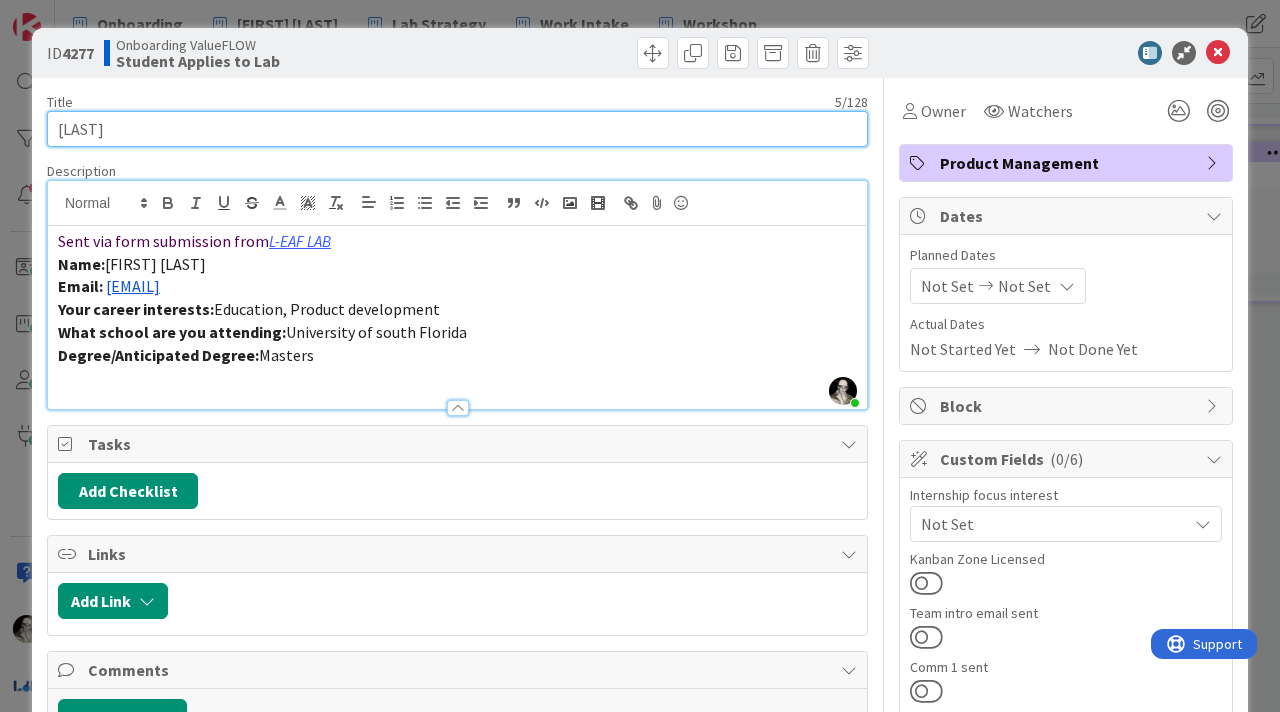 click on "[LAST]" at bounding box center (457, 129) 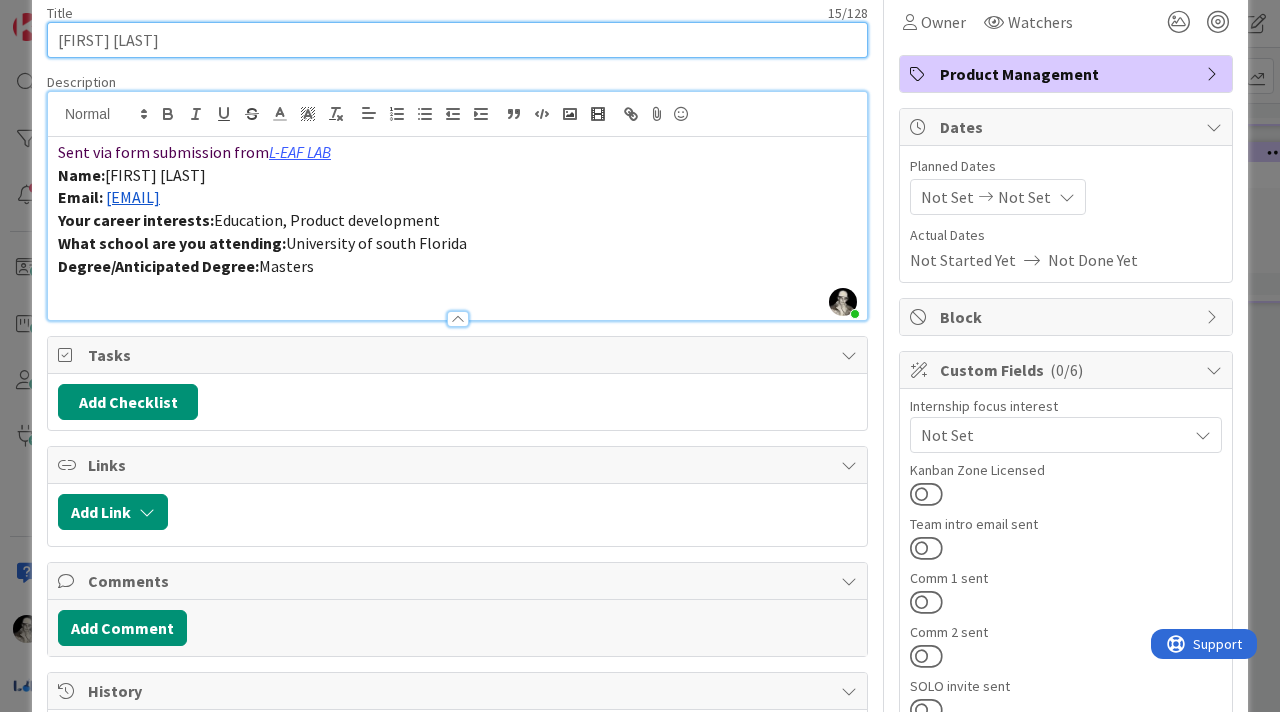 scroll, scrollTop: 106, scrollLeft: 0, axis: vertical 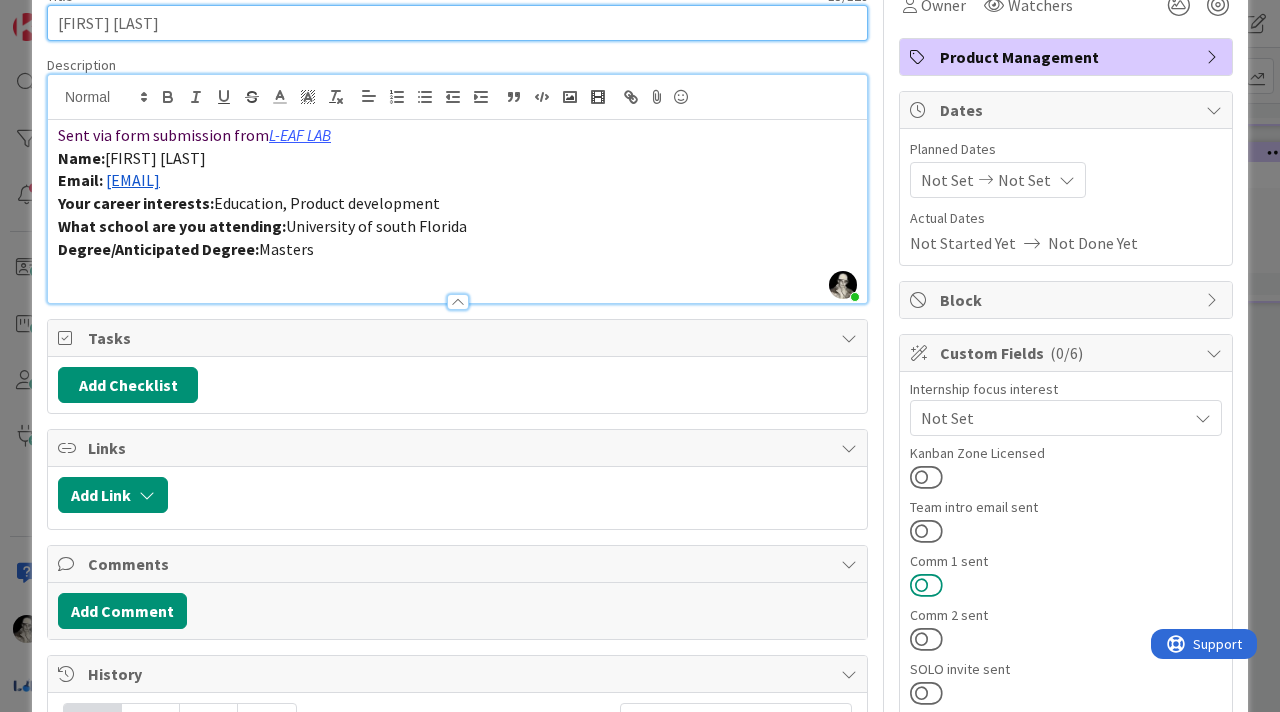 type on "[FIRST] [LAST]" 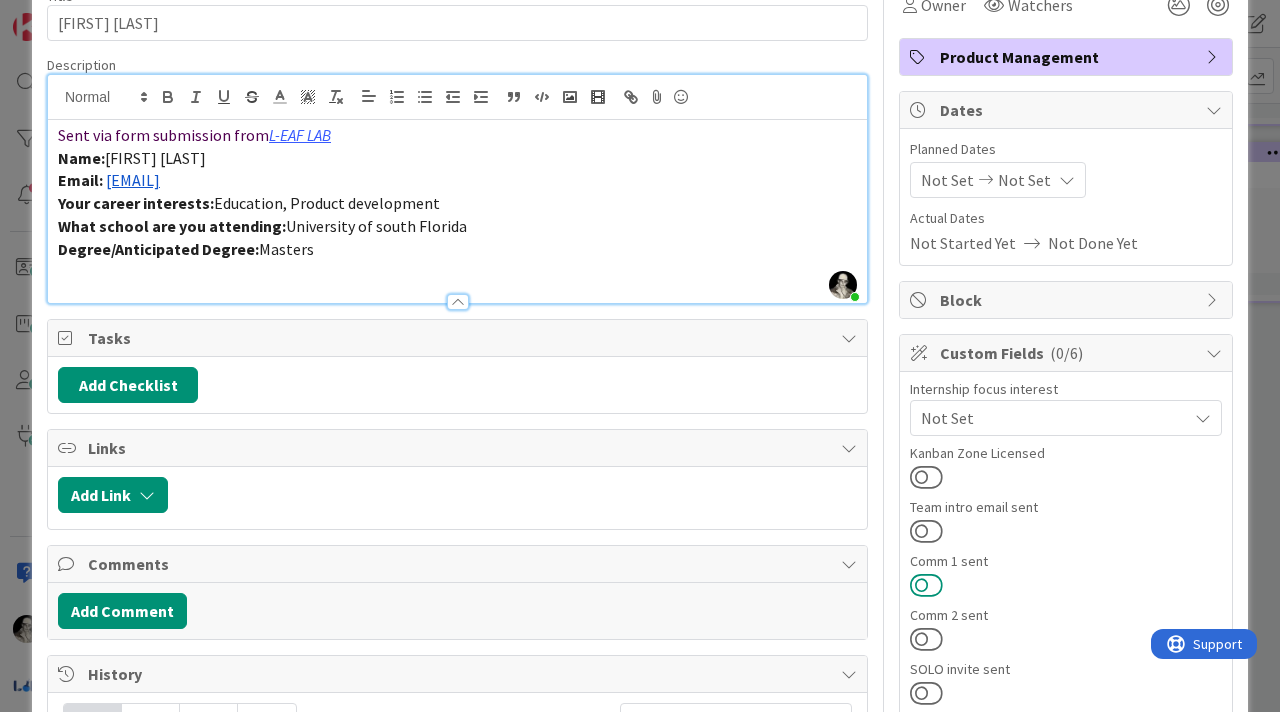 click at bounding box center [926, 585] 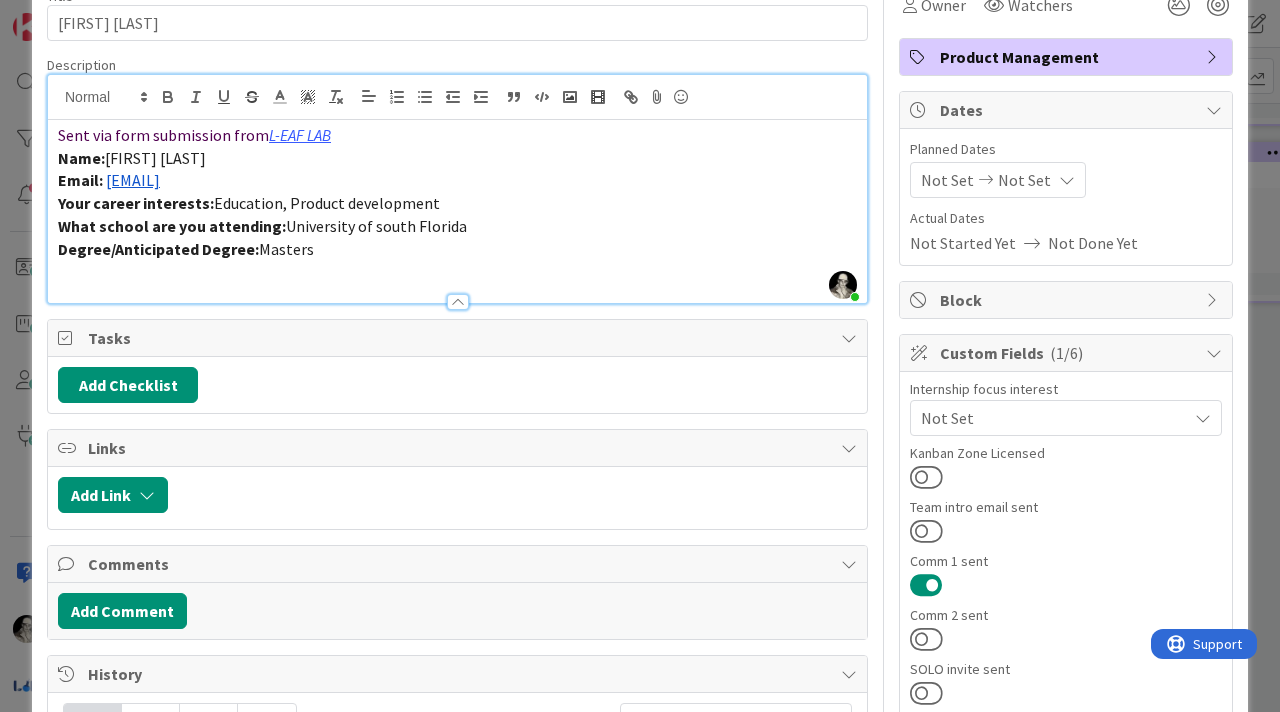 scroll, scrollTop: 0, scrollLeft: 0, axis: both 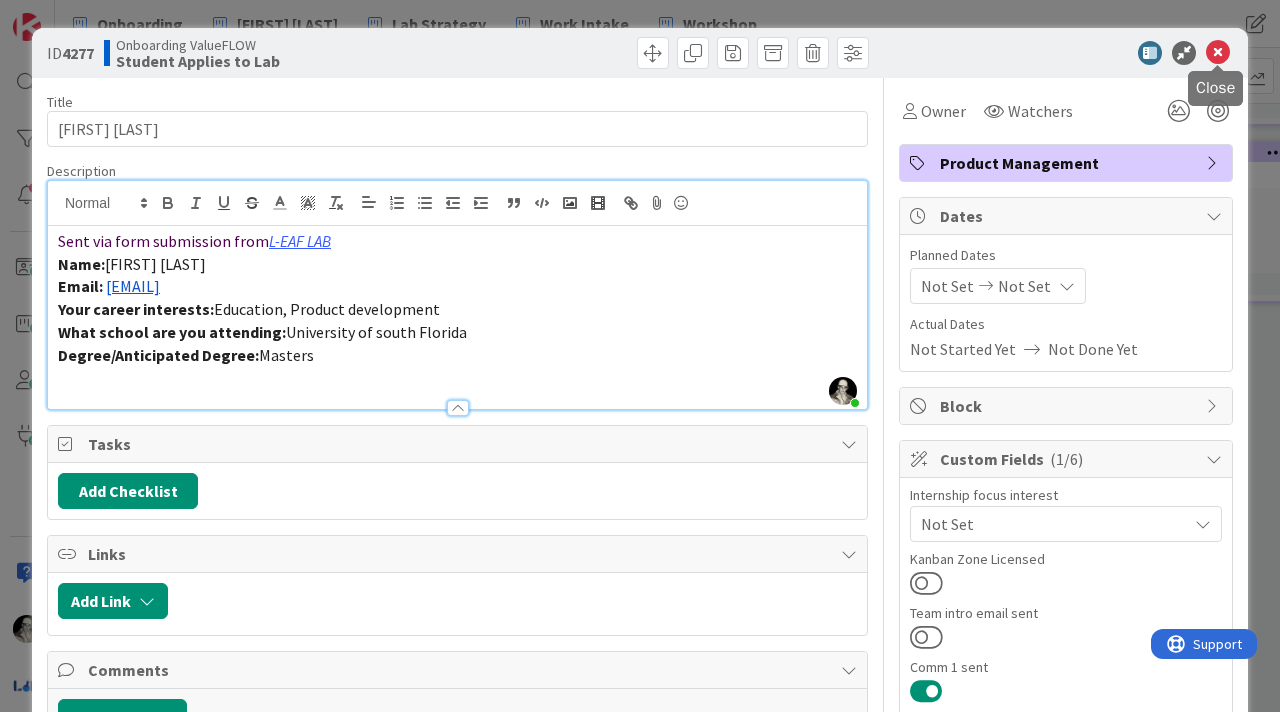click at bounding box center [1218, 53] 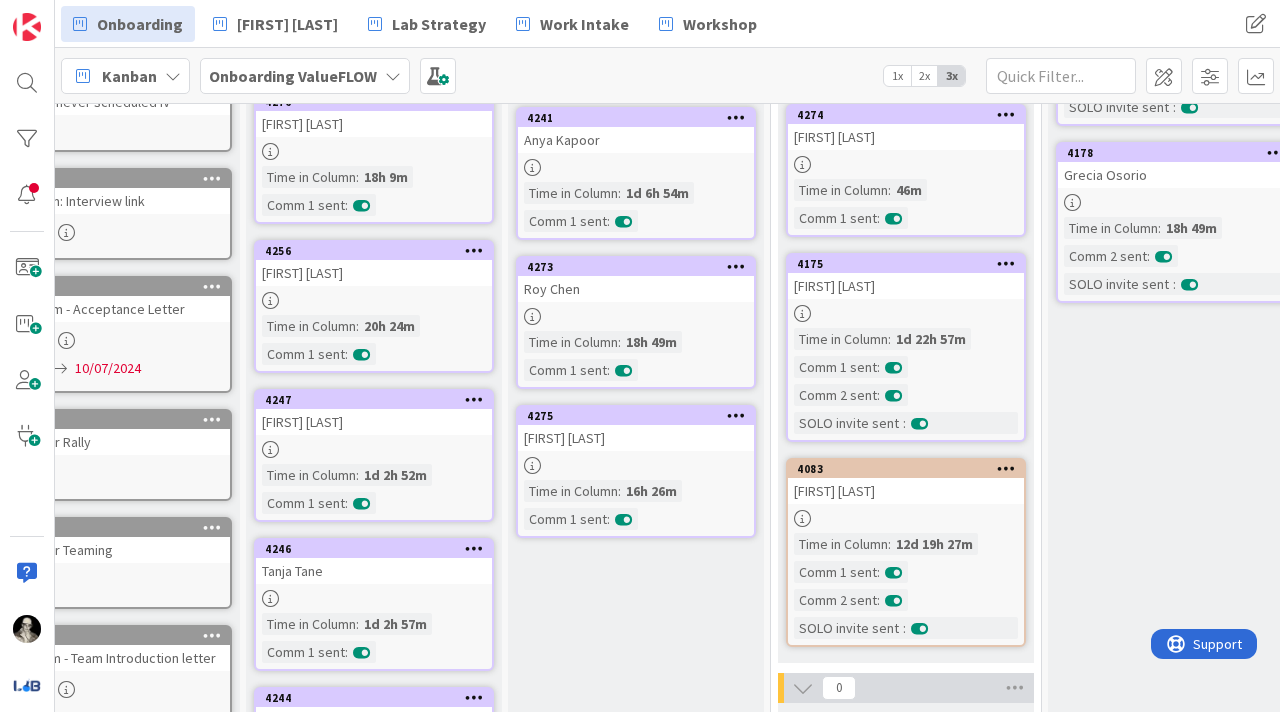 scroll, scrollTop: 0, scrollLeft: 0, axis: both 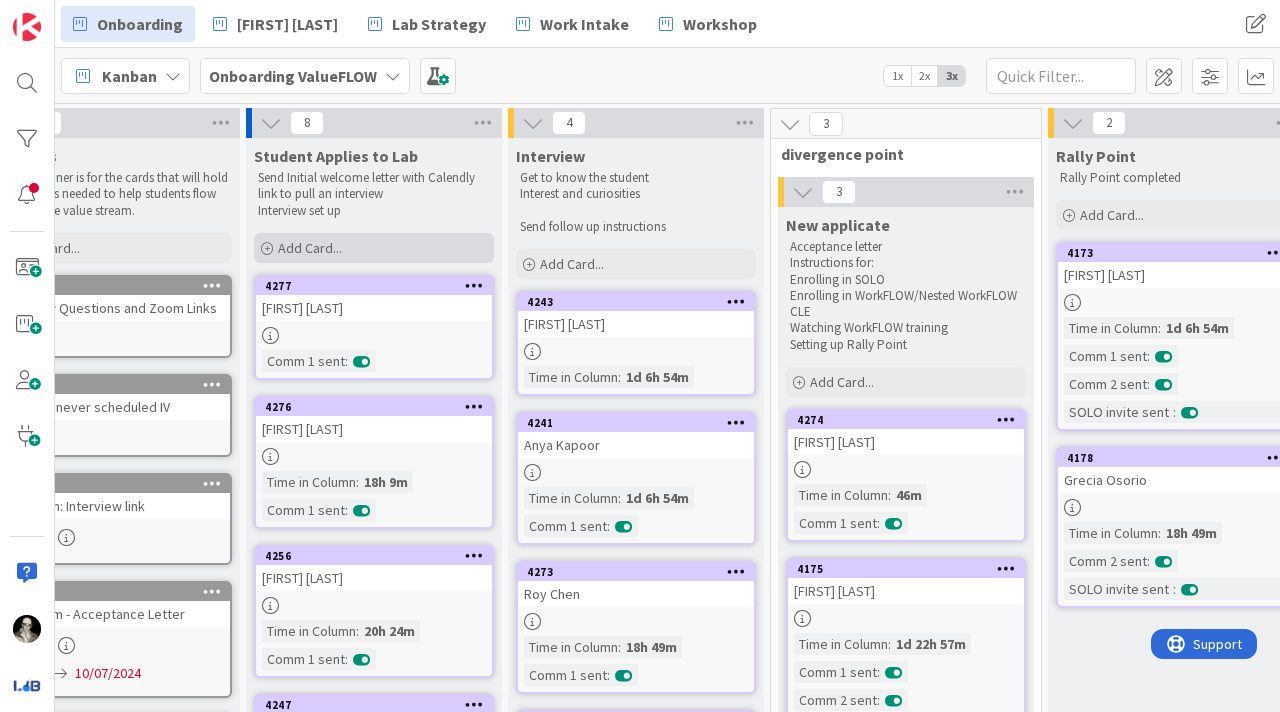 click on "Add Card..." at bounding box center (310, 248) 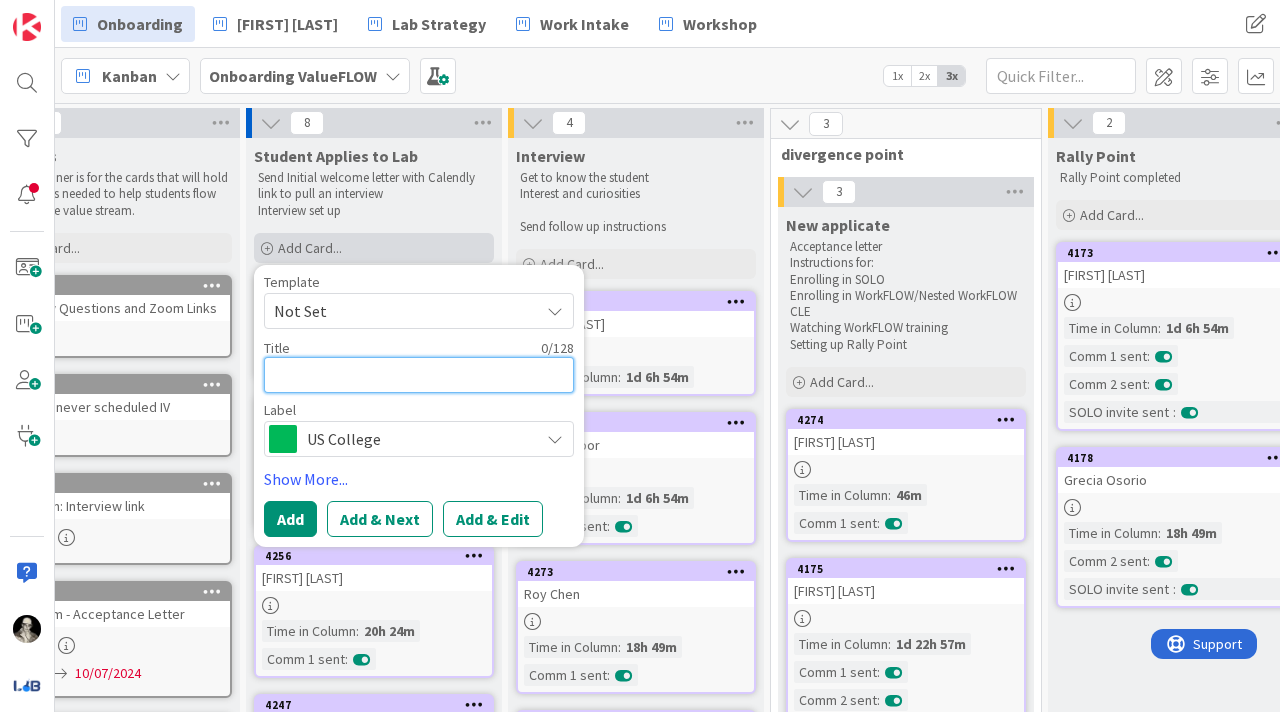 type on "x" 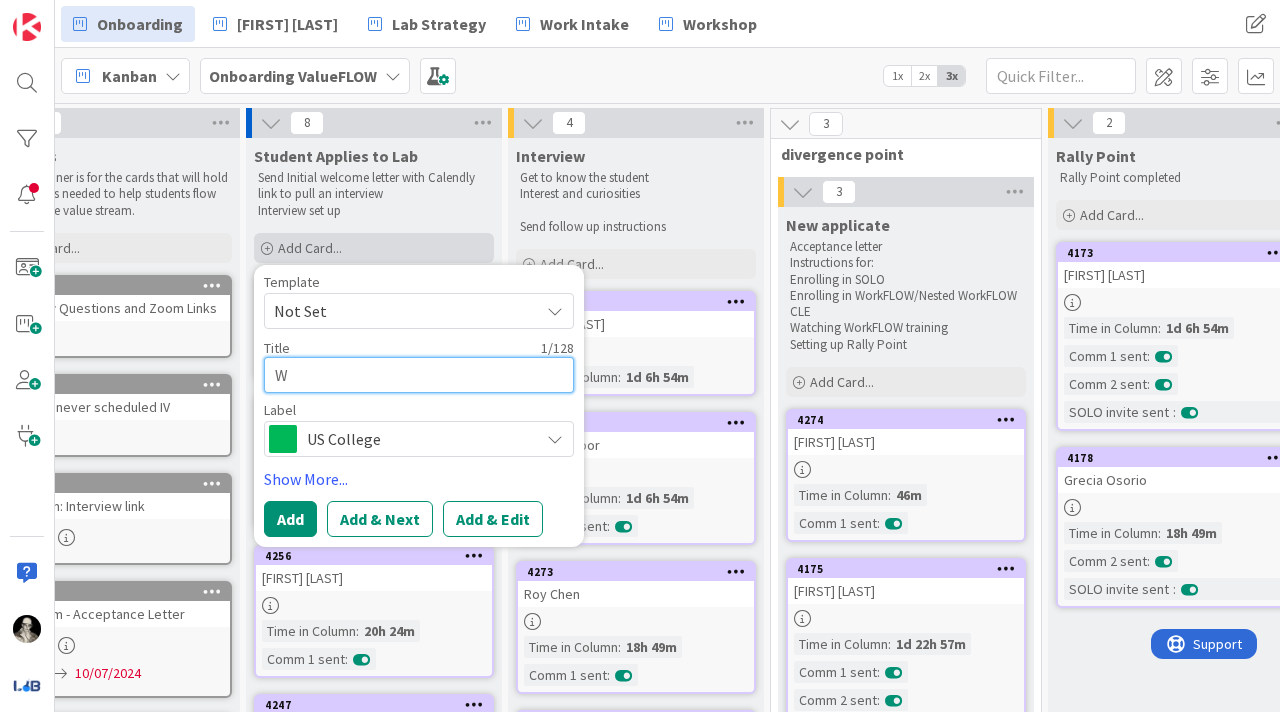 type on "x" 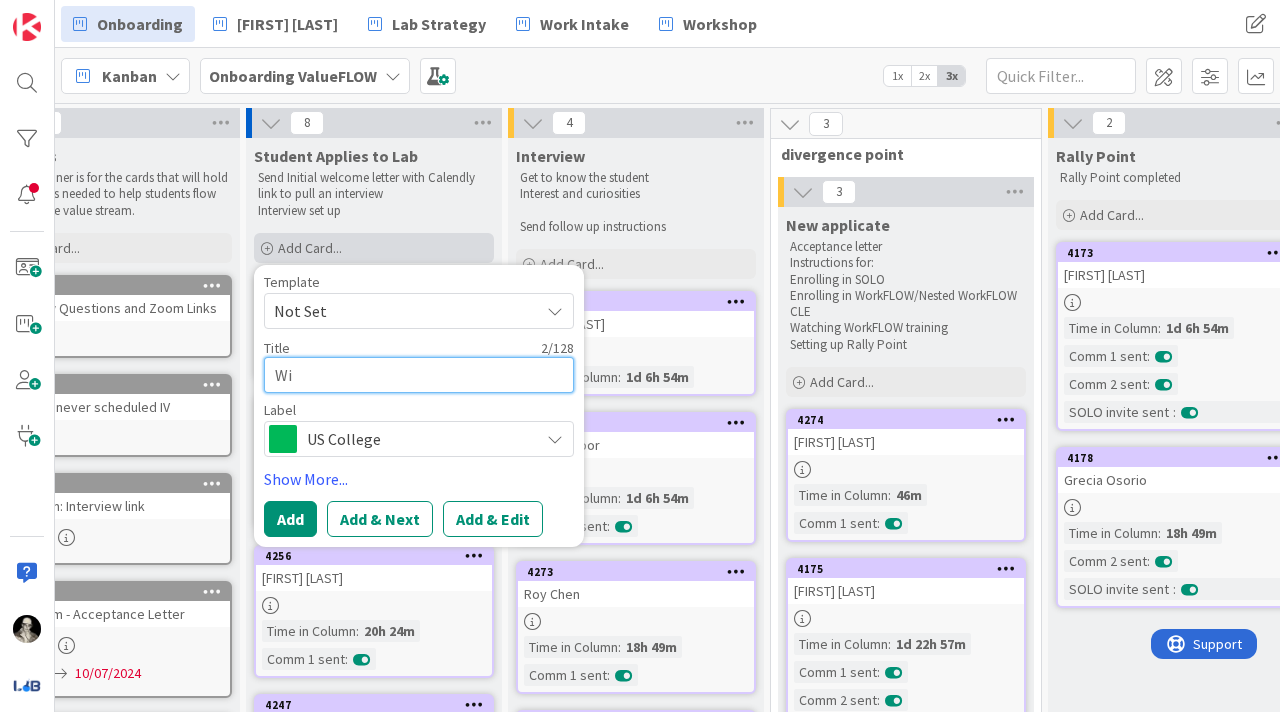 type on "x" 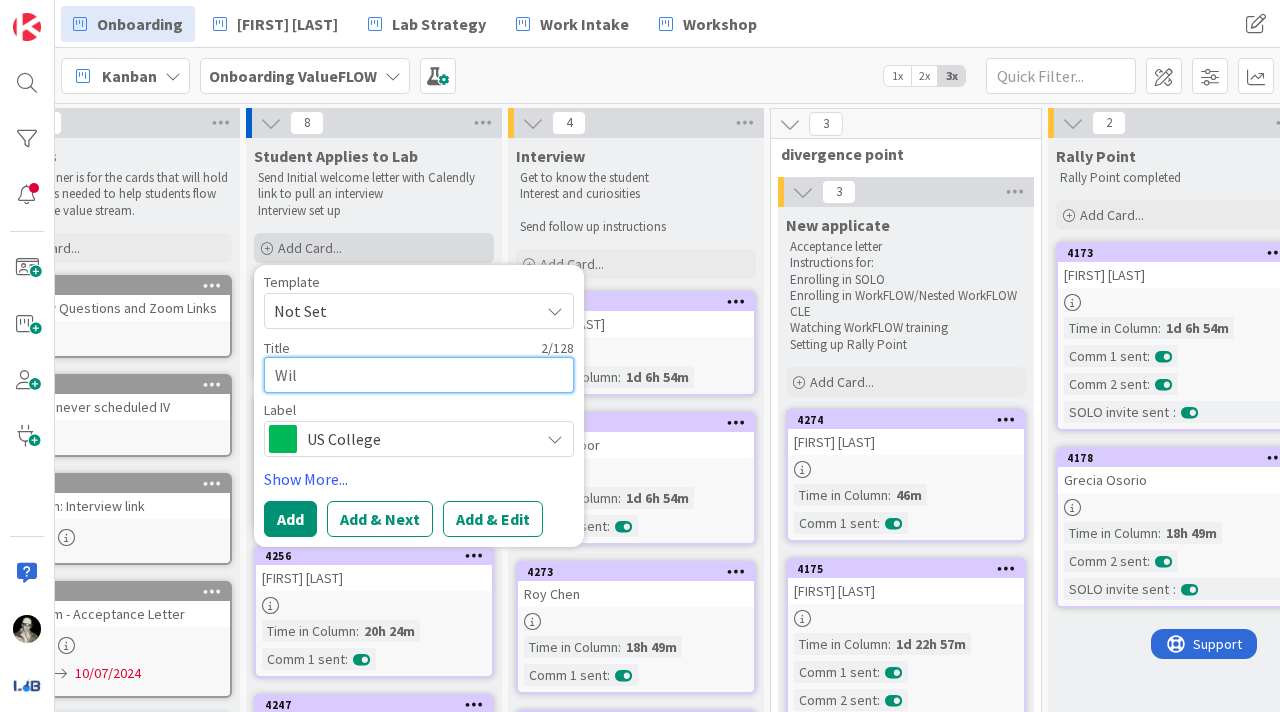 type on "x" 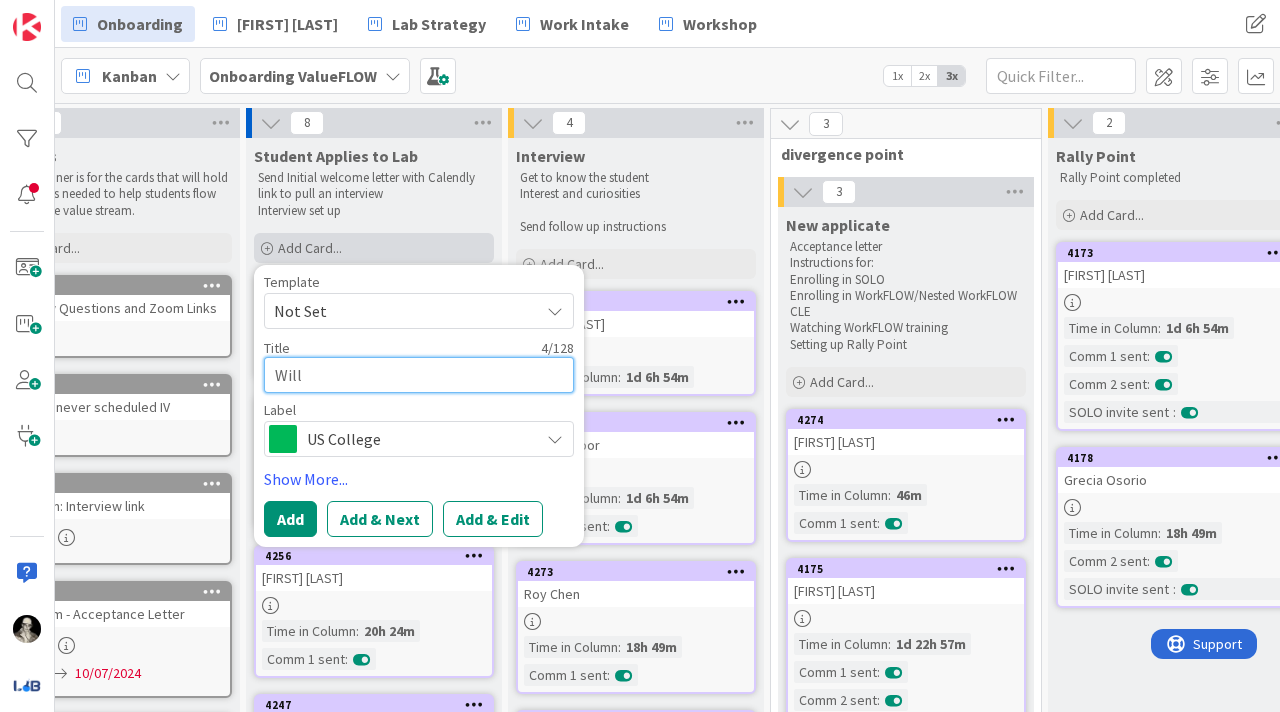 type on "x" 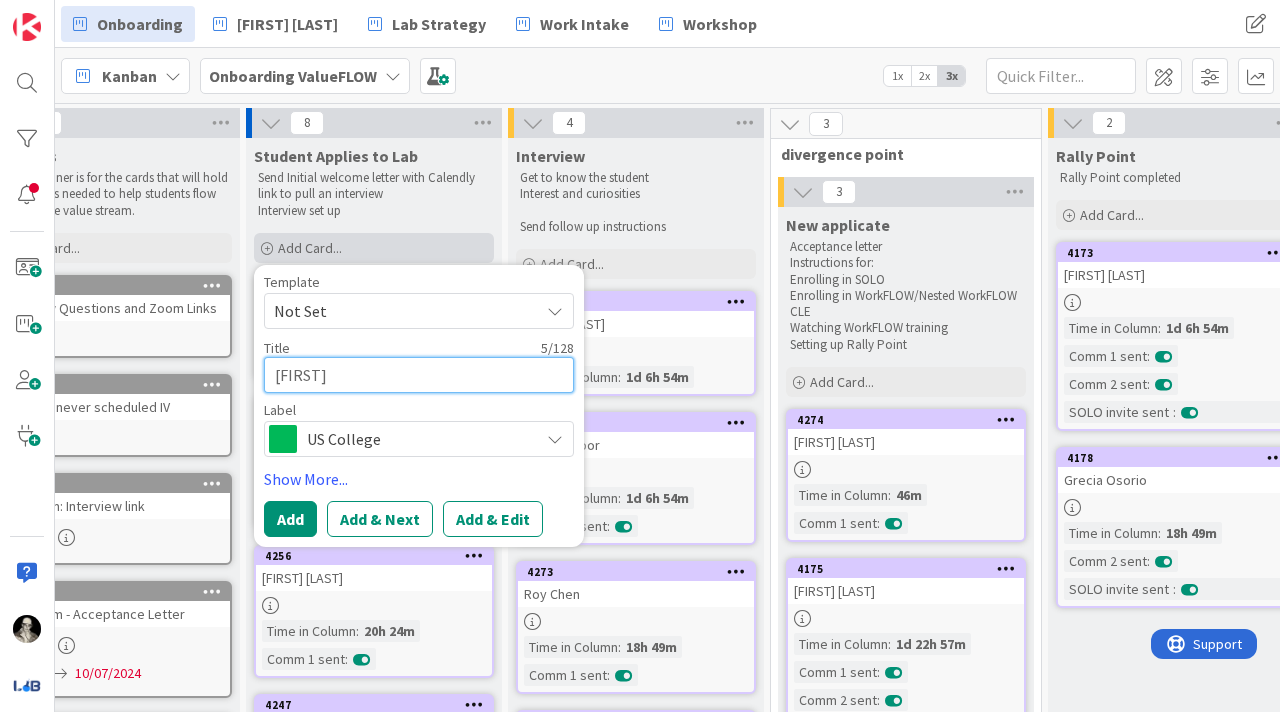 type on "x" 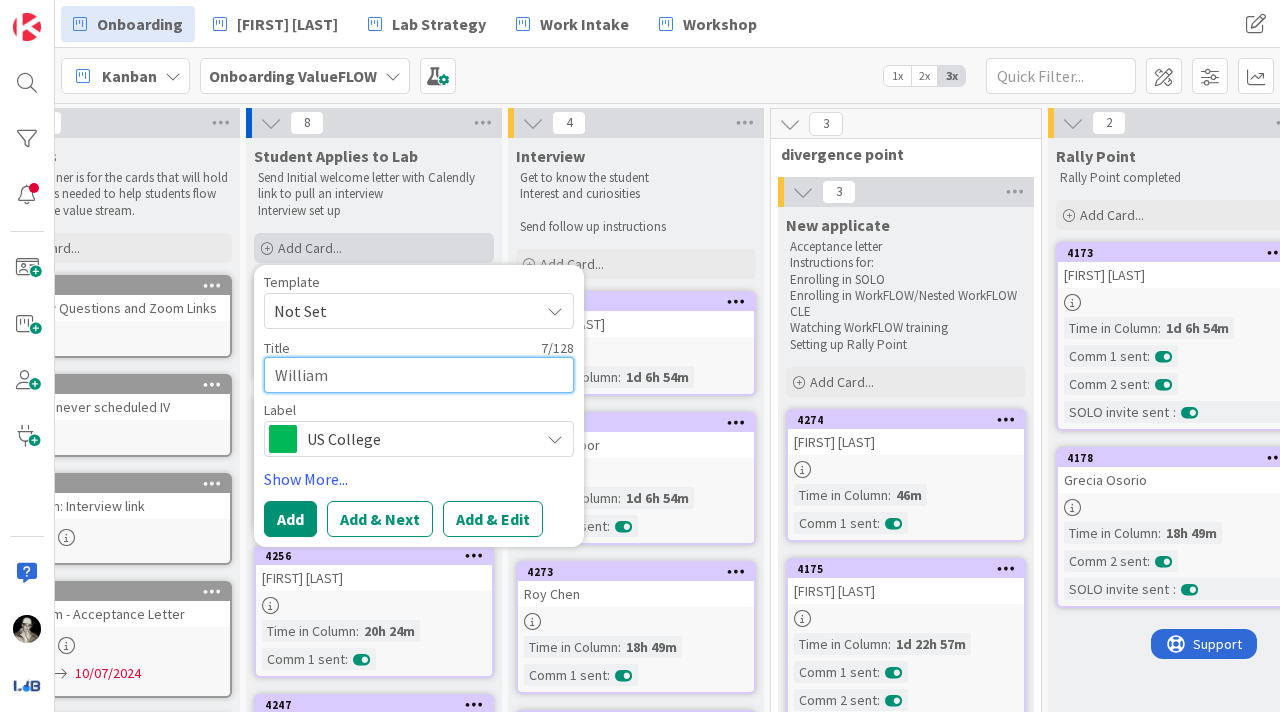 type on "x" 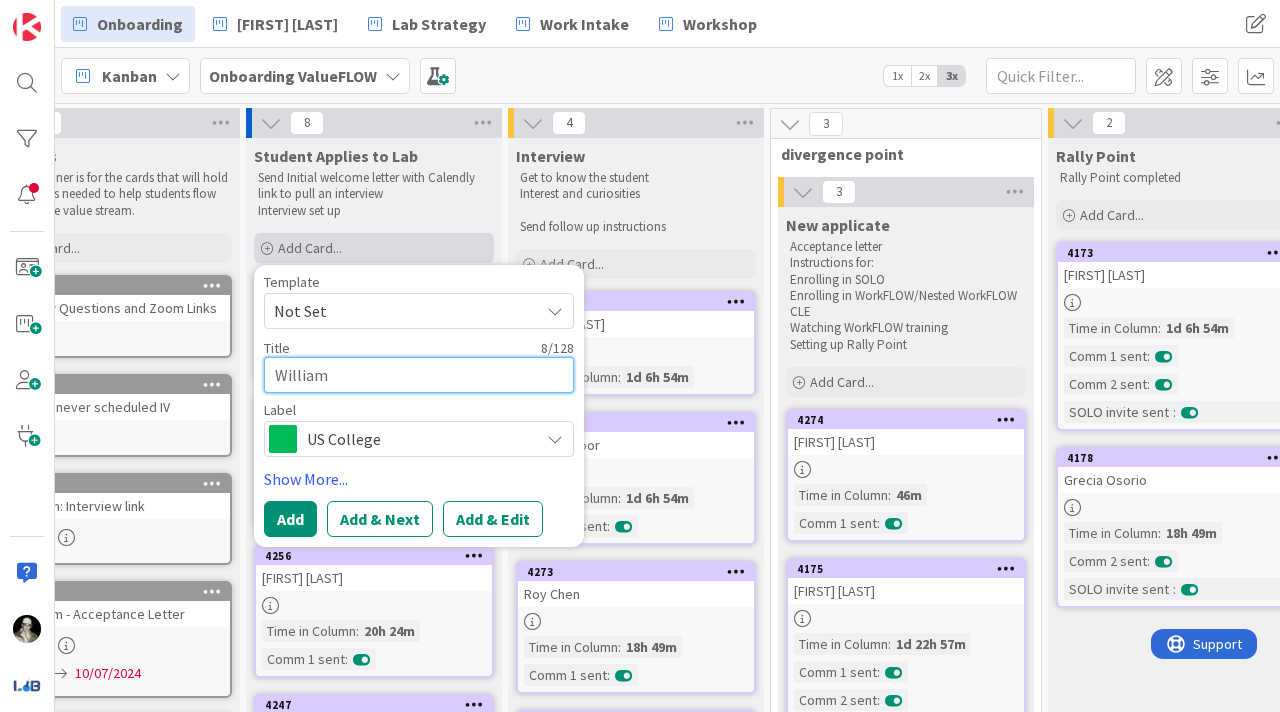 type on "x" 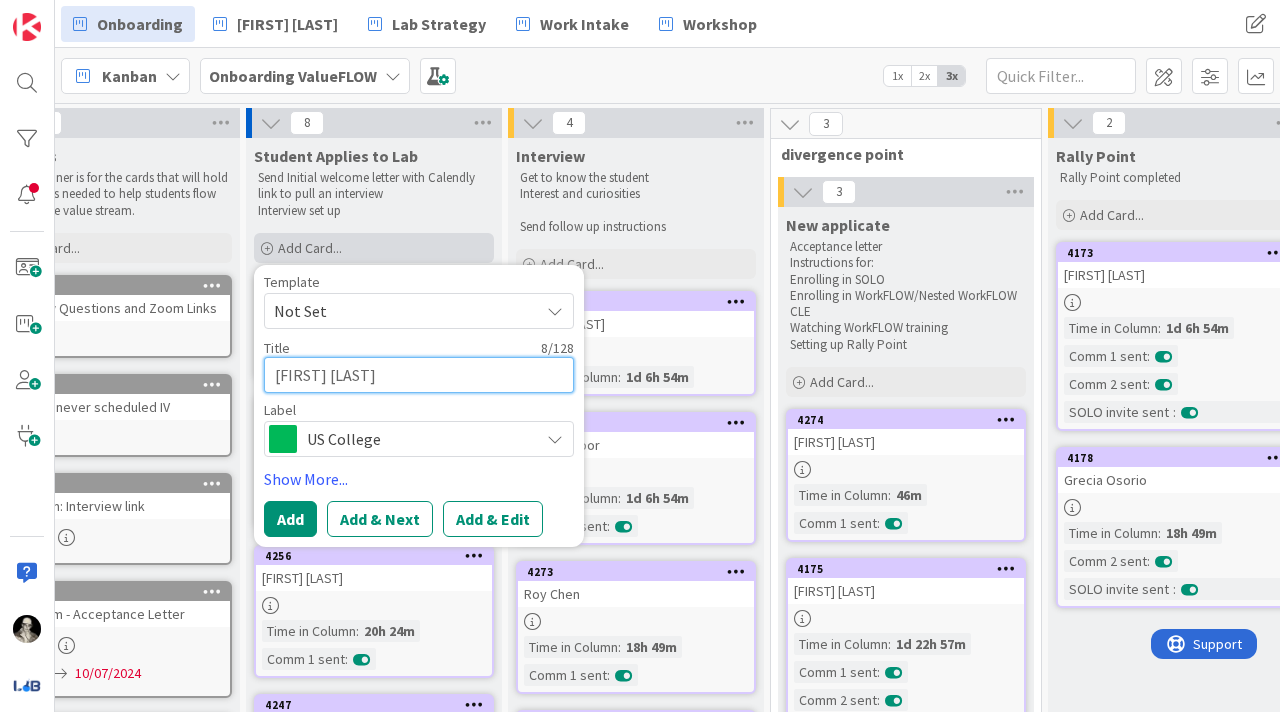 type on "x" 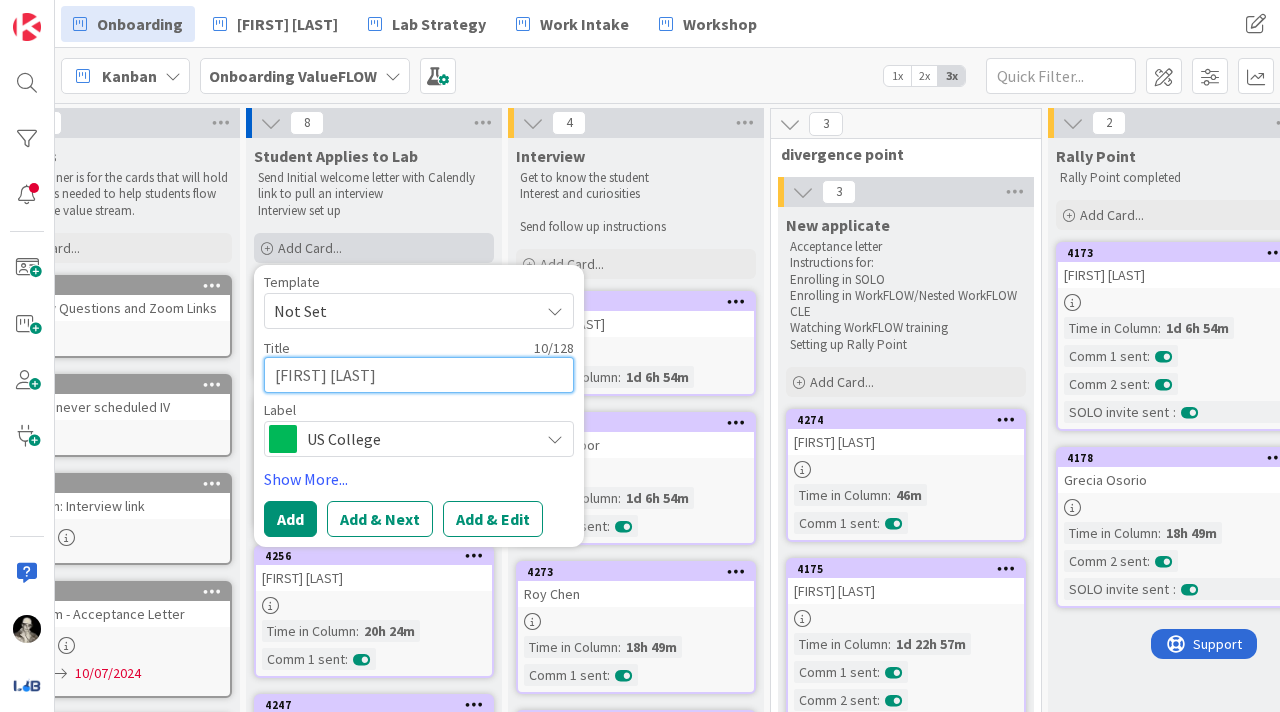 type on "x" 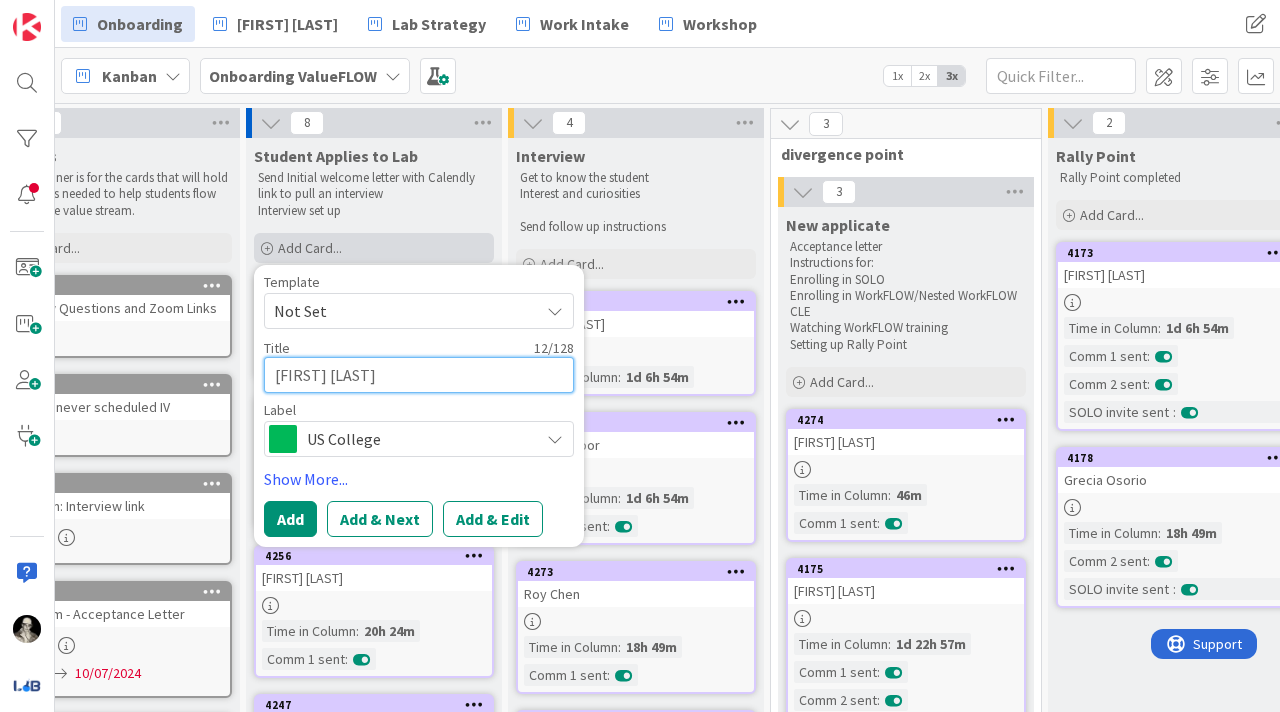 type on "x" 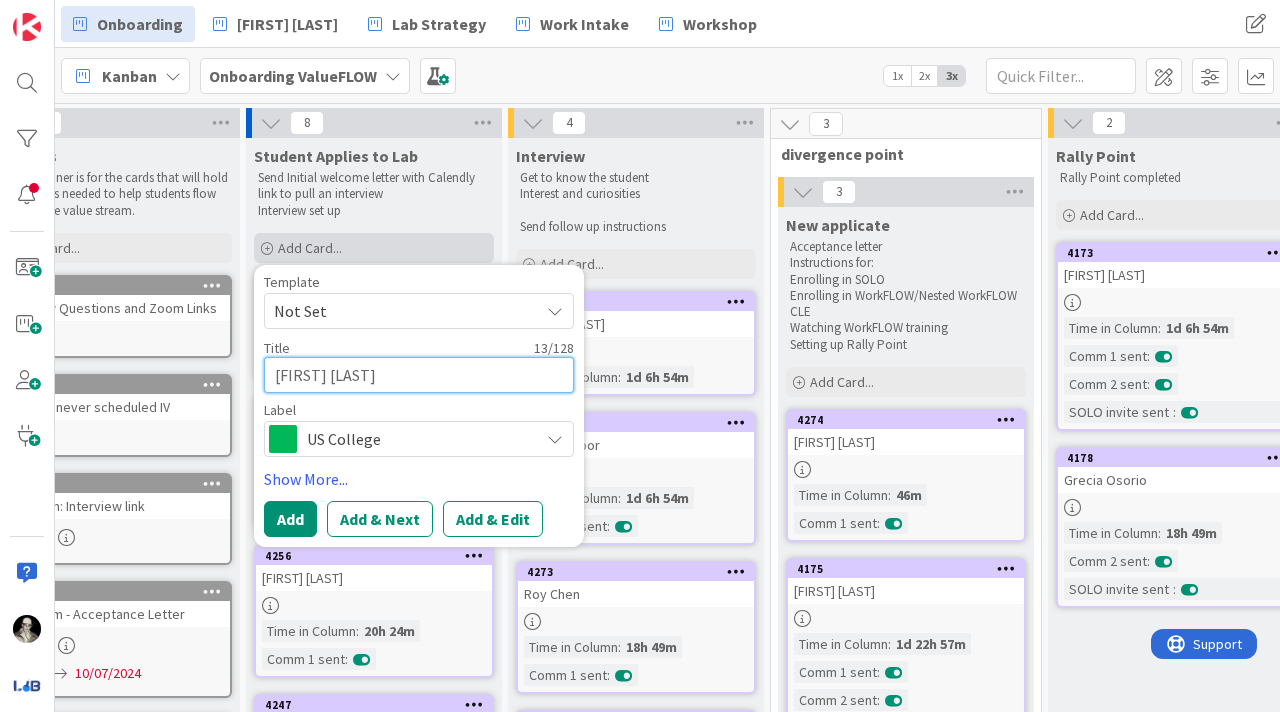 type on "x" 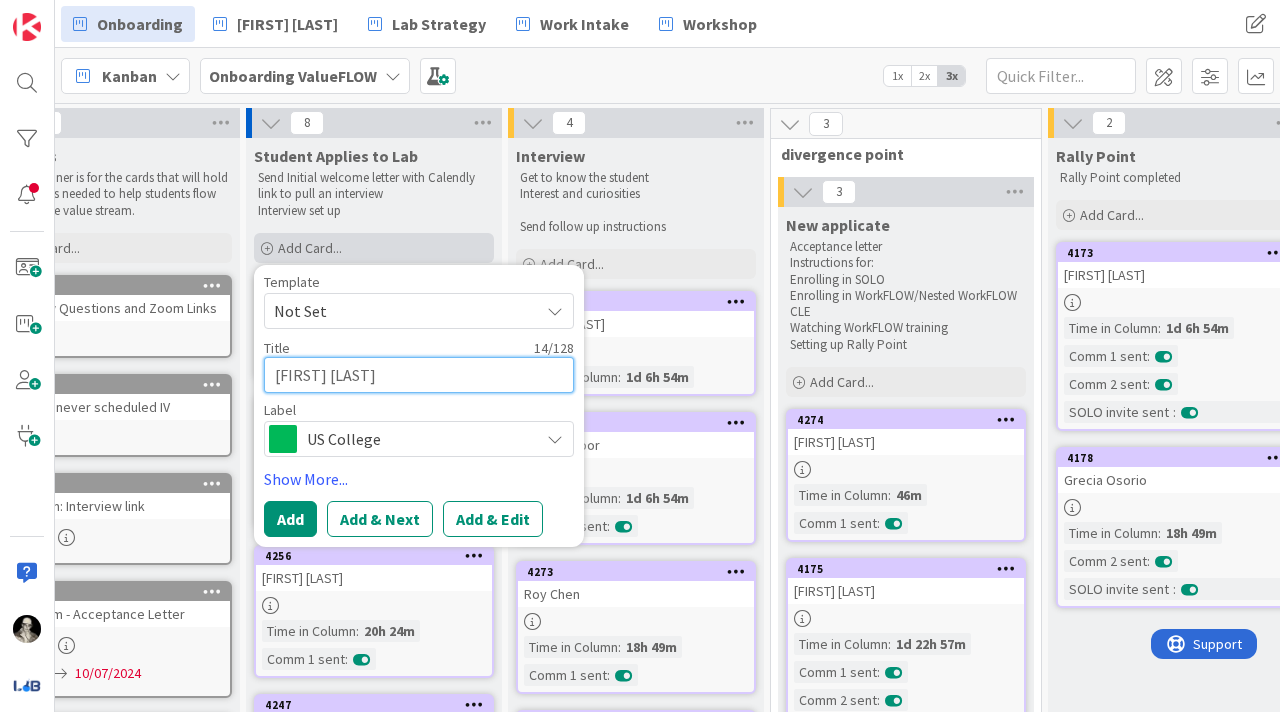 type on "x" 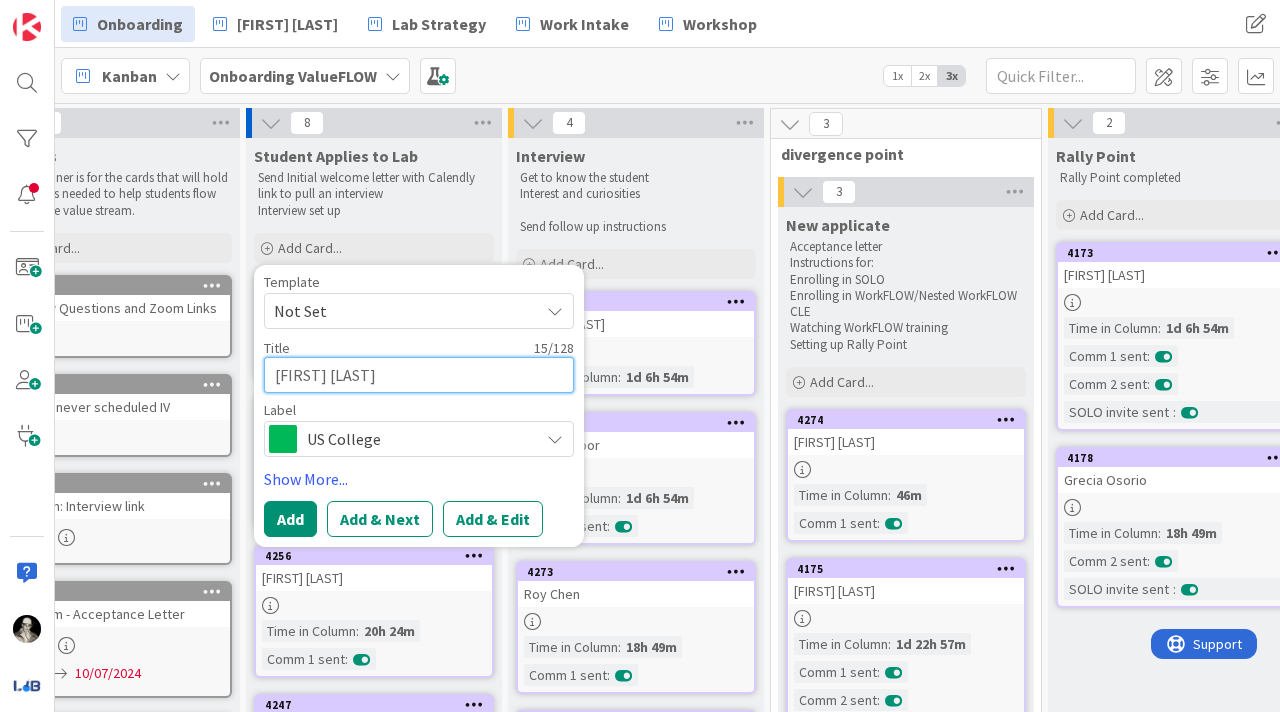 type on "[FIRST] [LAST]" 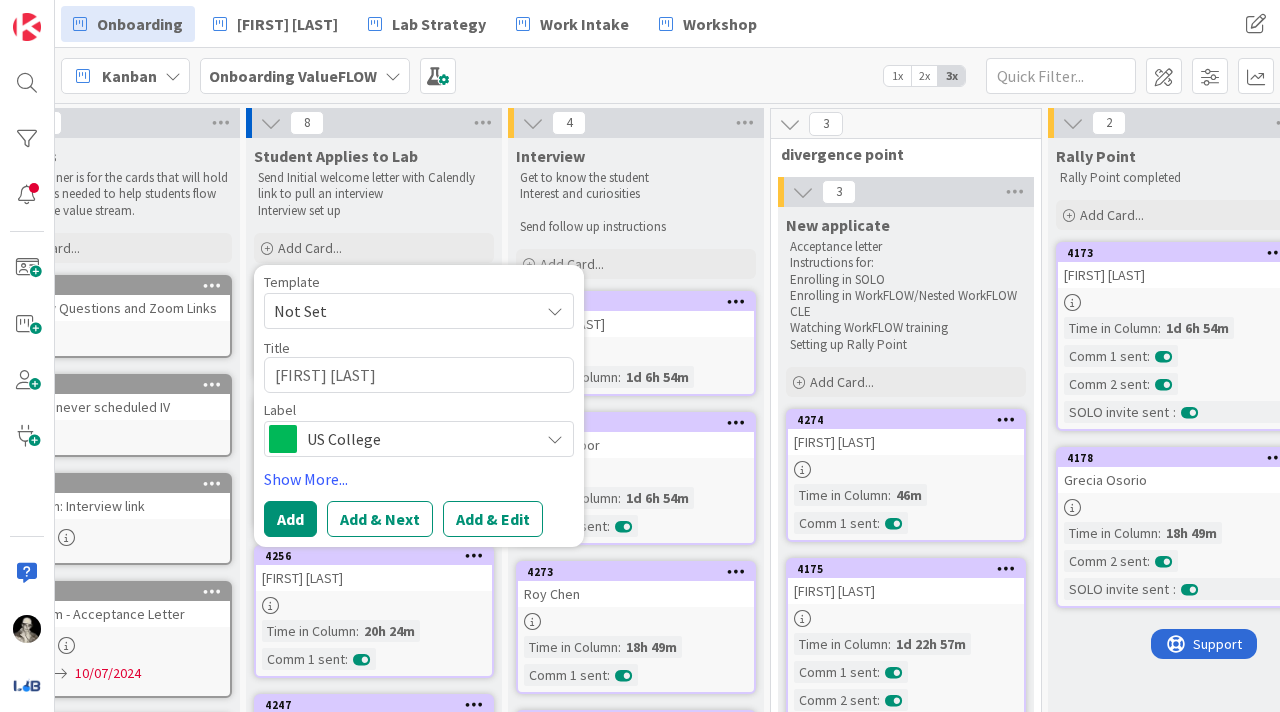 click on "US College" at bounding box center [418, 439] 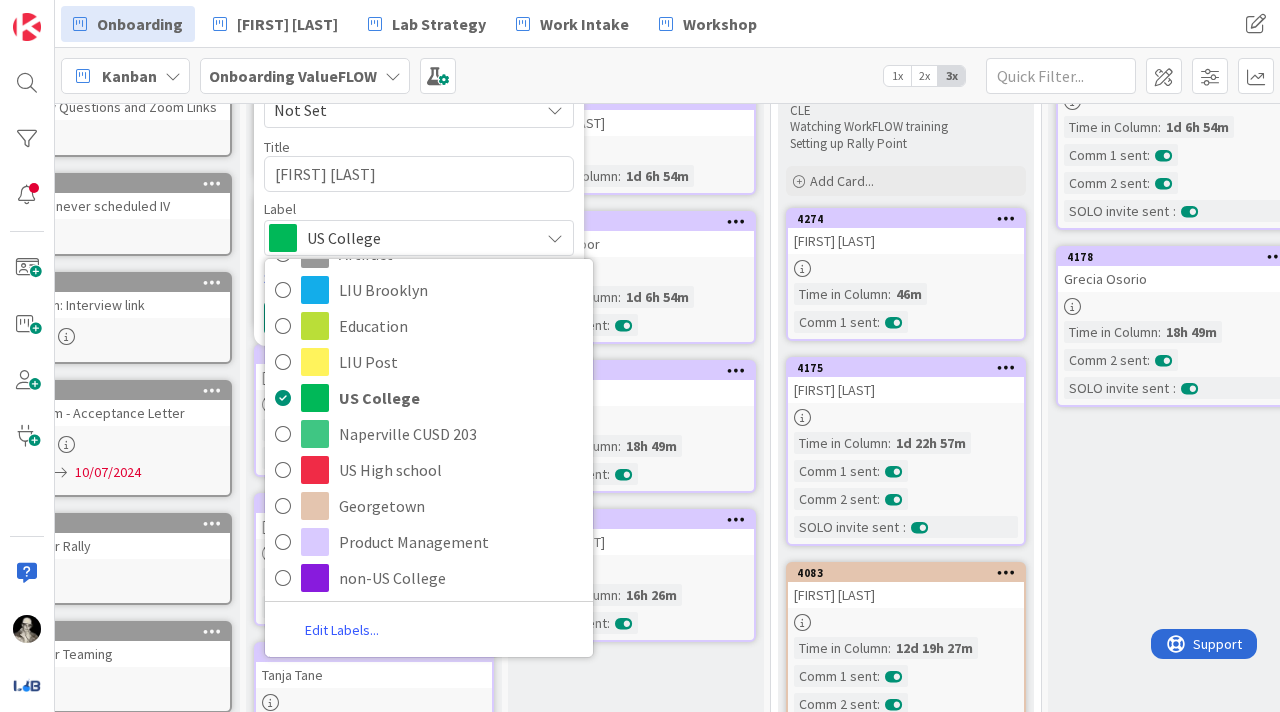 scroll, scrollTop: 209, scrollLeft: 78, axis: both 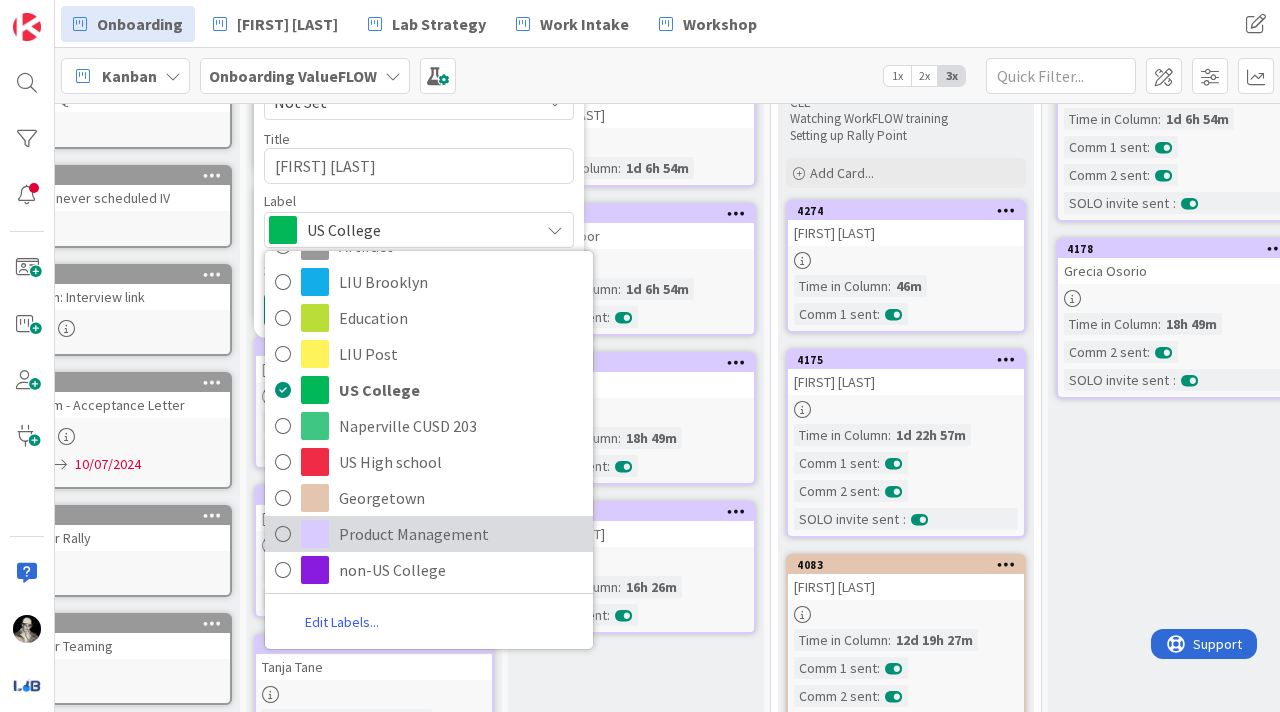 click on "Product Management" at bounding box center (461, 534) 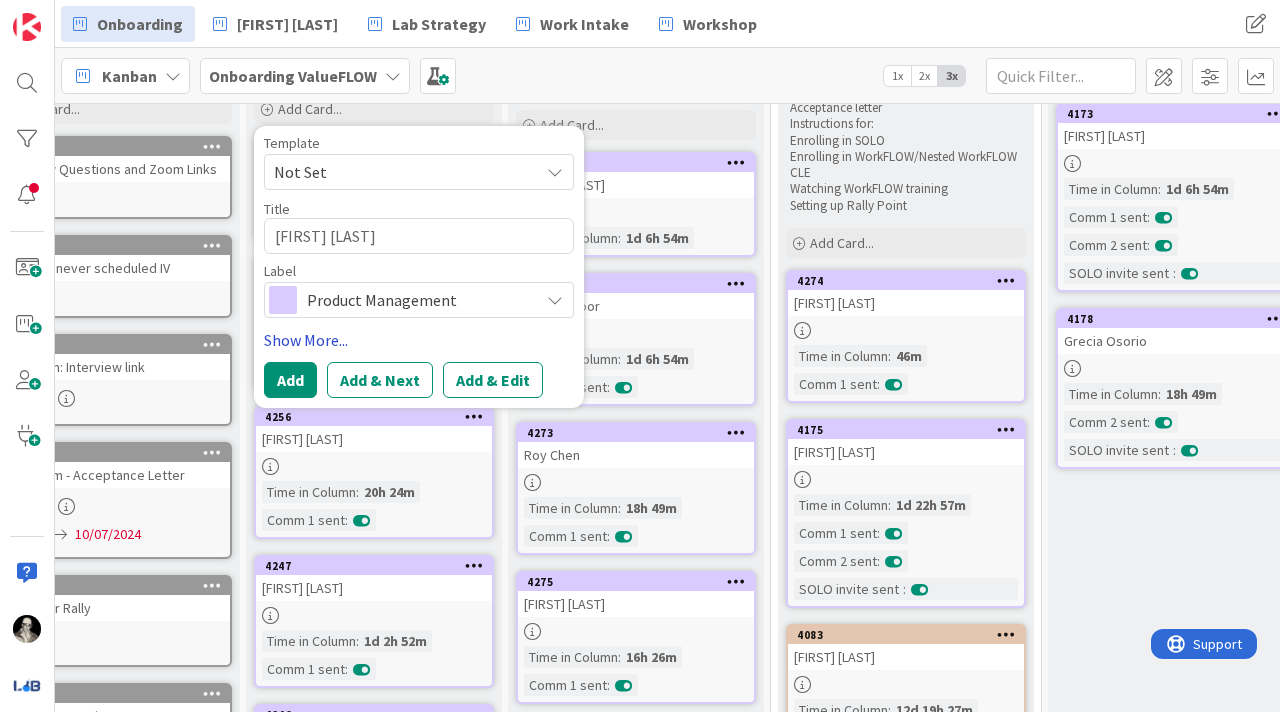 scroll, scrollTop: 133, scrollLeft: 78, axis: both 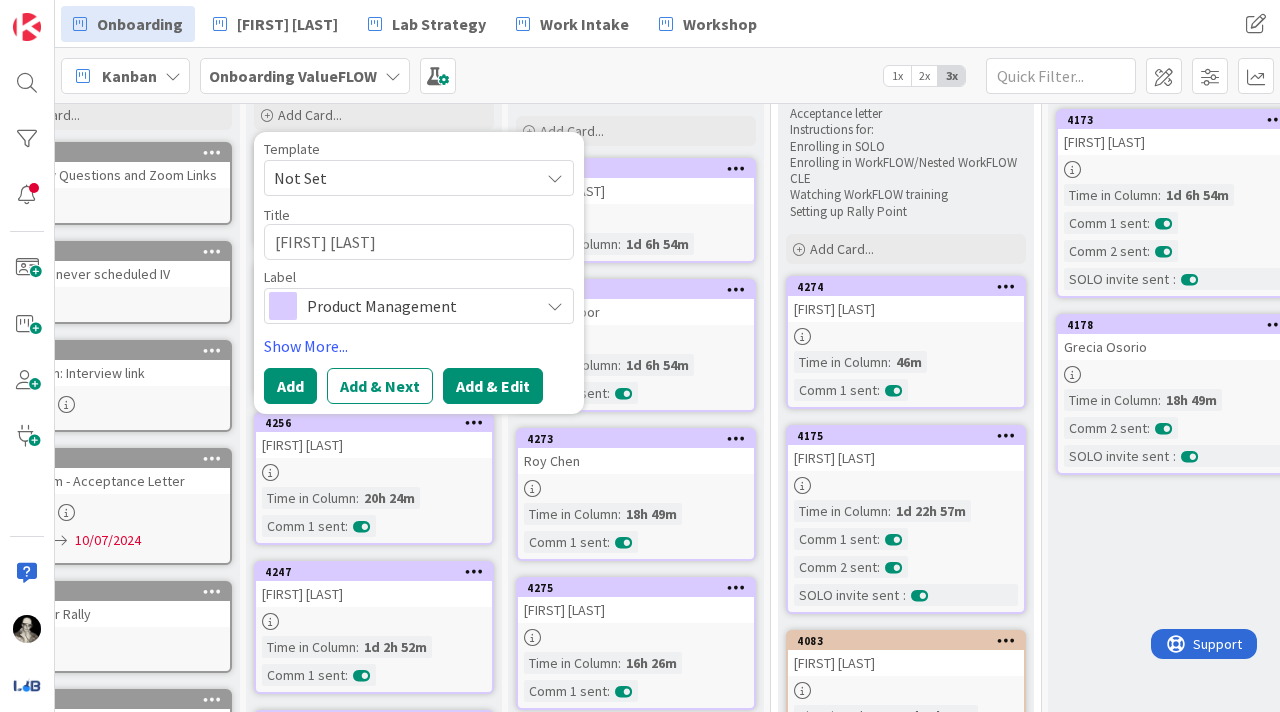 click on "Add & Edit" at bounding box center (493, 386) 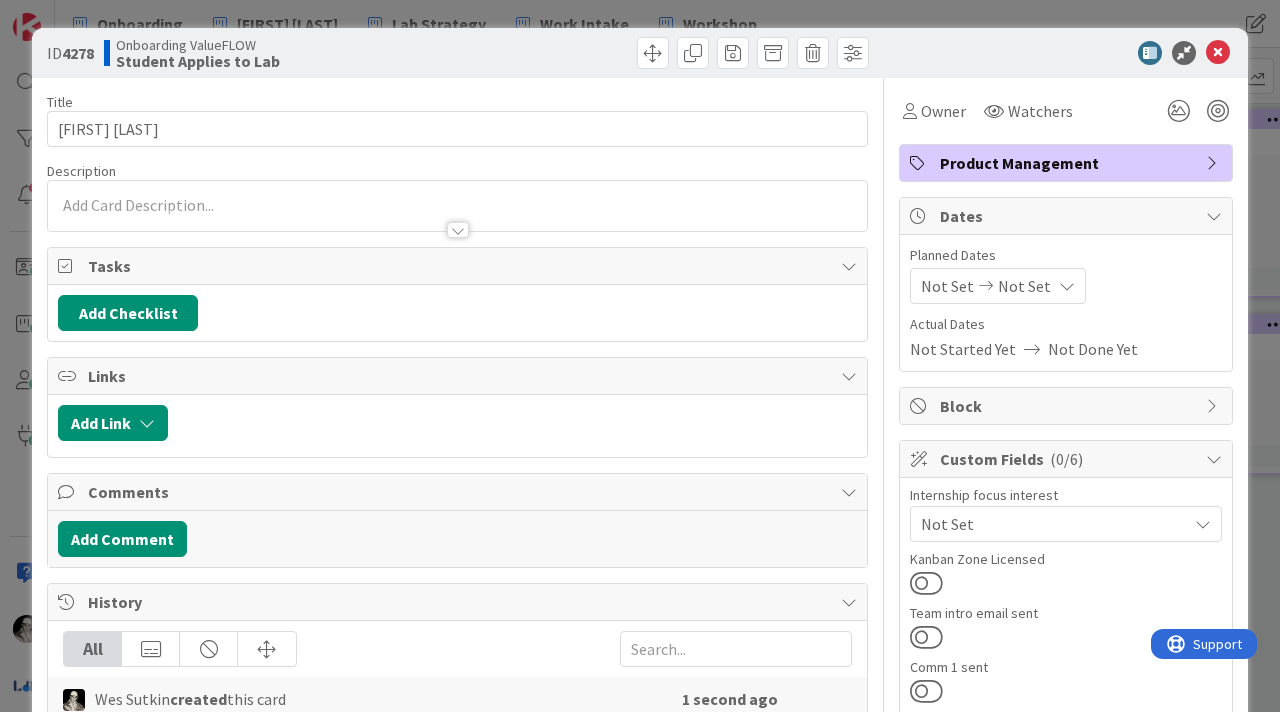 scroll, scrollTop: 0, scrollLeft: 0, axis: both 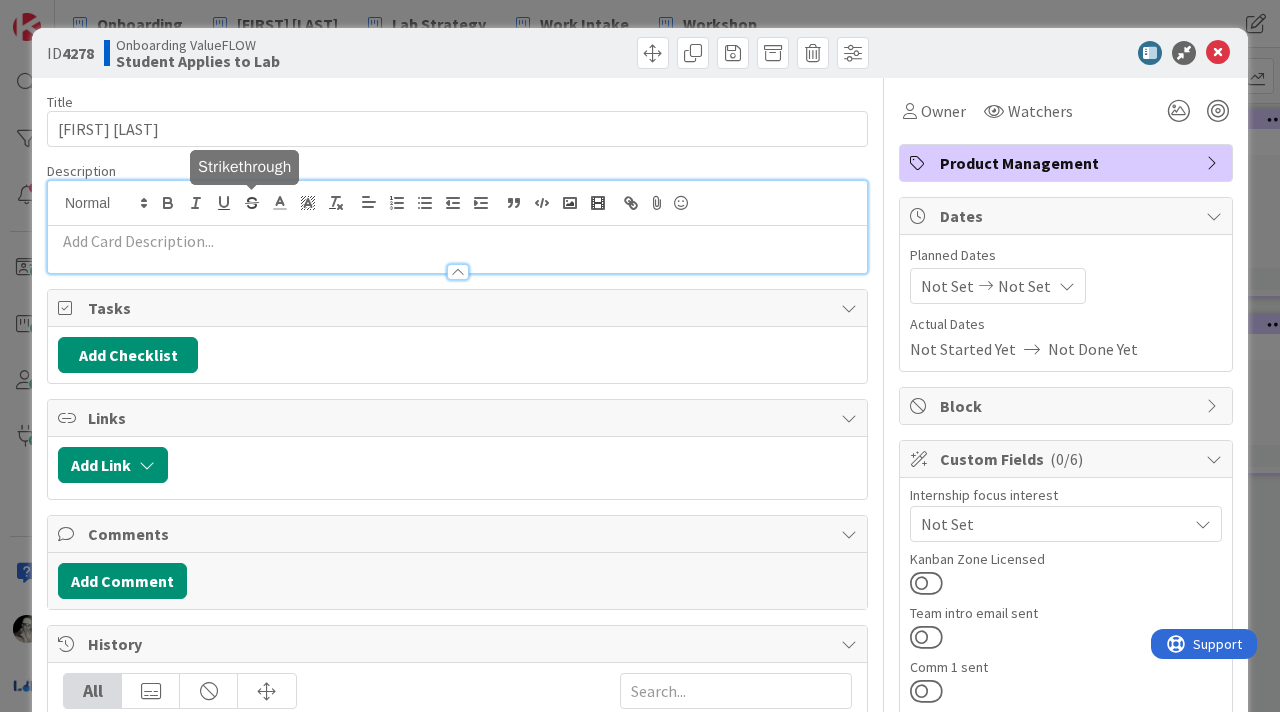 click at bounding box center (457, 227) 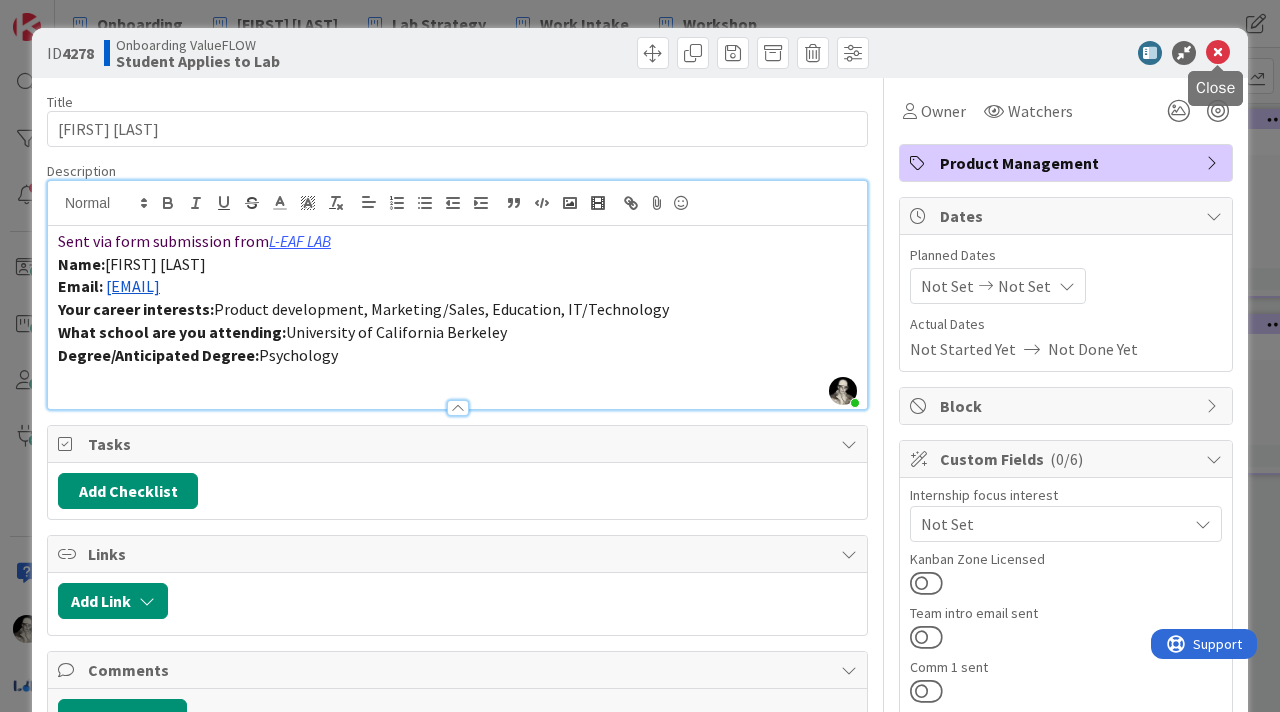 click at bounding box center (1218, 53) 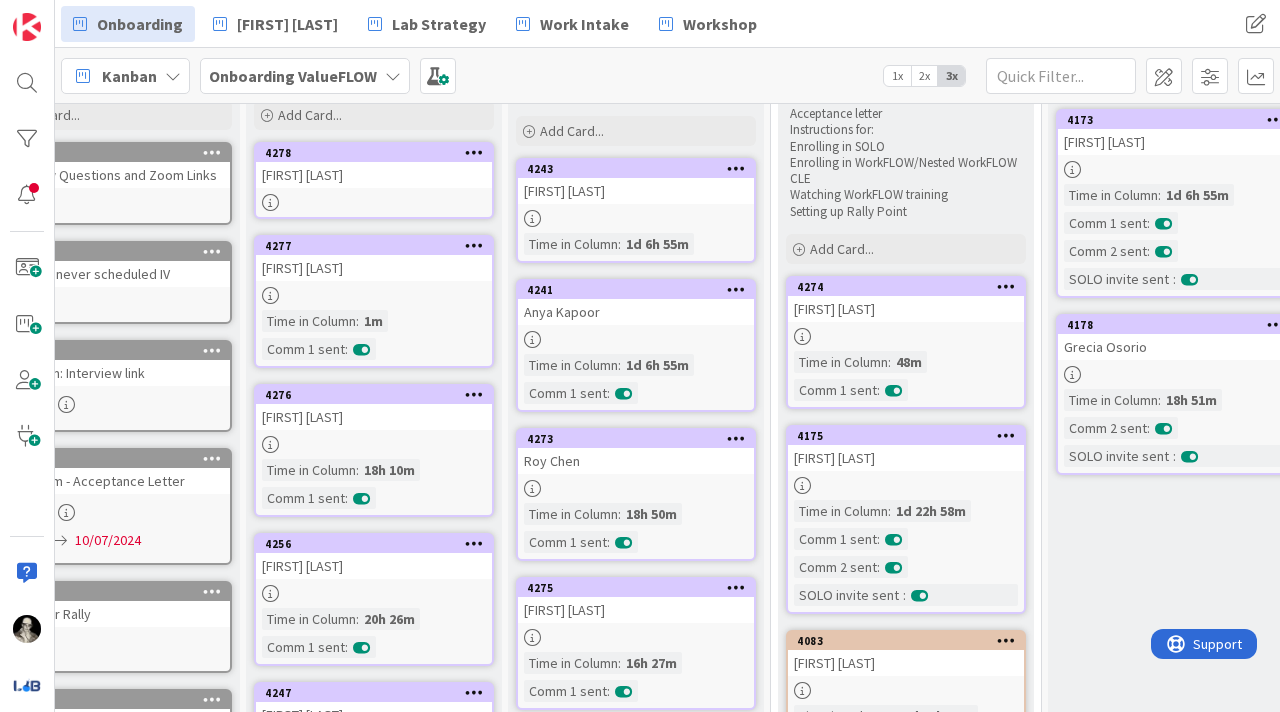 click on "[FIRST] [LAST]" at bounding box center [374, 268] 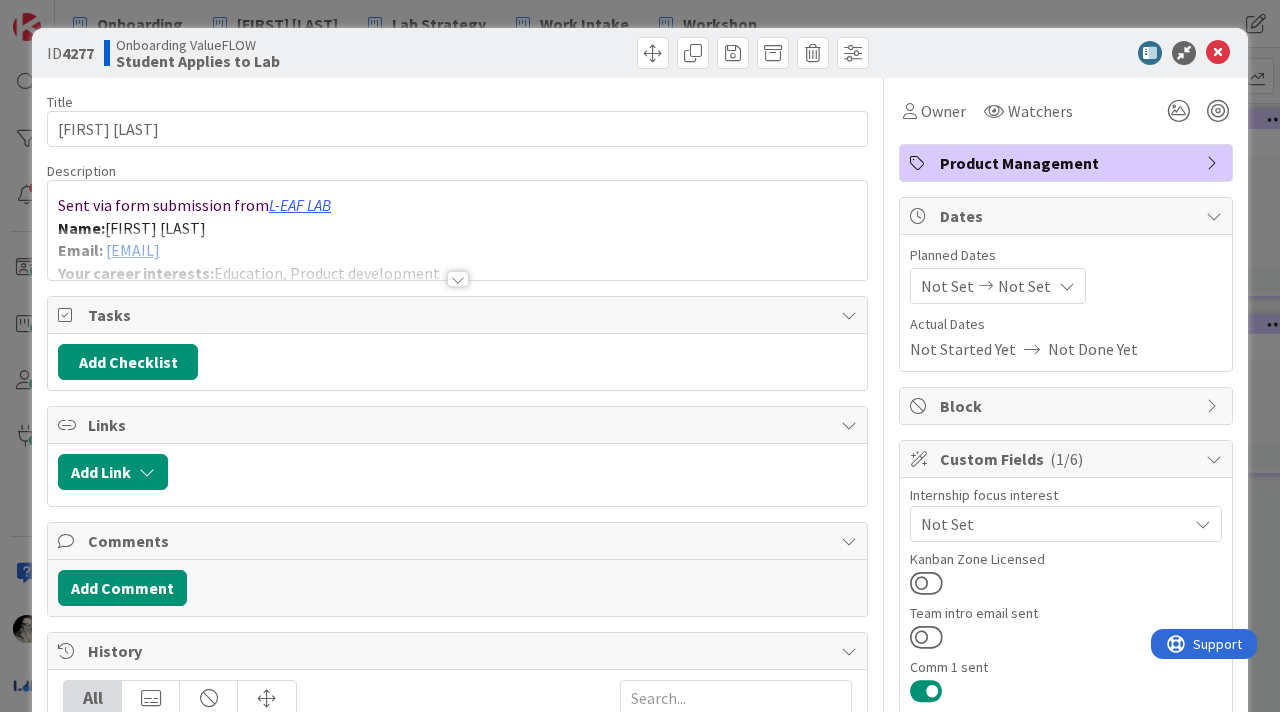 scroll, scrollTop: 0, scrollLeft: 0, axis: both 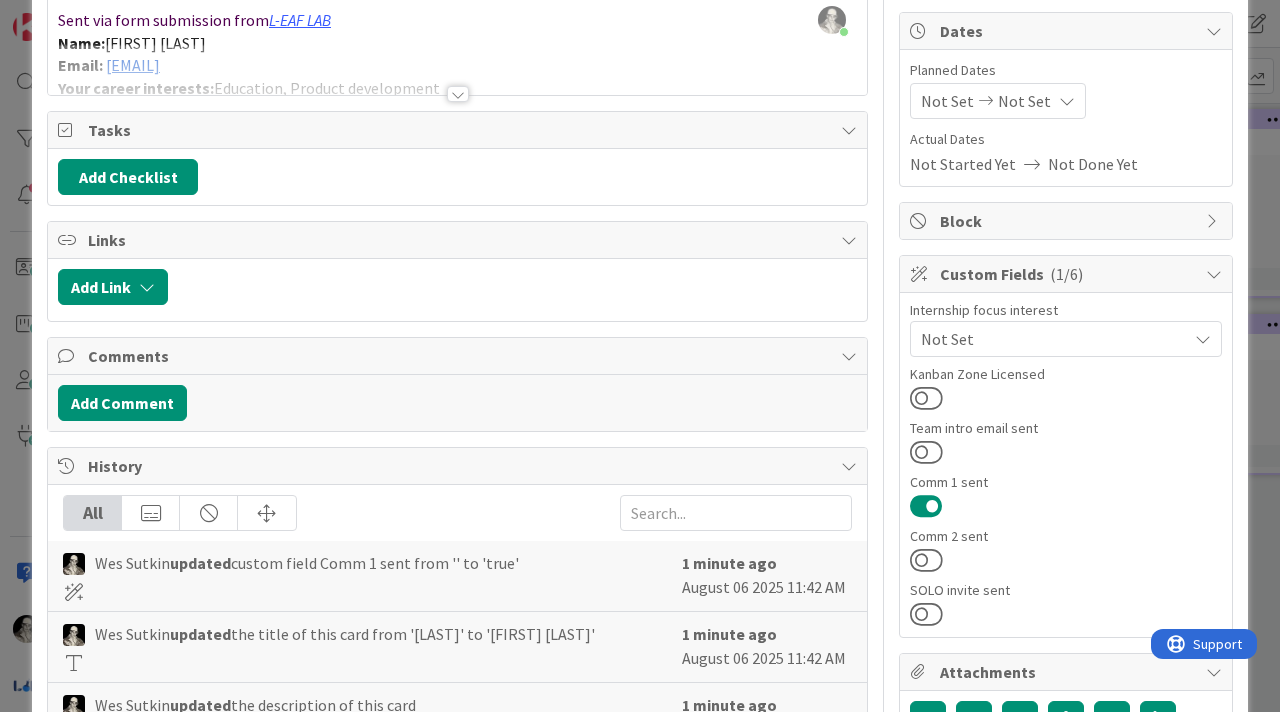 click at bounding box center (926, 506) 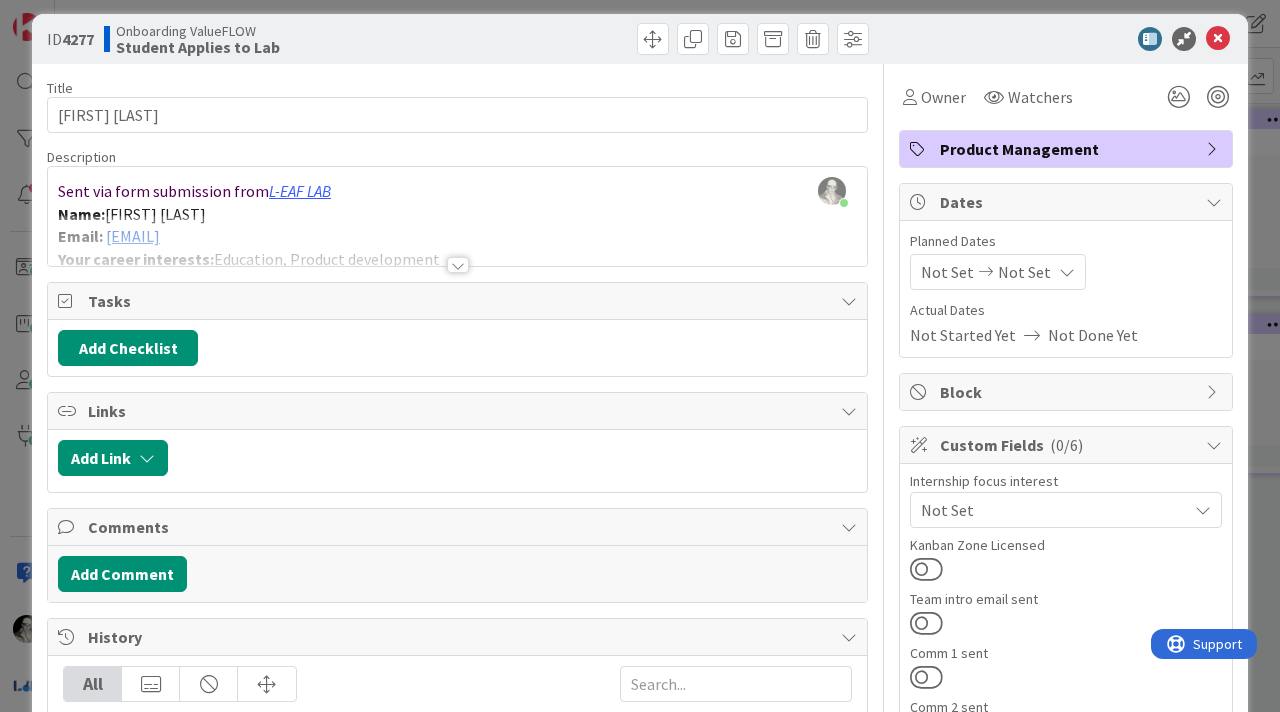 scroll, scrollTop: 0, scrollLeft: 0, axis: both 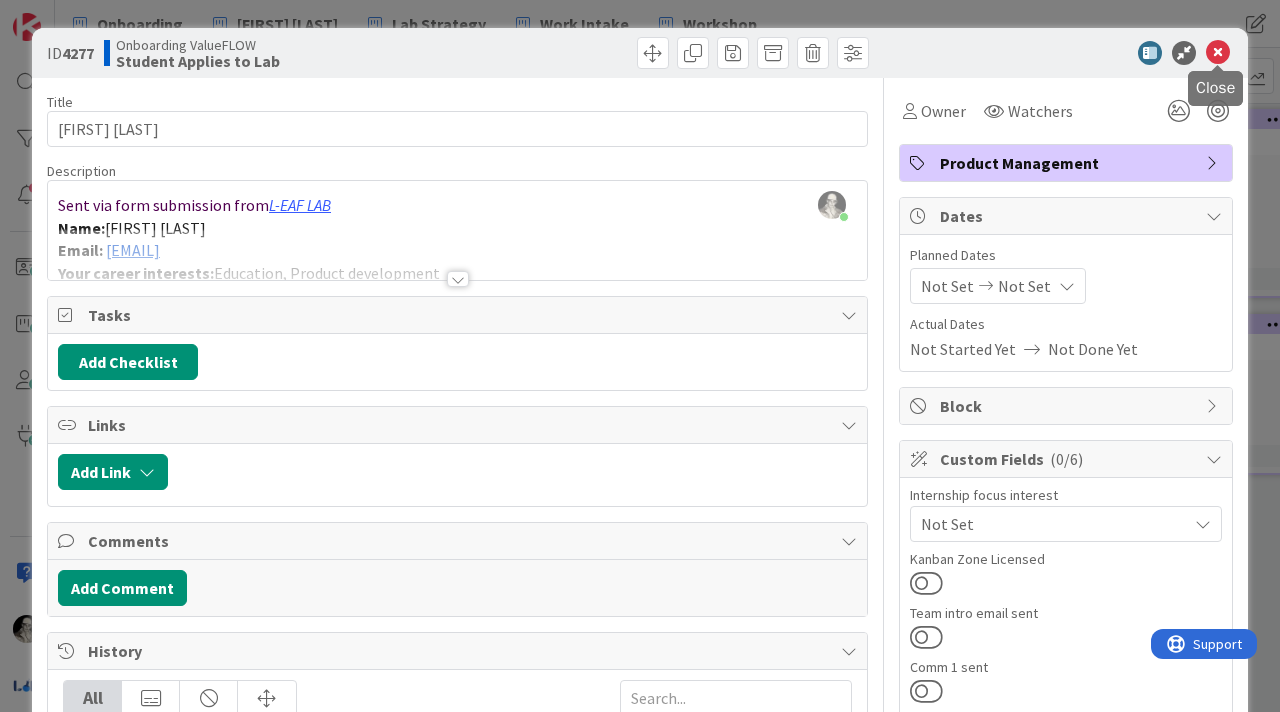 click at bounding box center [1218, 53] 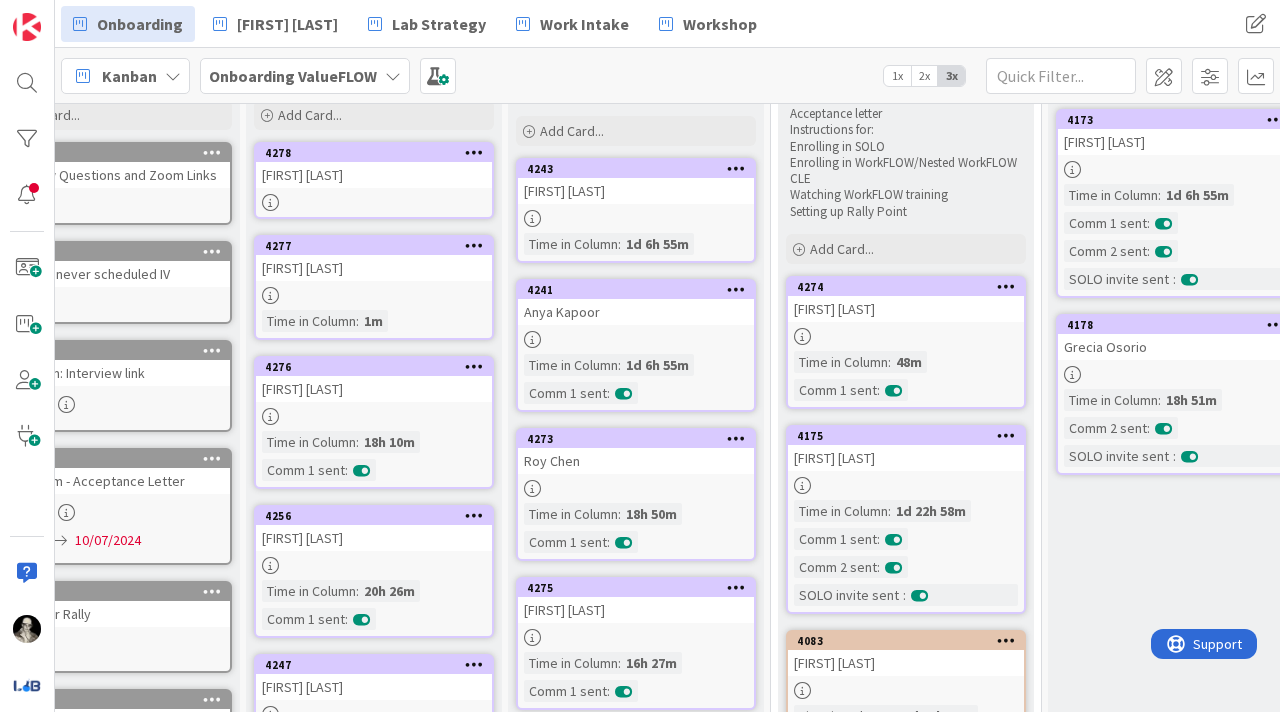 scroll, scrollTop: 0, scrollLeft: 0, axis: both 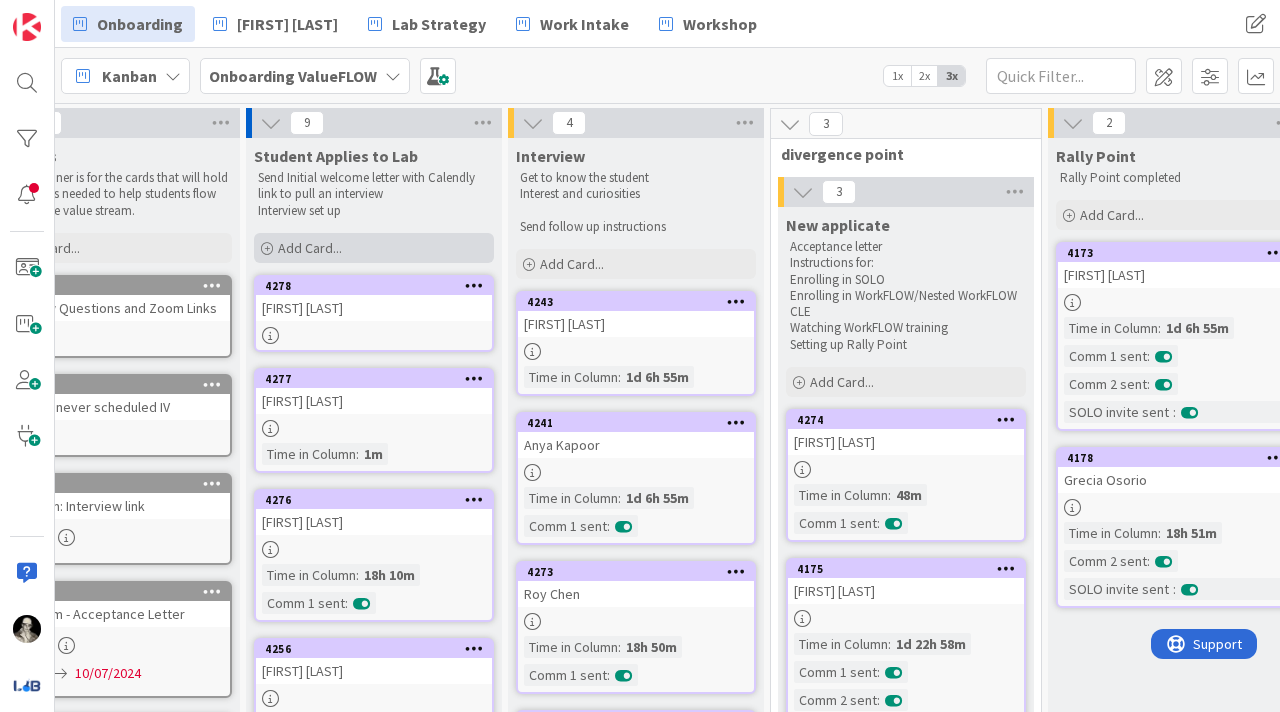 click on "Add Card..." at bounding box center [310, 248] 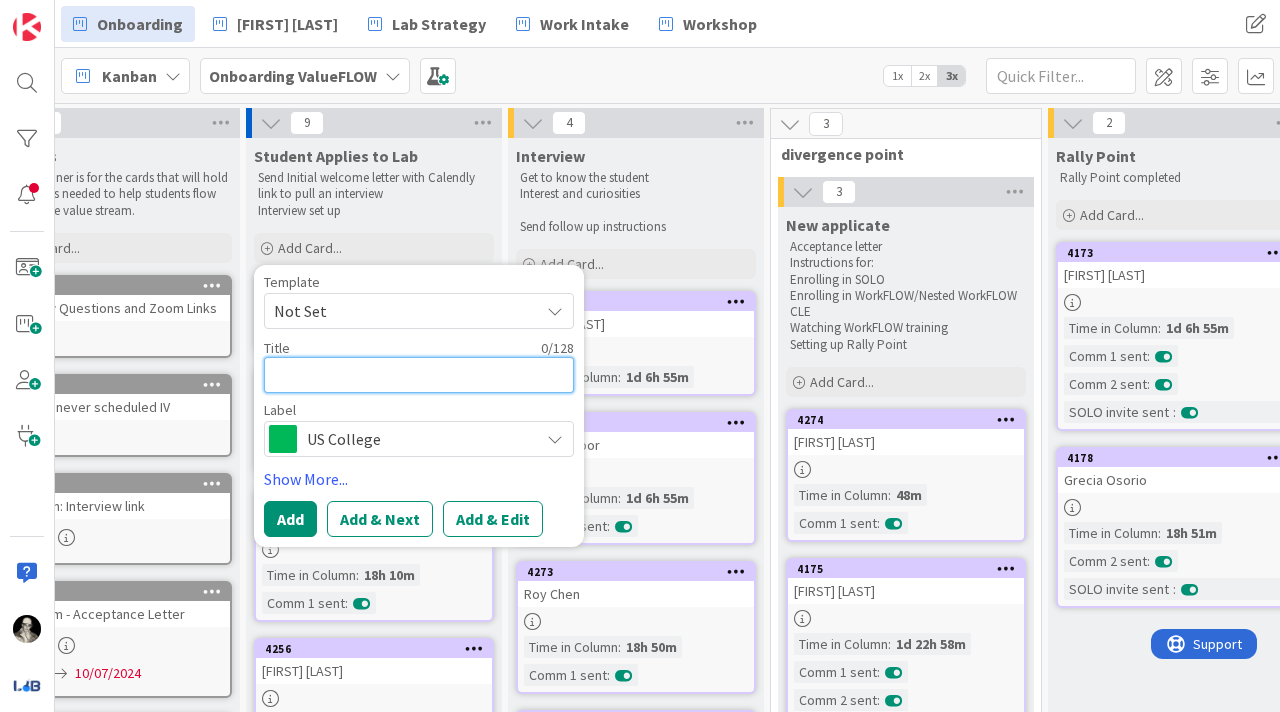 paste on "[FIRST] [LAST]" 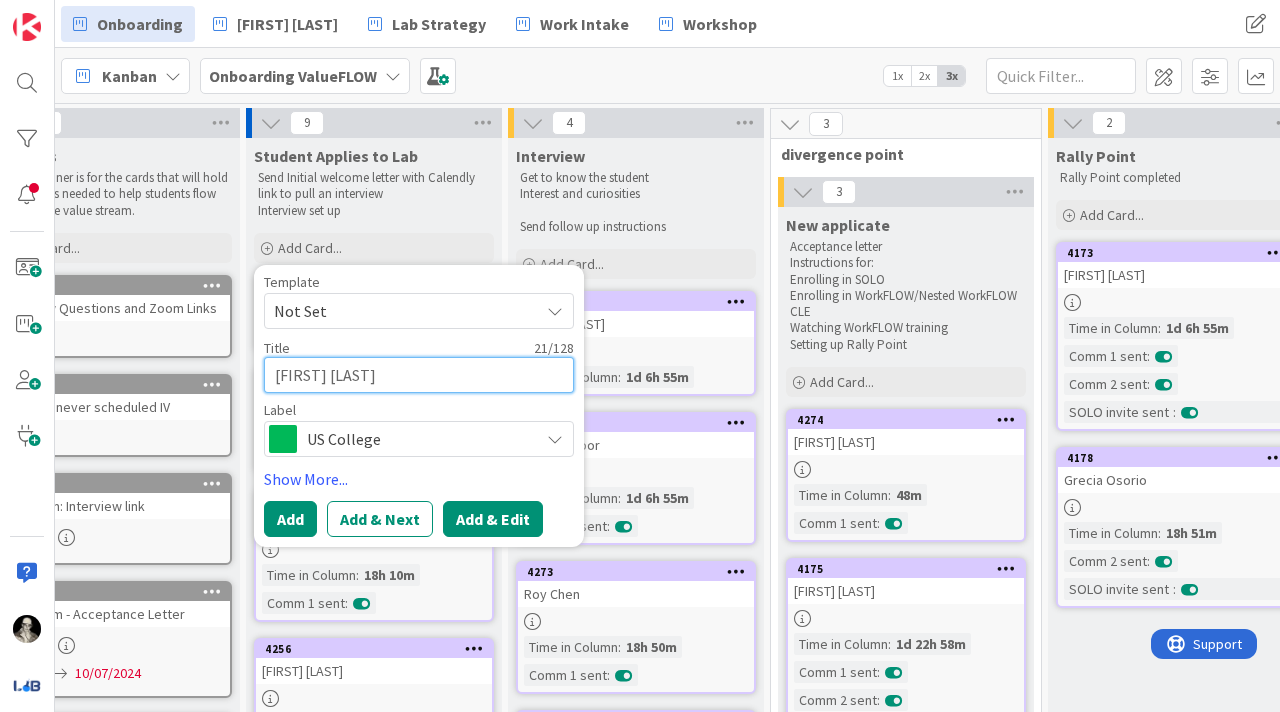 type on "[FIRST] [LAST]" 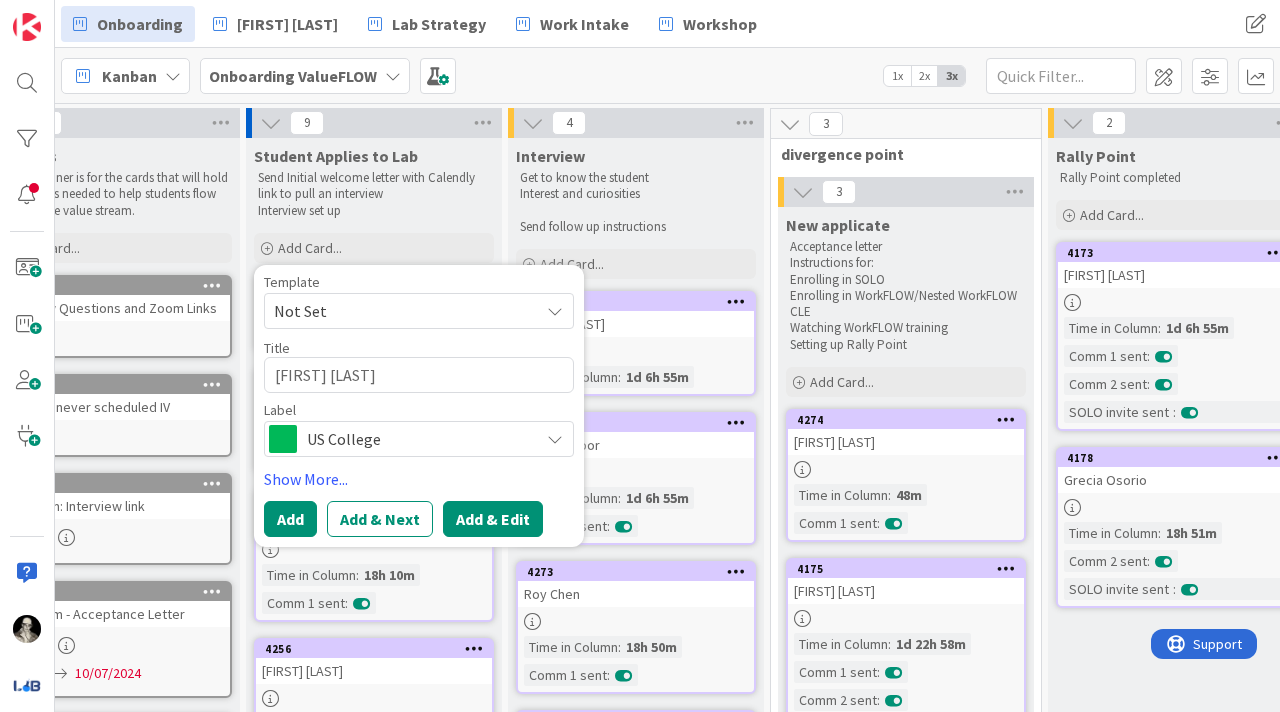click on "Add & Edit" at bounding box center (493, 519) 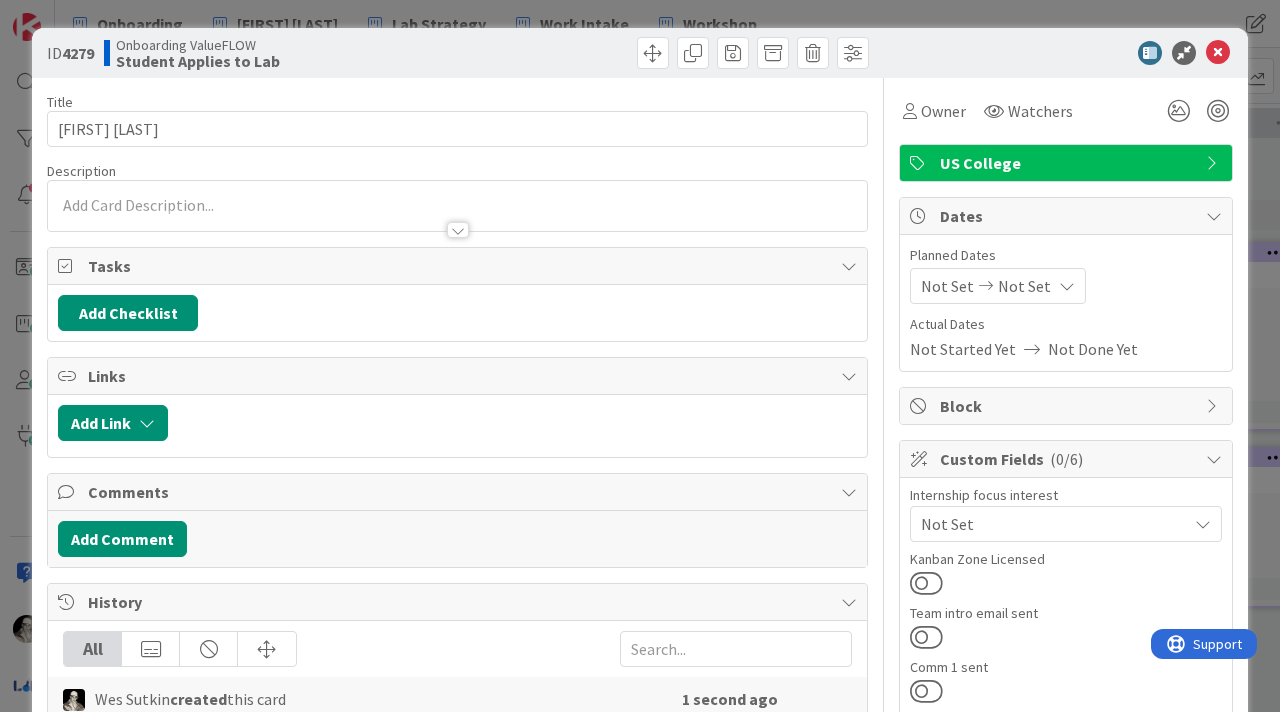 scroll, scrollTop: 0, scrollLeft: 0, axis: both 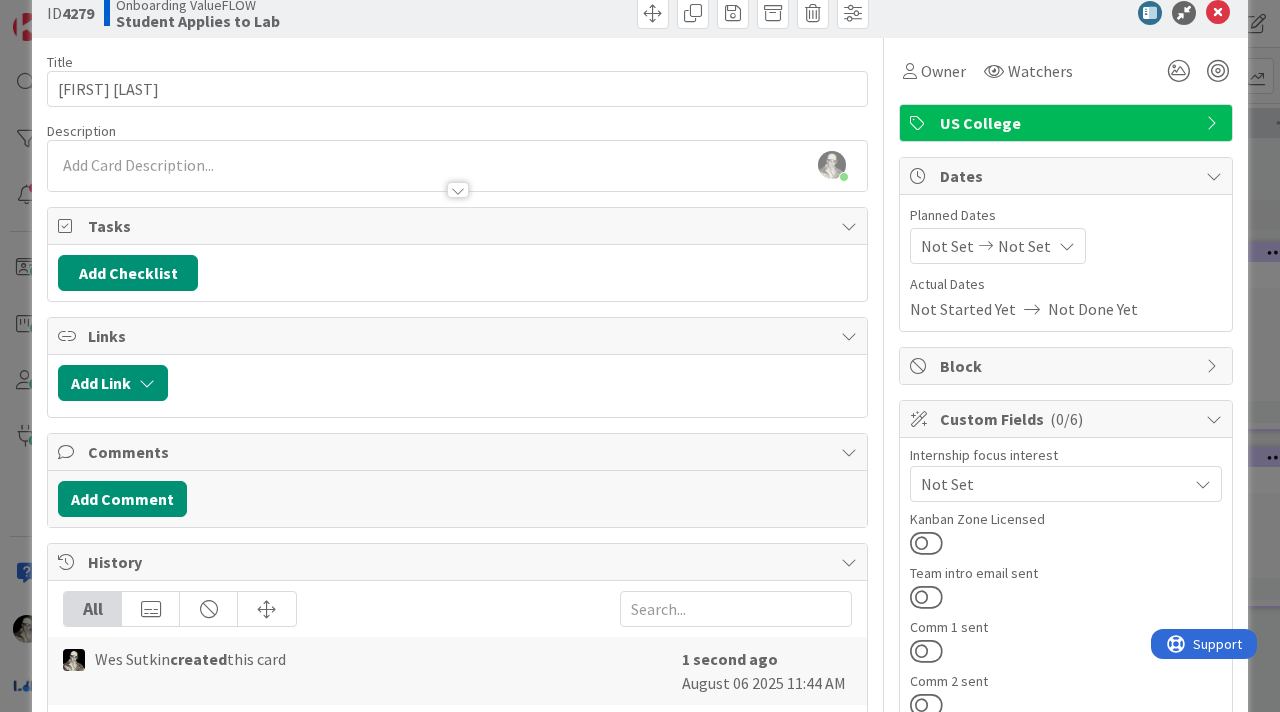 click on "Wes Sutkin just joined" at bounding box center (457, 166) 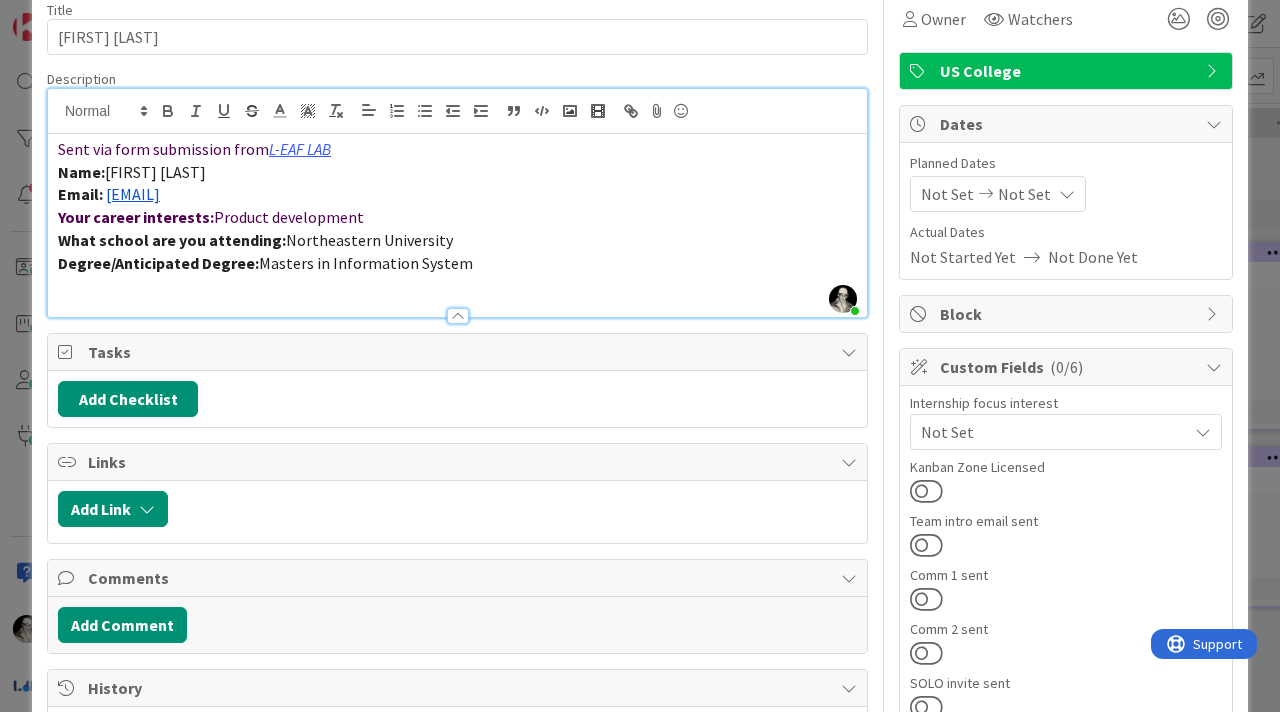 scroll, scrollTop: 61, scrollLeft: 0, axis: vertical 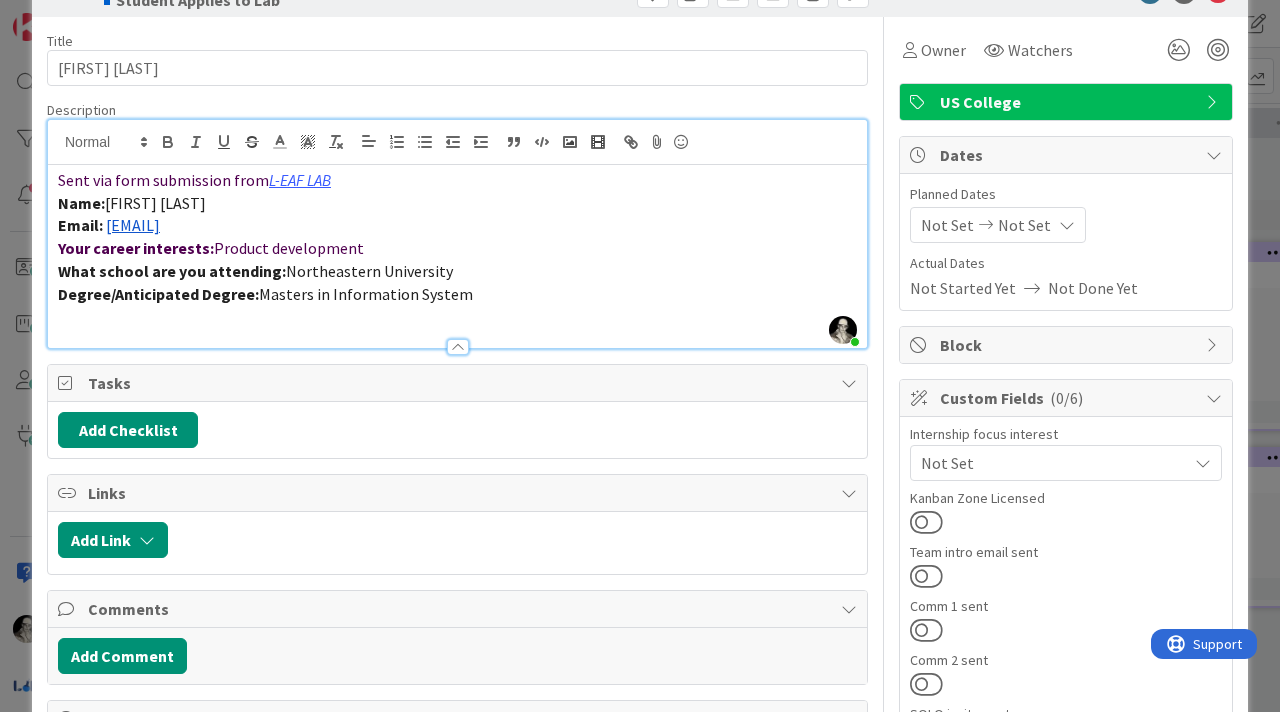 click on "US College" at bounding box center (1068, 102) 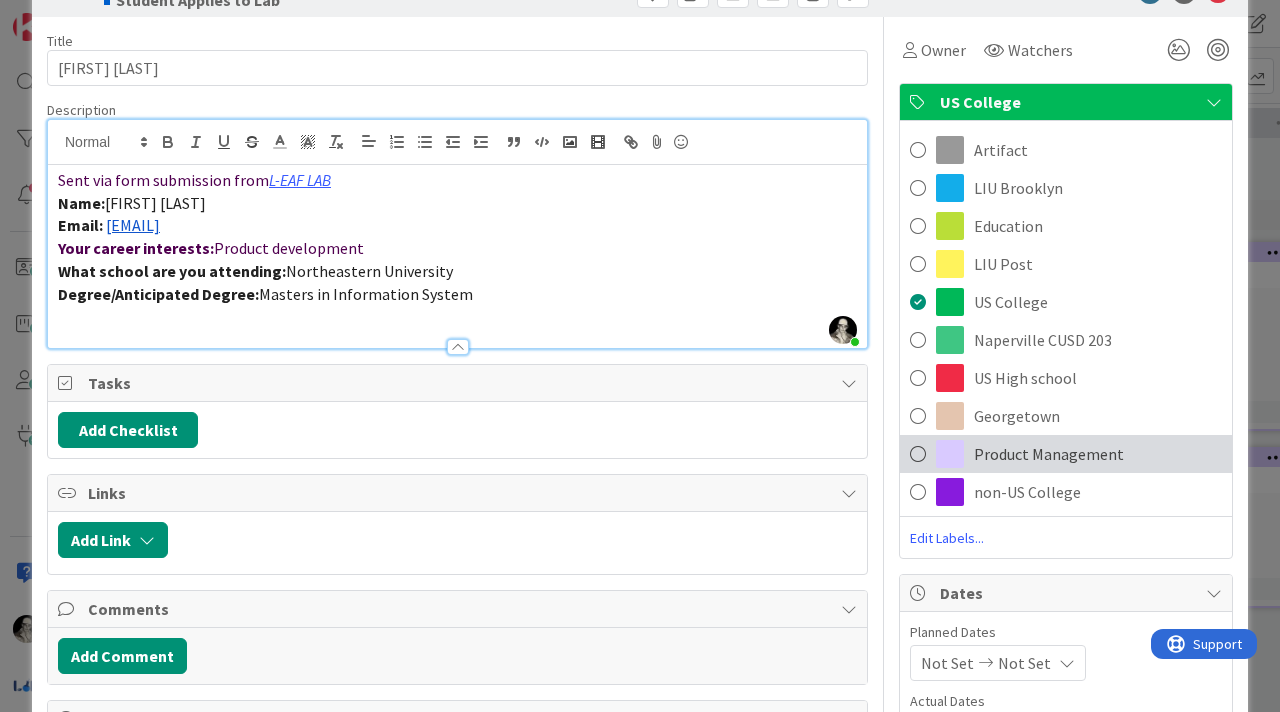 click on "Product Management" at bounding box center [1066, 454] 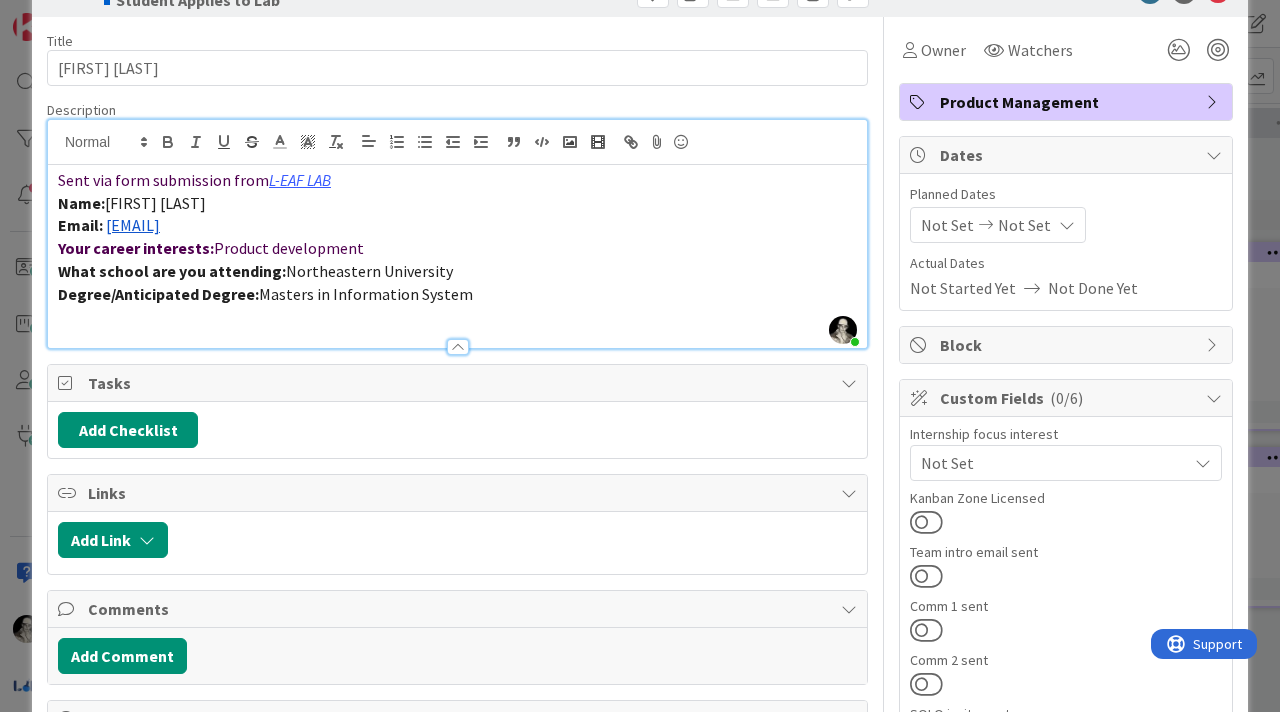 scroll, scrollTop: 0, scrollLeft: 0, axis: both 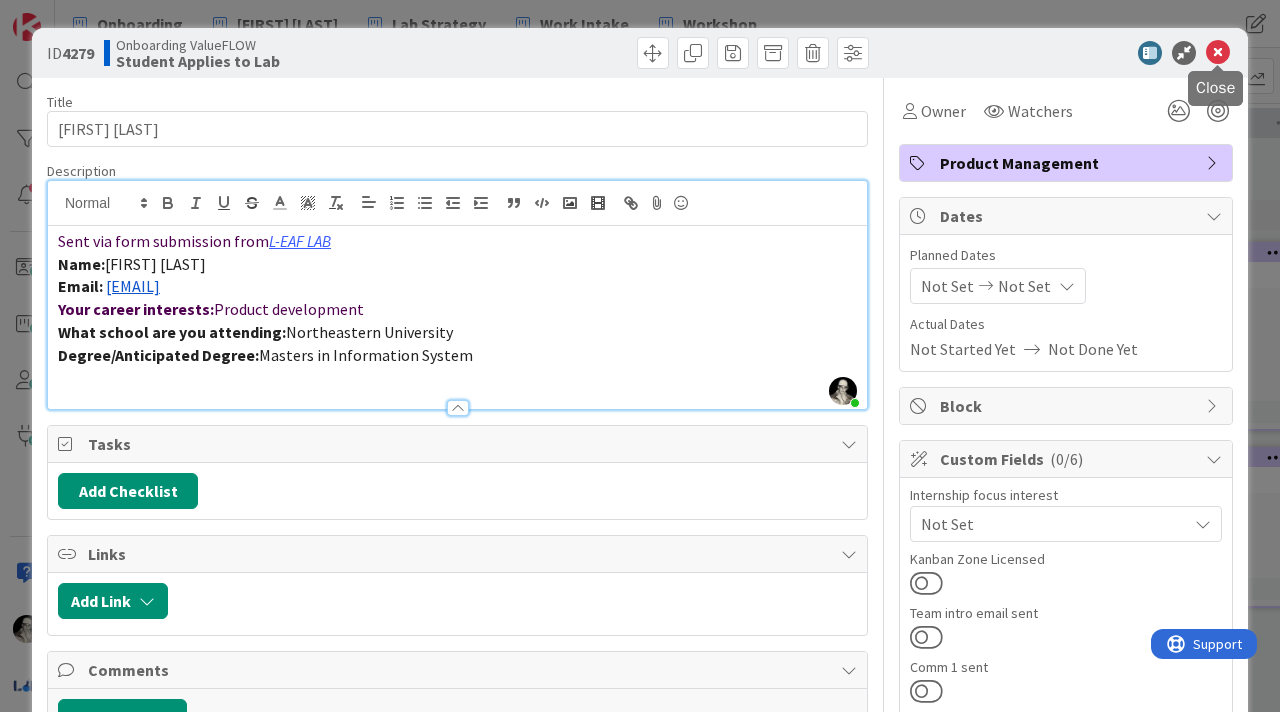 click at bounding box center [1218, 53] 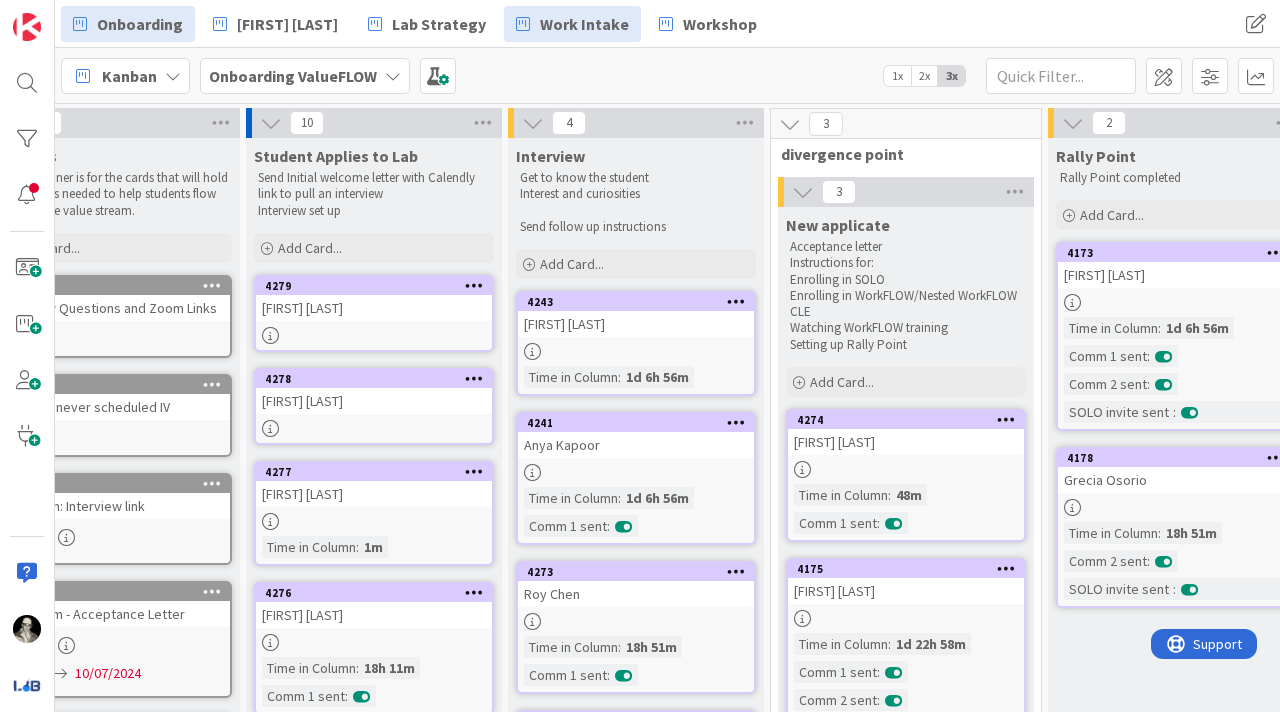scroll, scrollTop: 0, scrollLeft: 0, axis: both 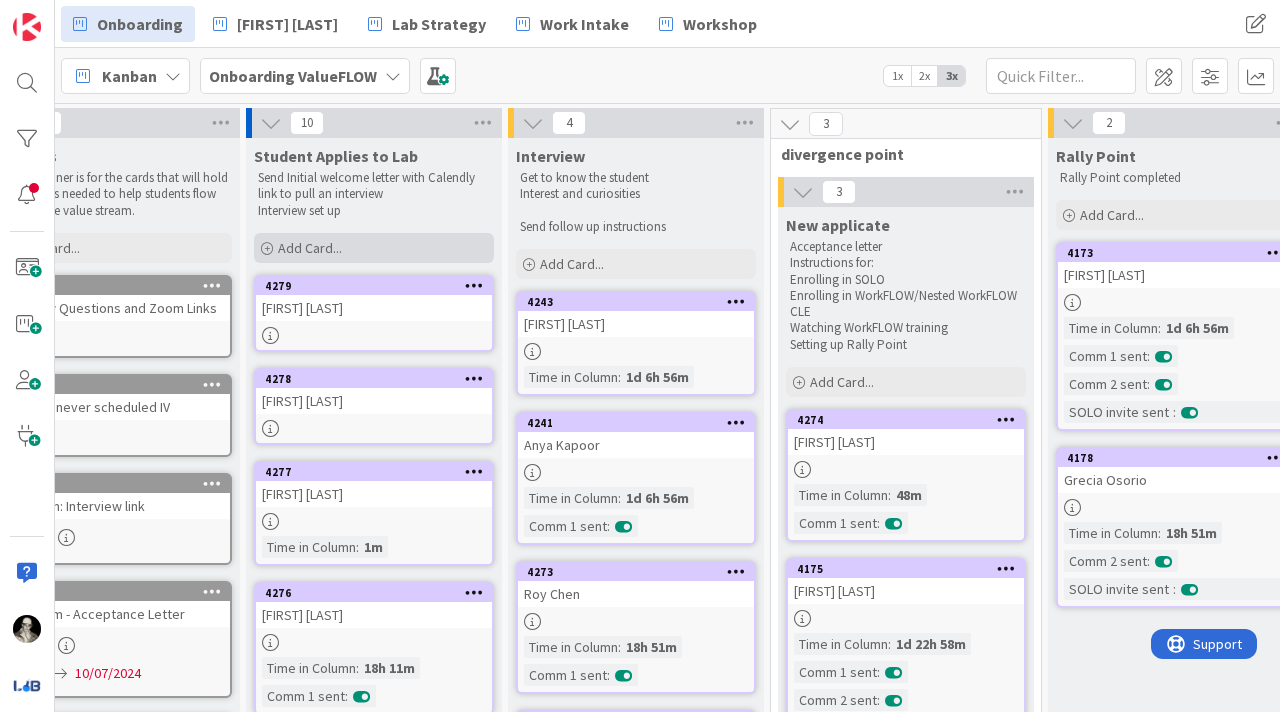 click on "Add Card..." at bounding box center (310, 248) 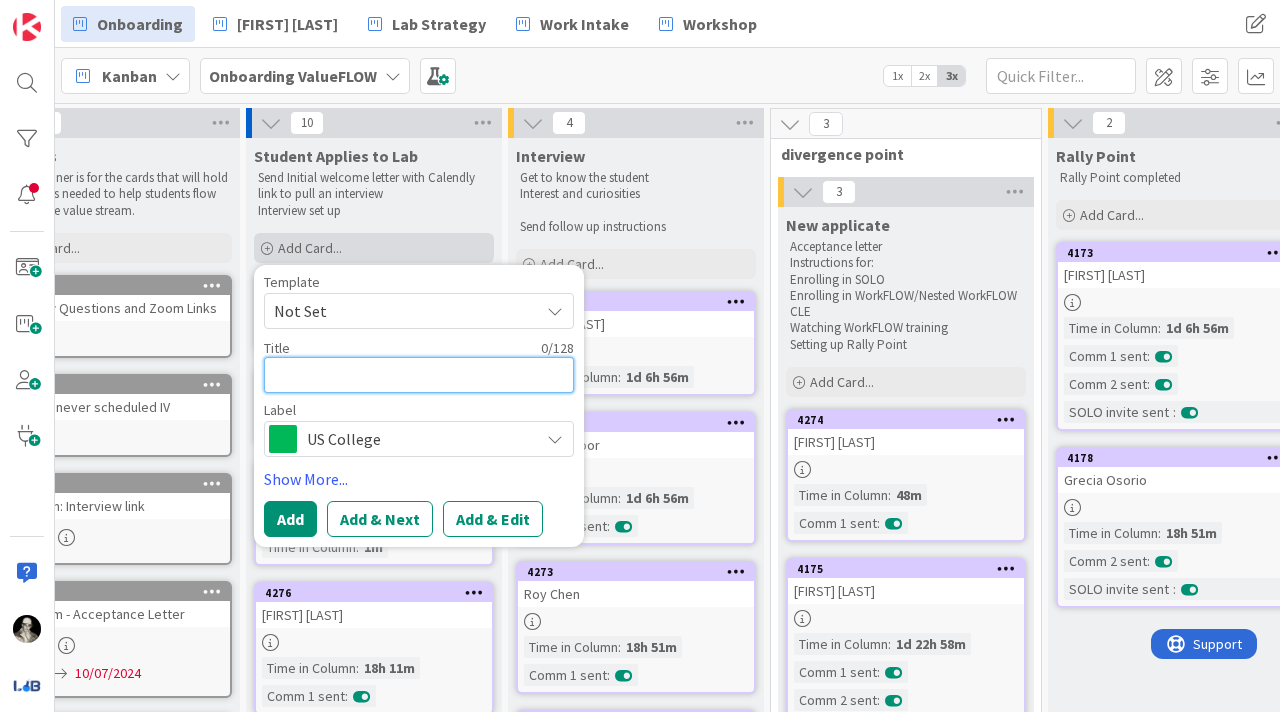 type on "x" 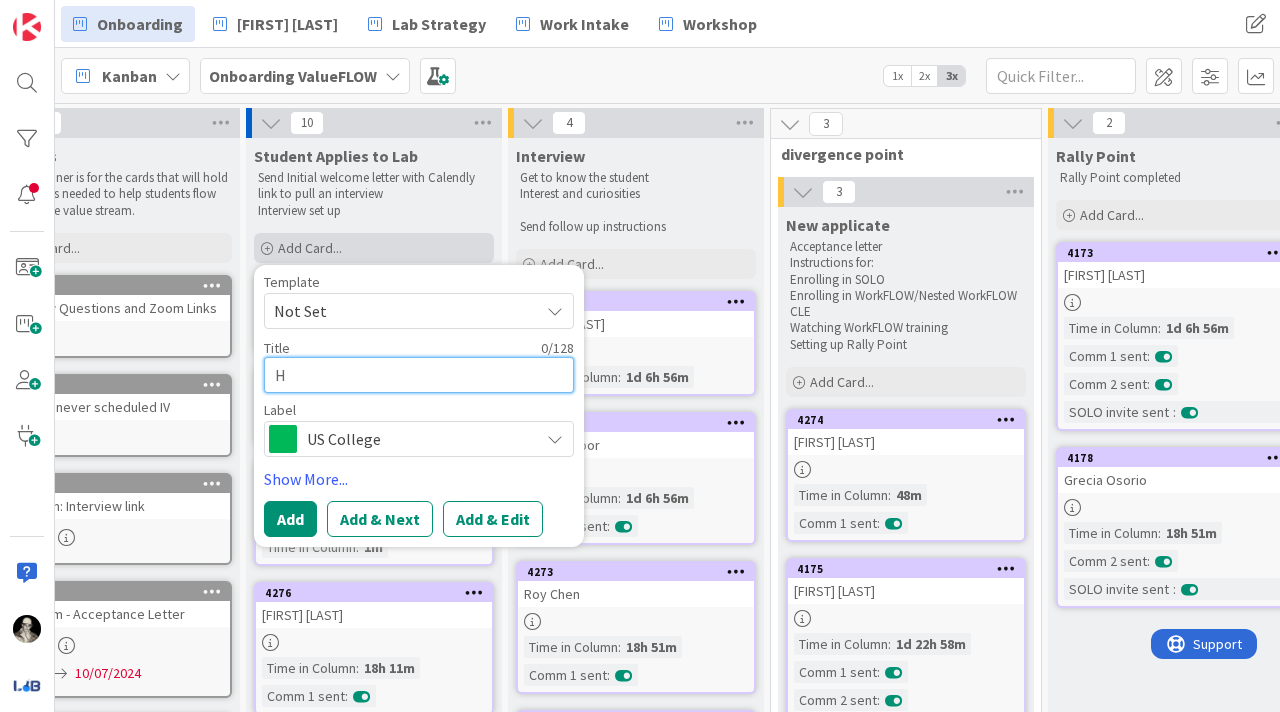 type on "x" 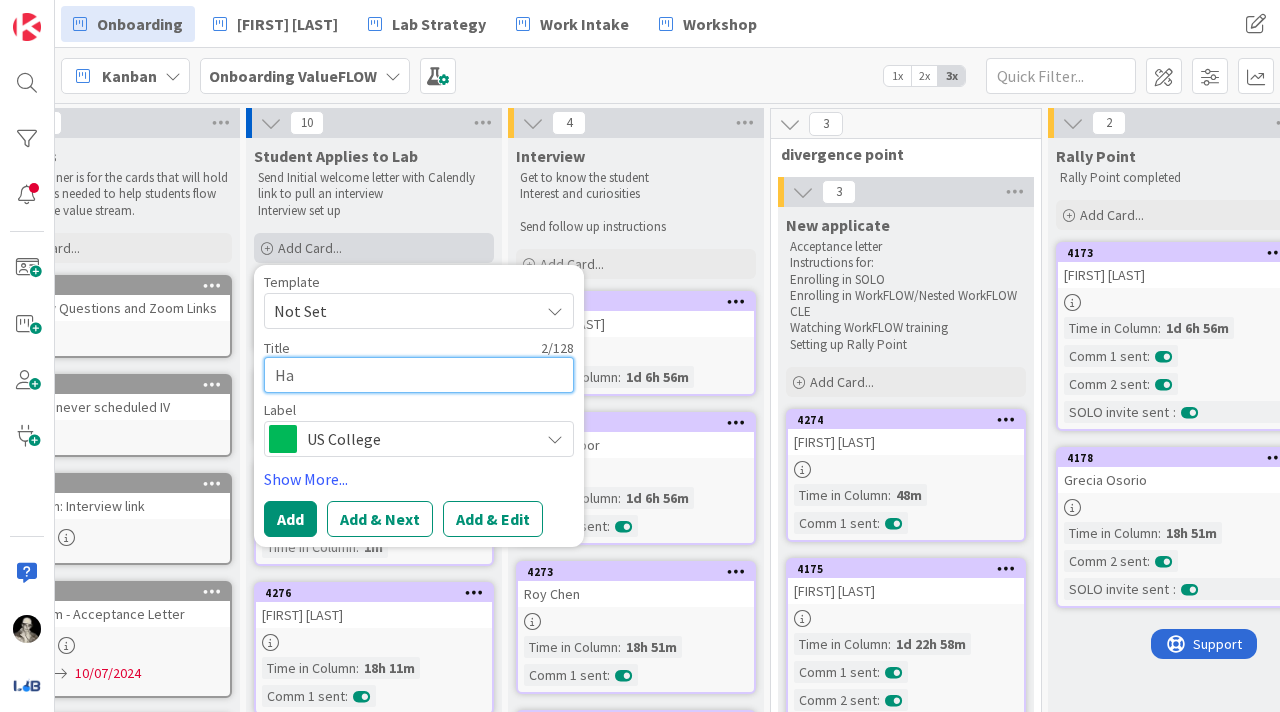 type on "x" 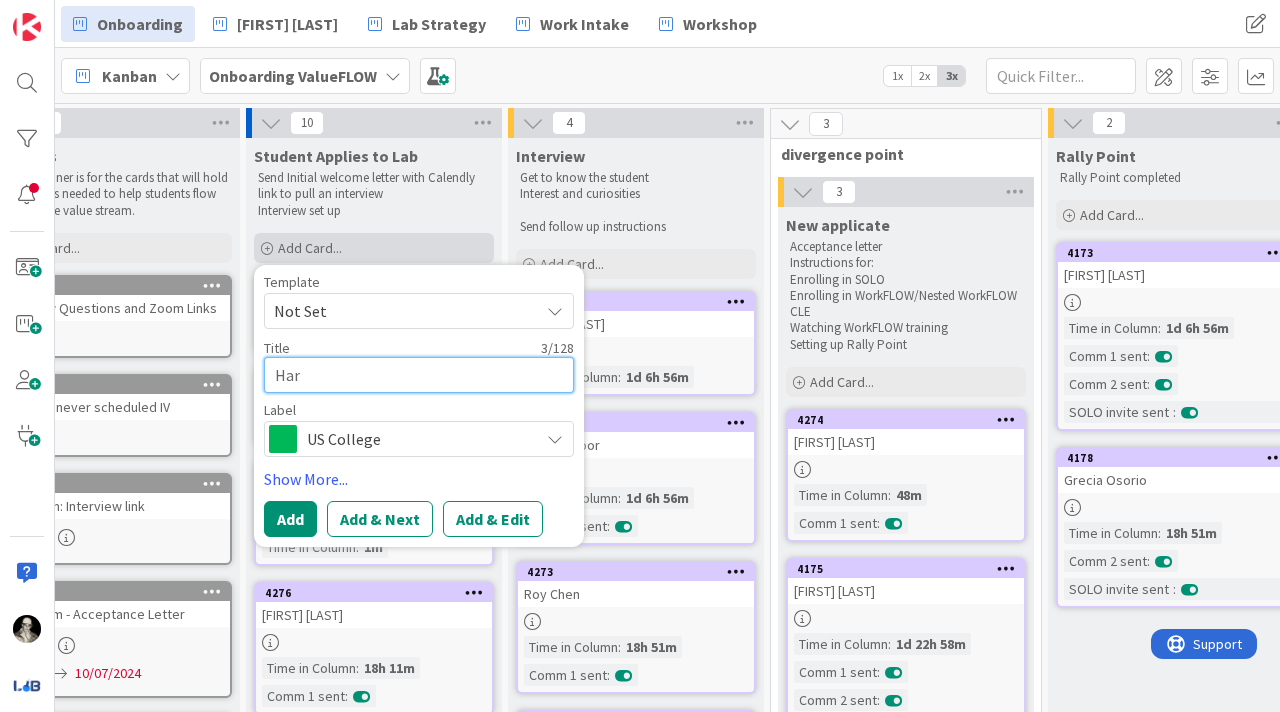 type on "x" 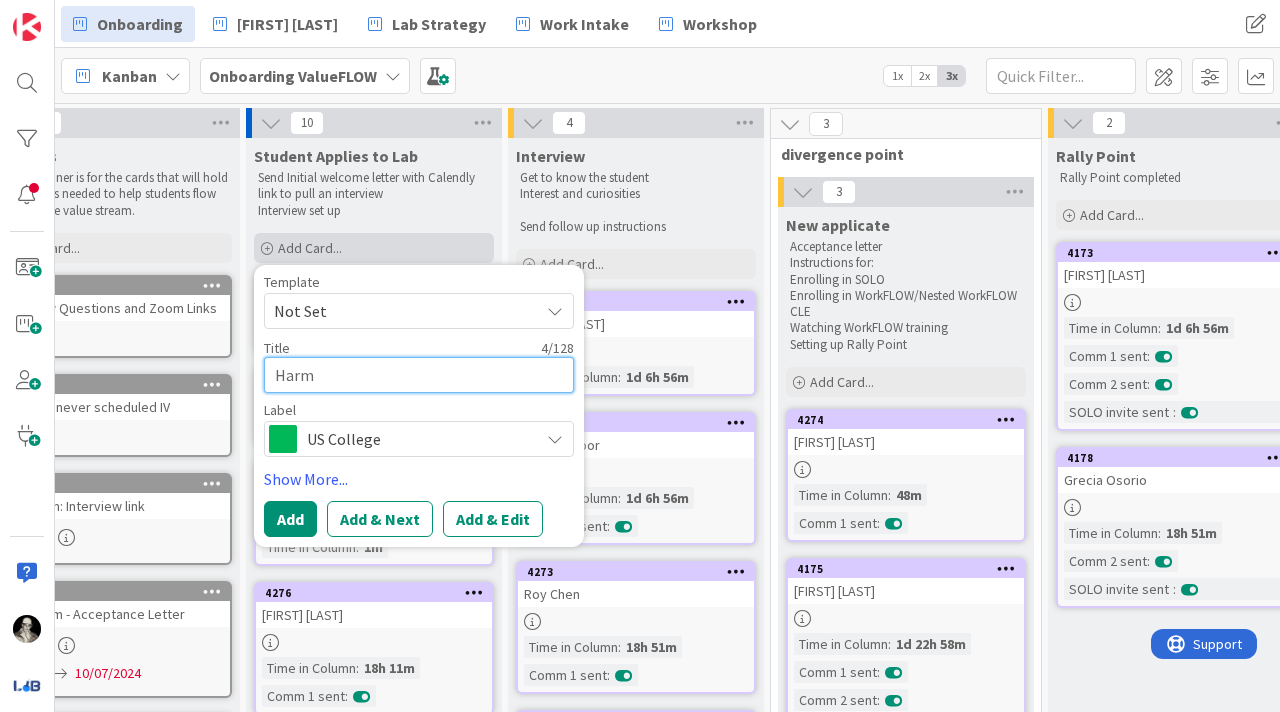 type on "x" 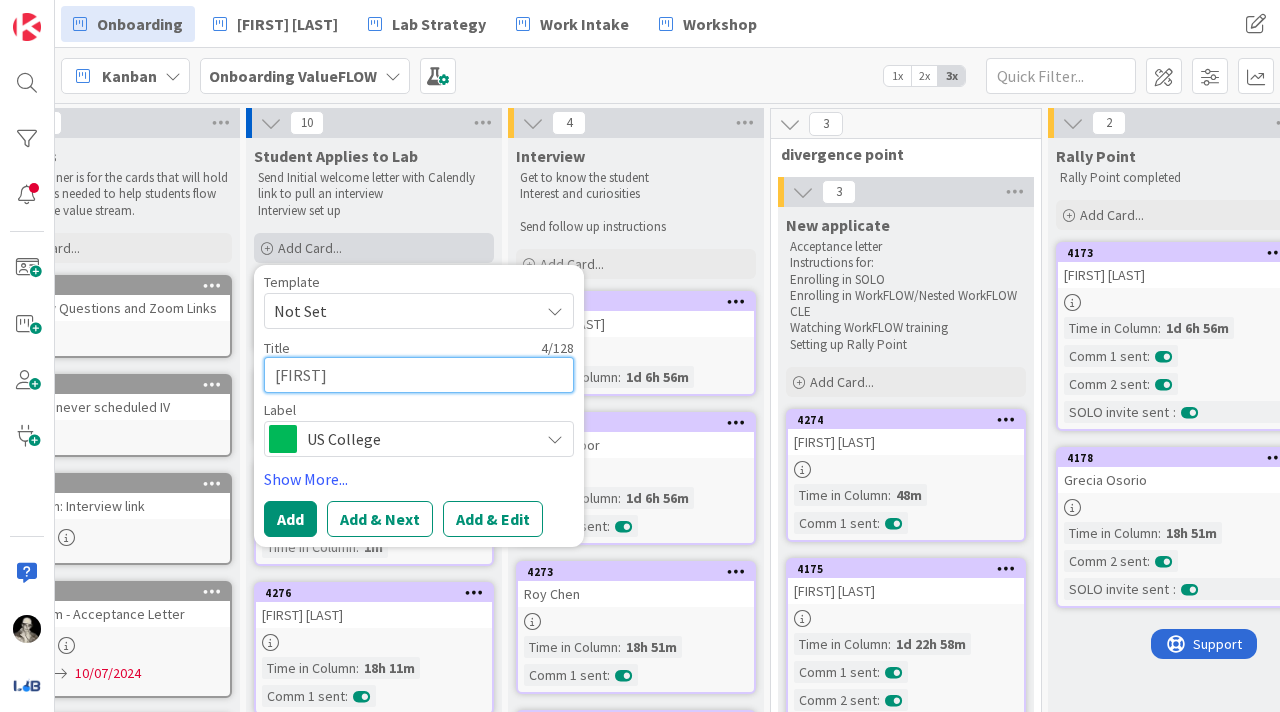 type on "x" 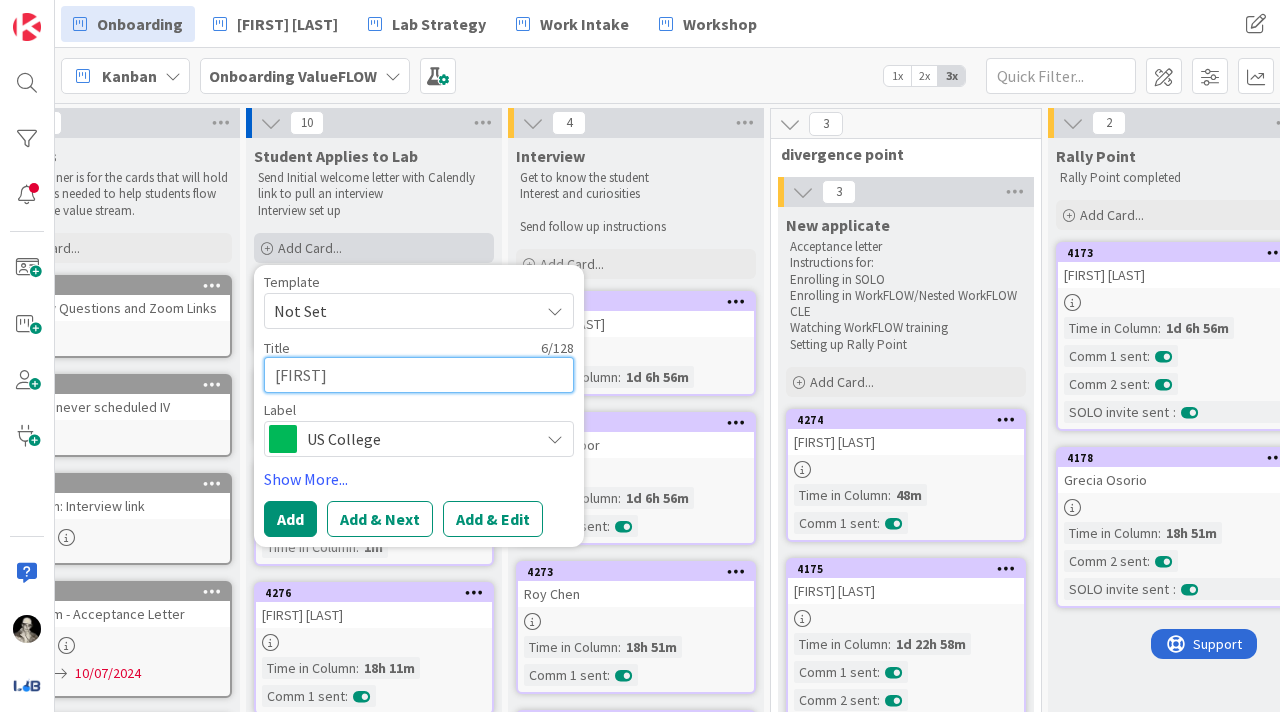 type on "x" 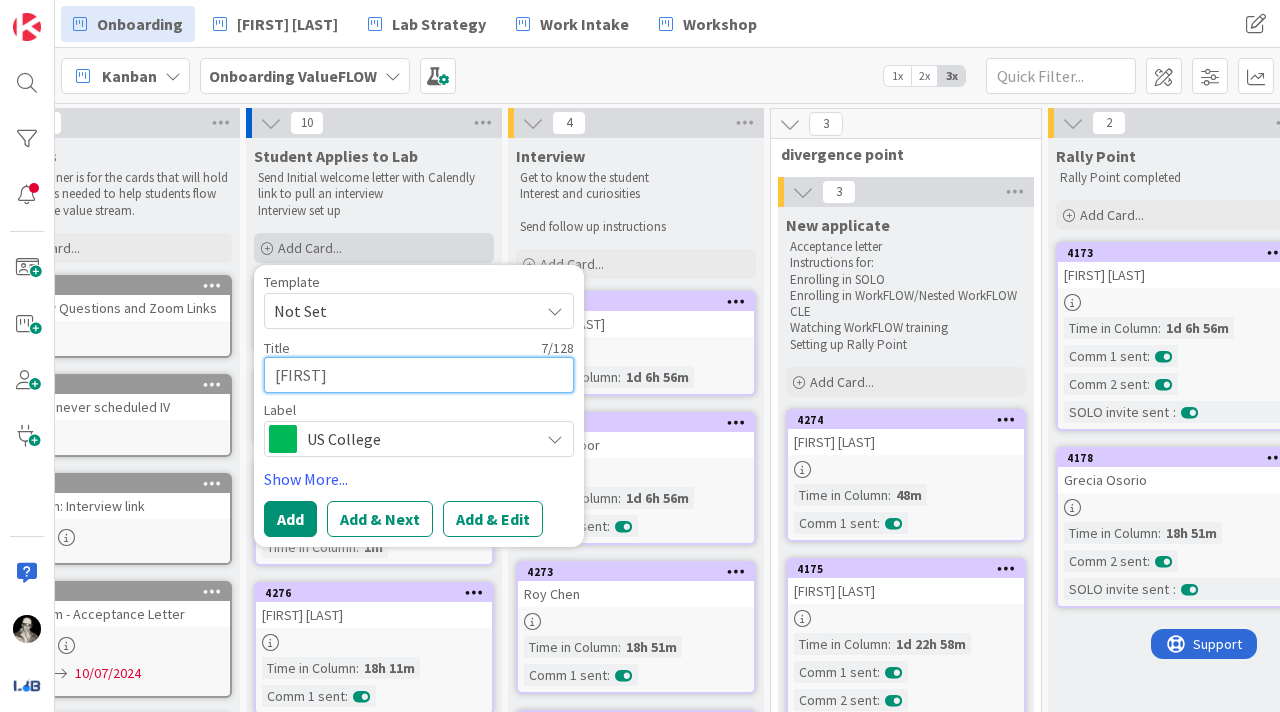 type on "x" 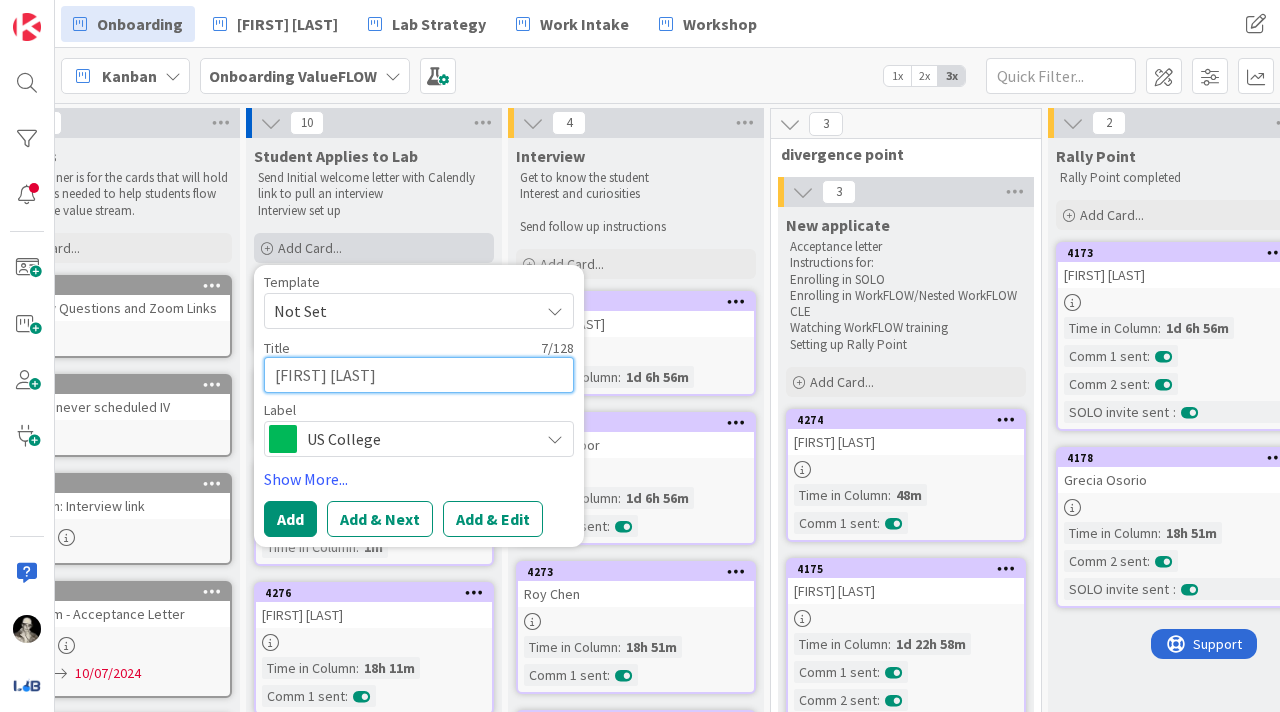 type on "x" 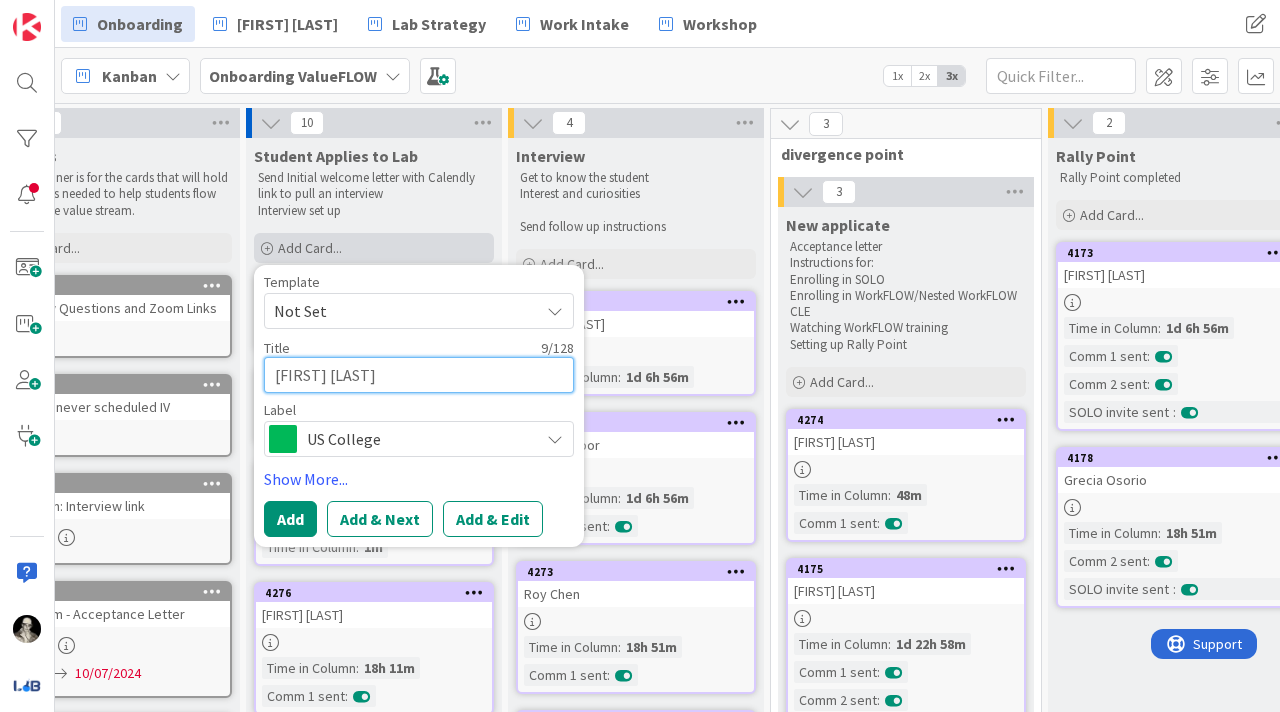 type on "x" 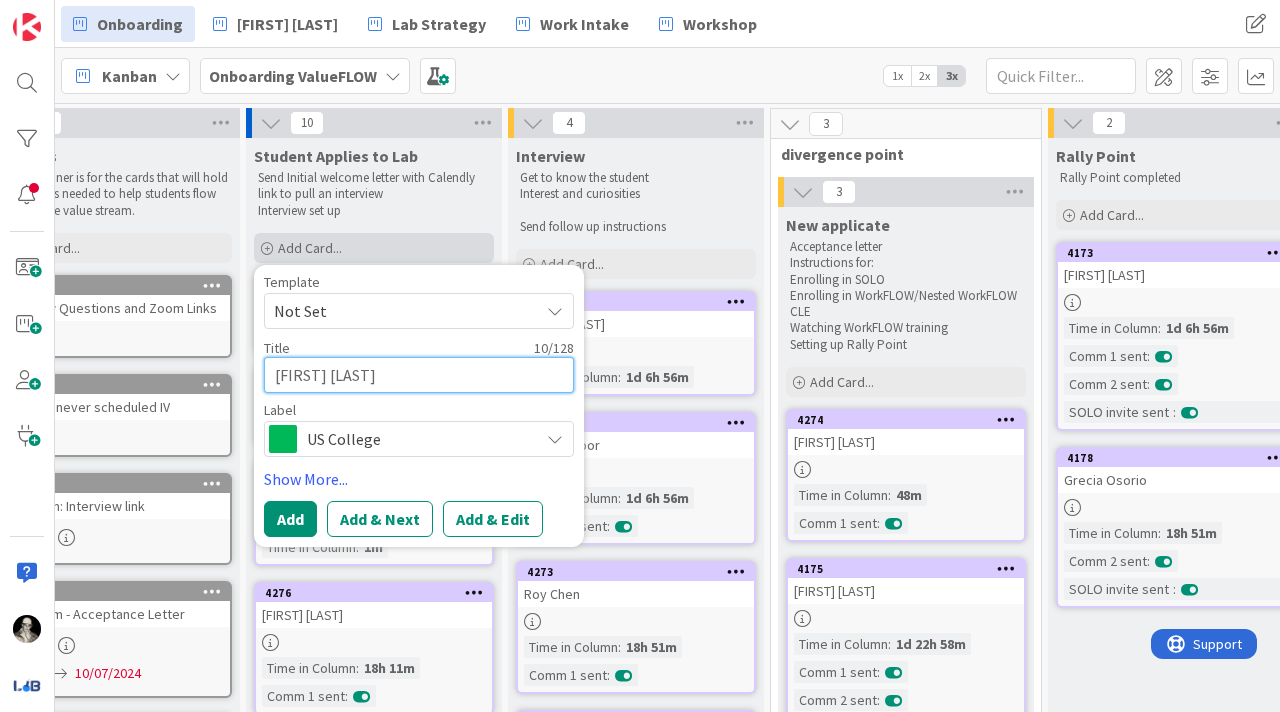 type on "x" 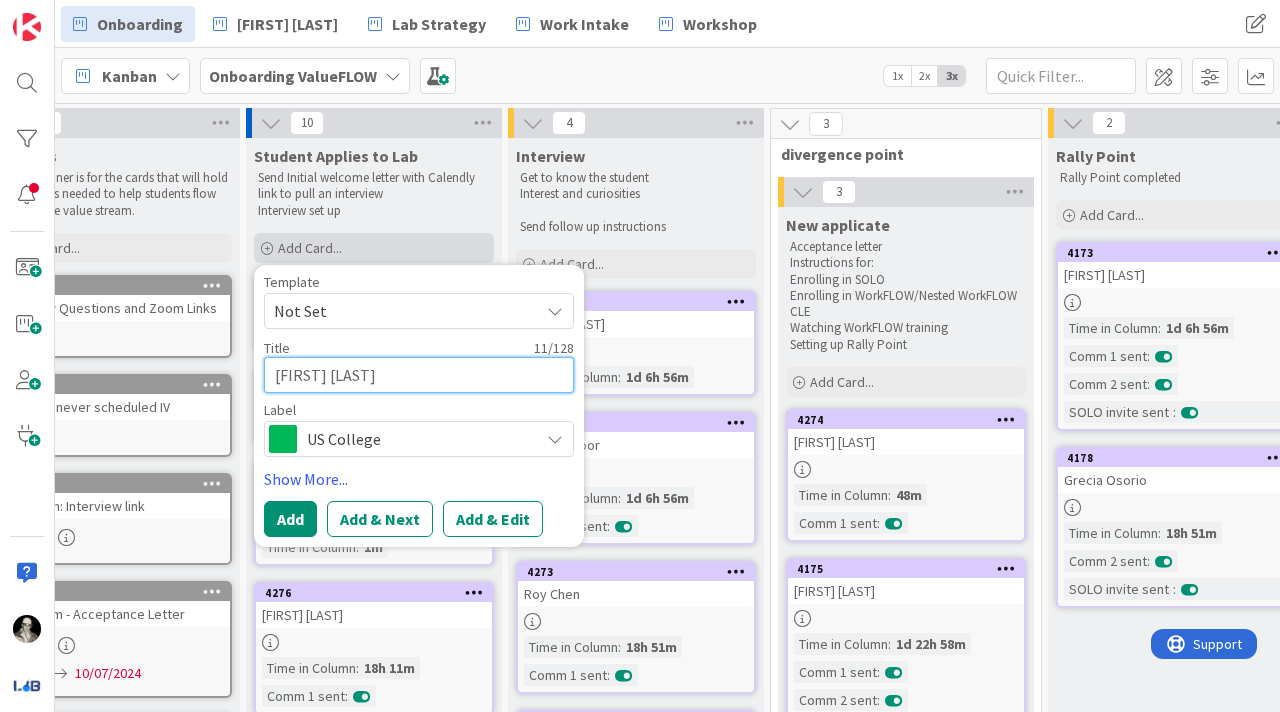 type on "x" 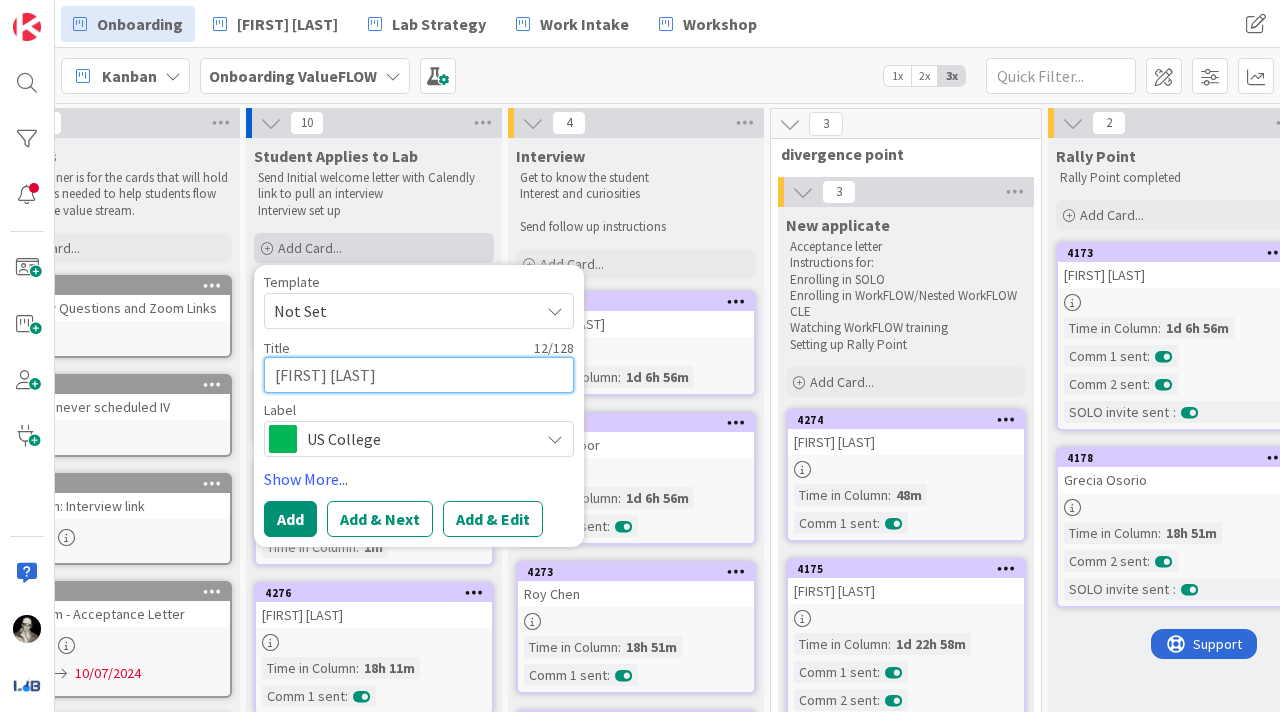 type on "x" 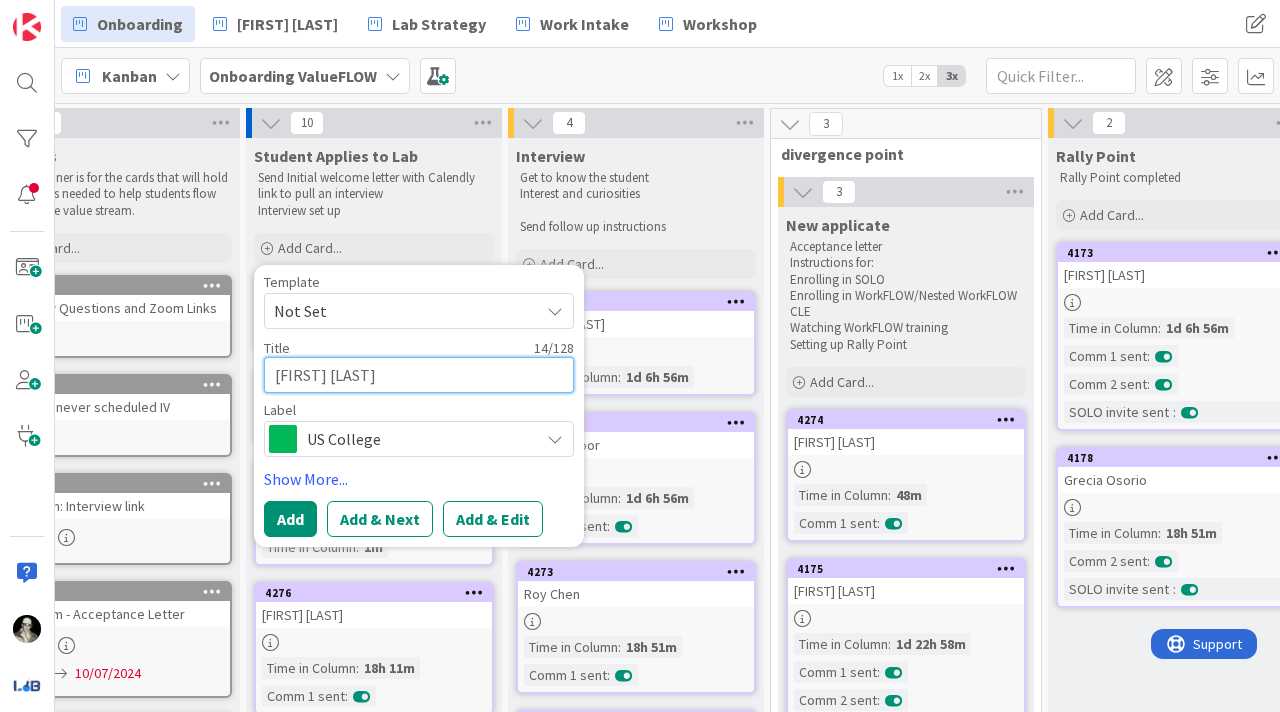 type on "[FIRST] [LAST]" 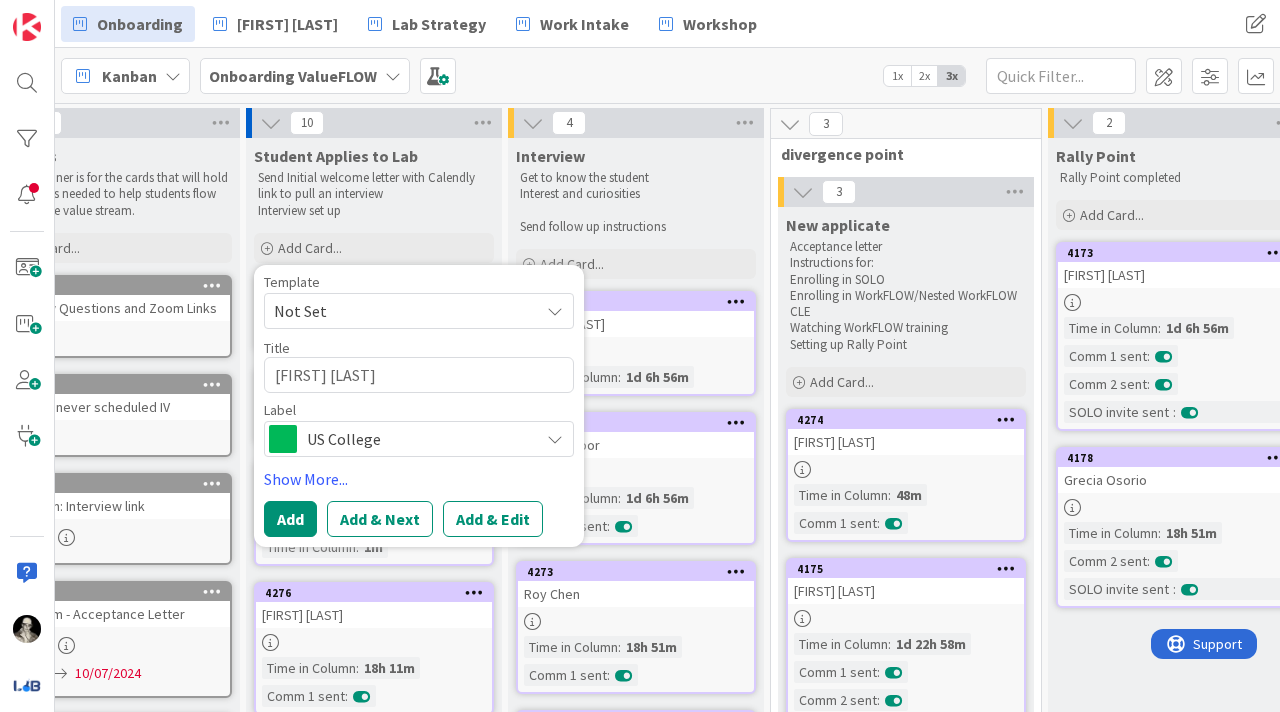 click on "US College" at bounding box center [418, 439] 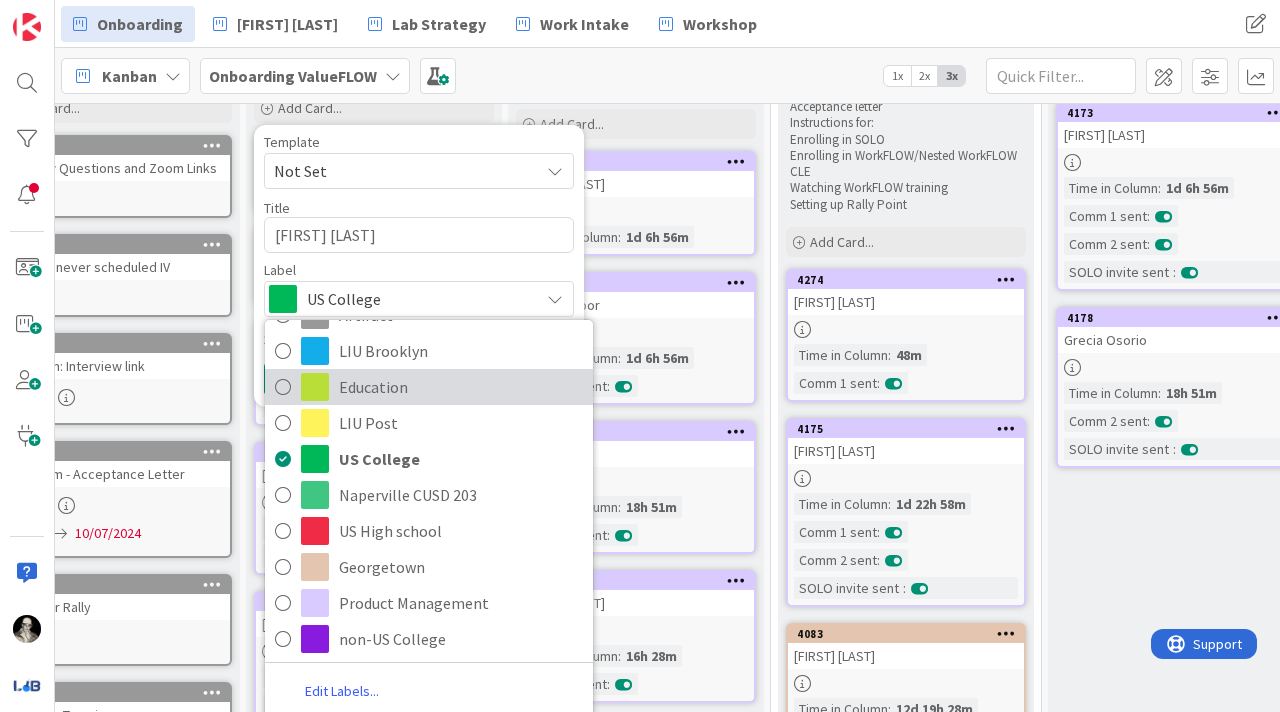 scroll, scrollTop: 139, scrollLeft: 78, axis: both 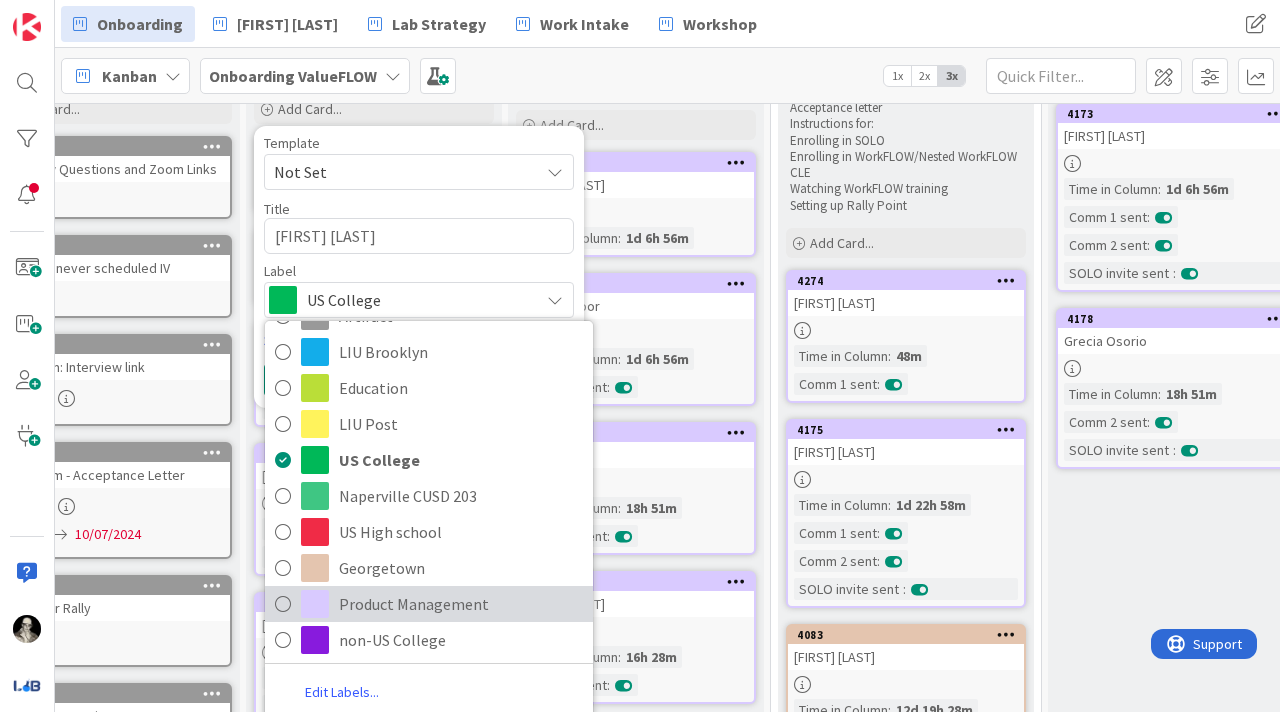 click on "Product Management" at bounding box center (461, 604) 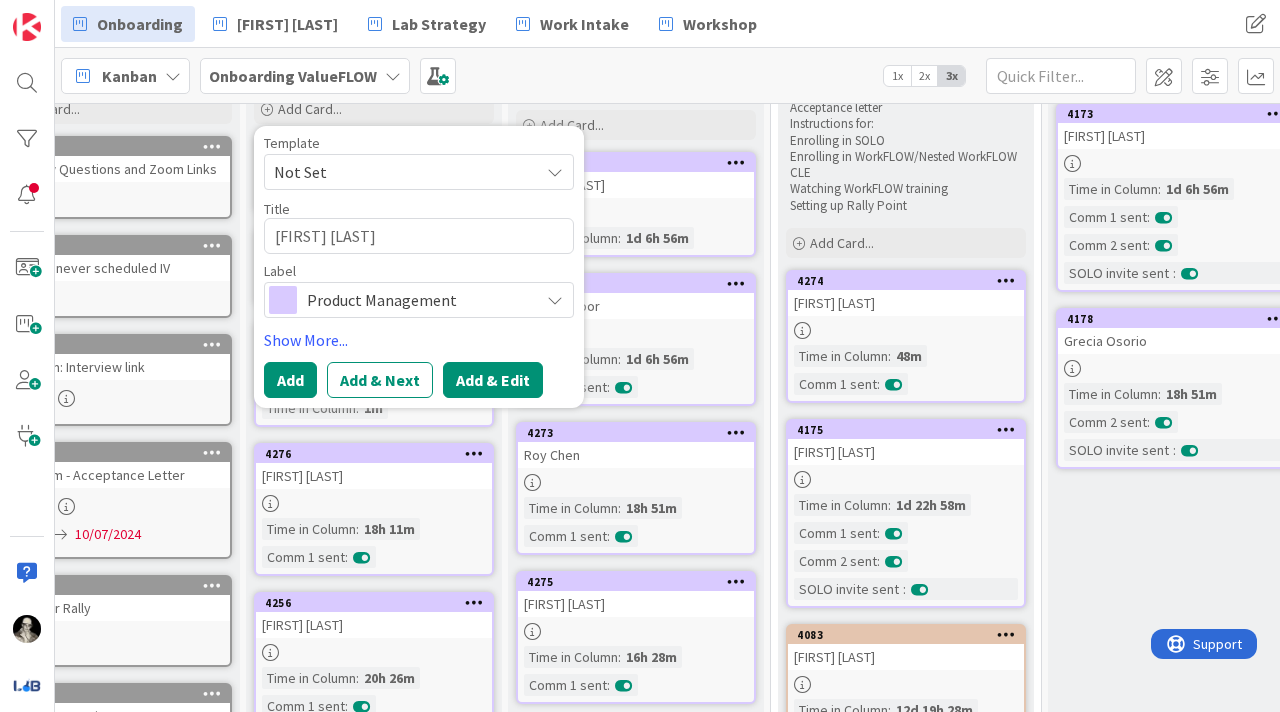 click on "Add & Edit" at bounding box center [493, 380] 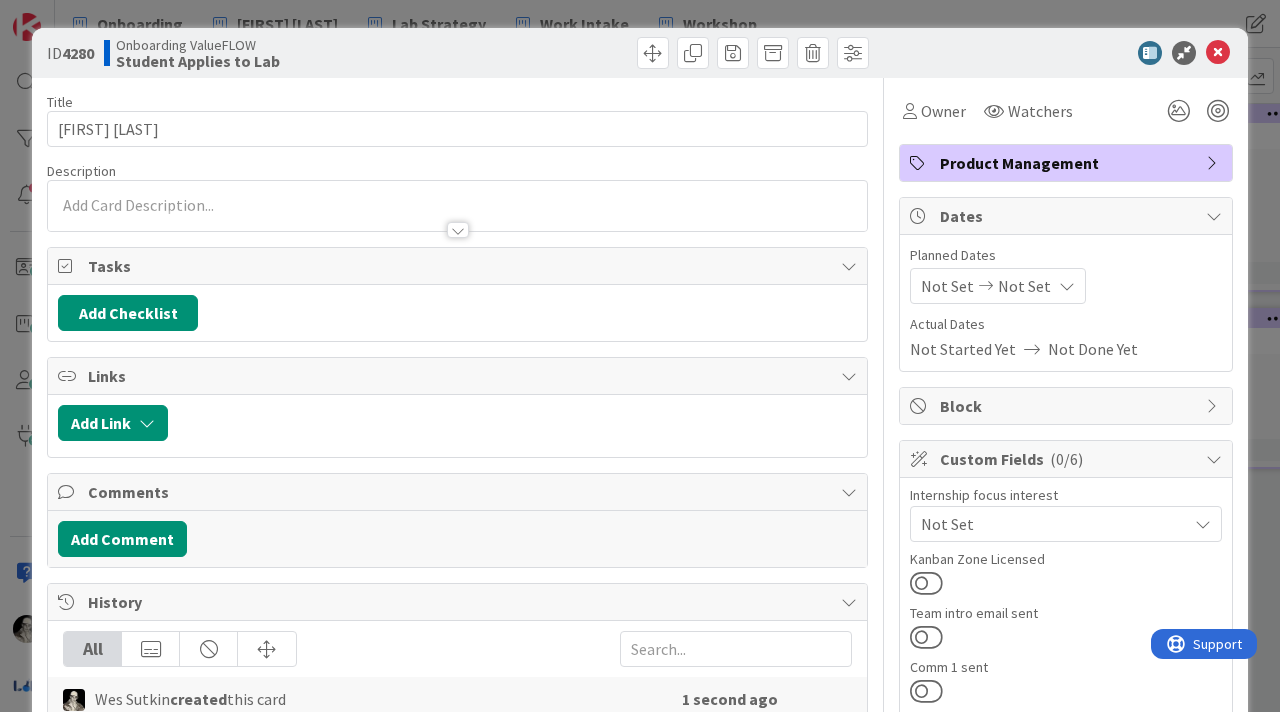 scroll, scrollTop: 0, scrollLeft: 0, axis: both 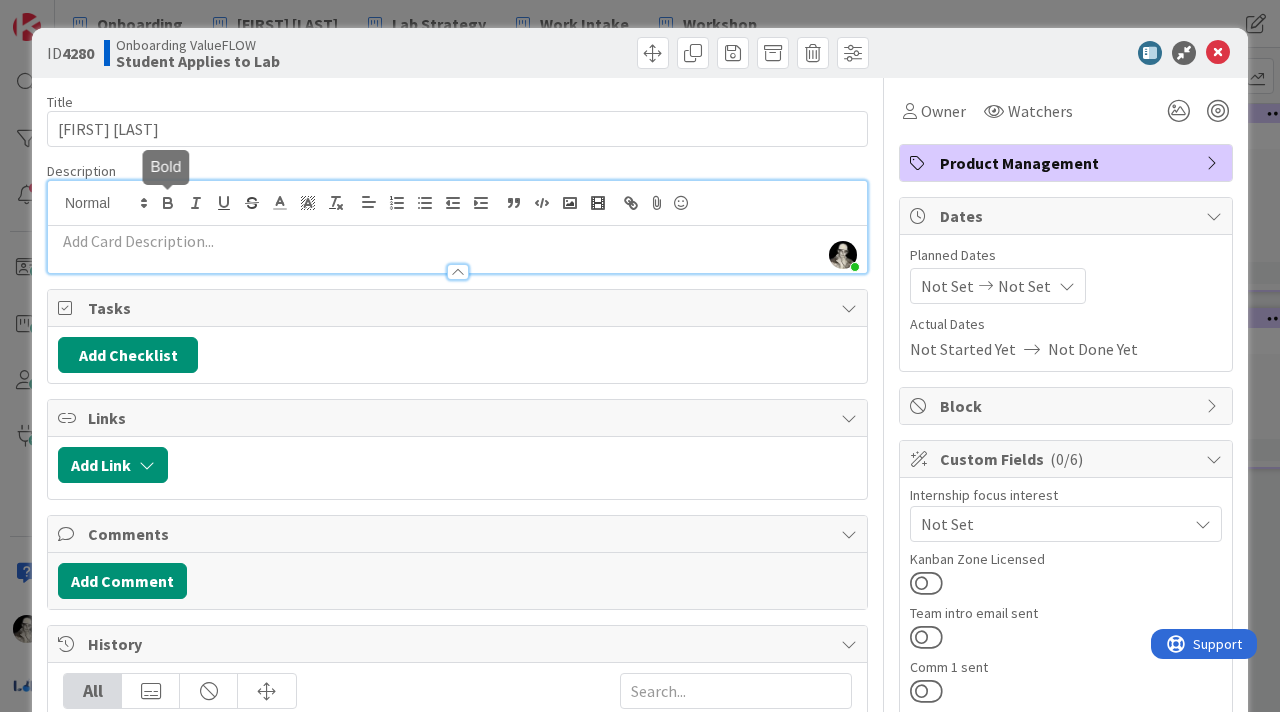 click on "Wes Sutkin just joined" at bounding box center (457, 227) 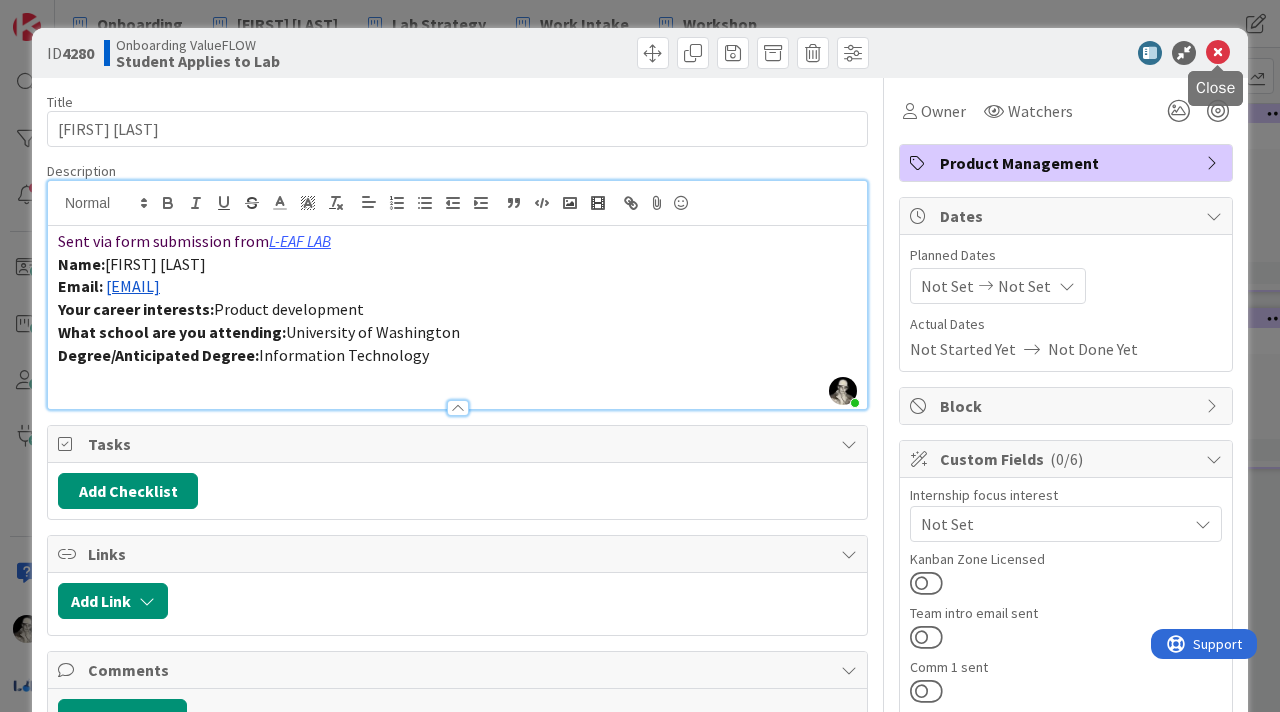 click at bounding box center (1218, 53) 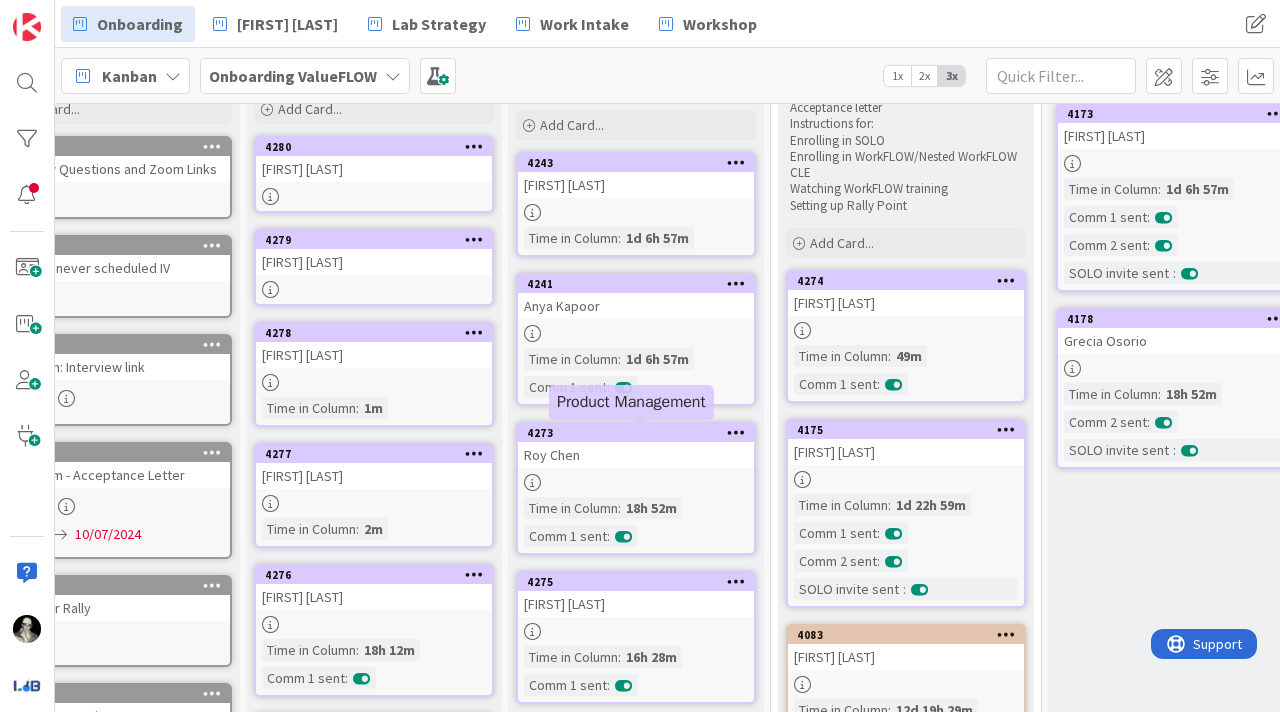 scroll, scrollTop: 0, scrollLeft: 0, axis: both 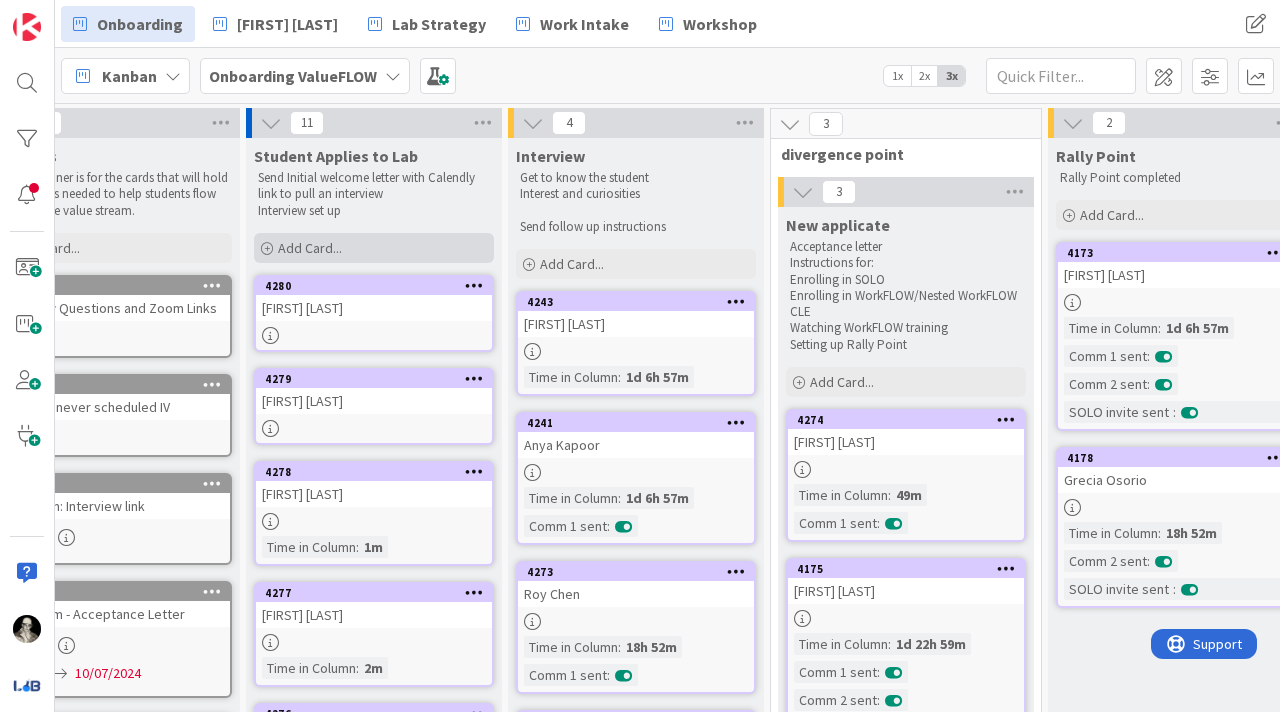 click on "Add Card..." at bounding box center (374, 248) 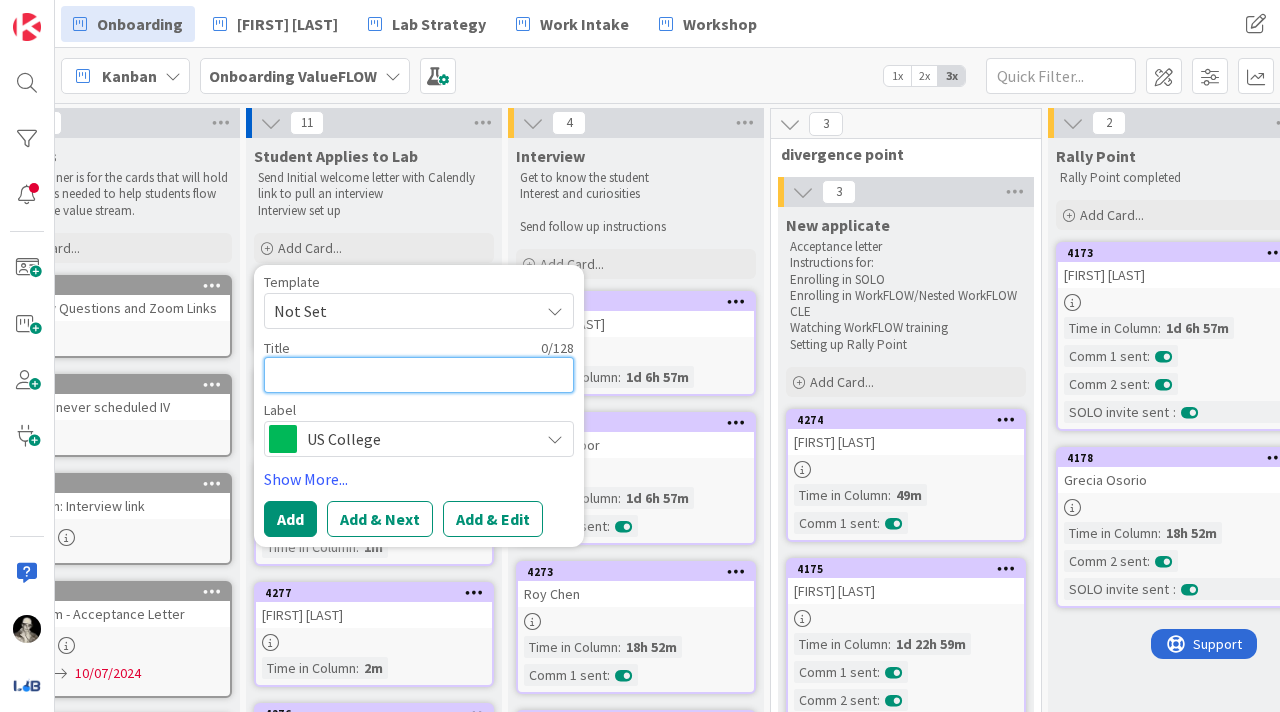paste on "[FIRST] [LAST]" 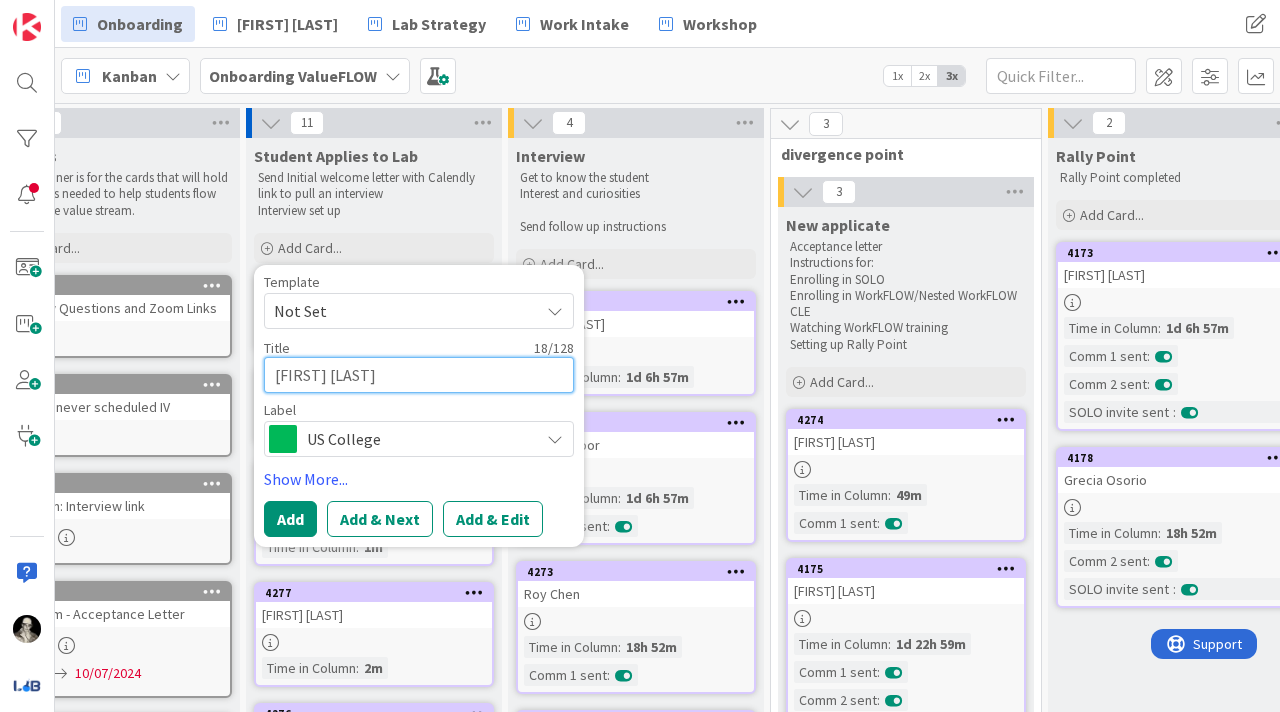 type on "[FIRST] [LAST]" 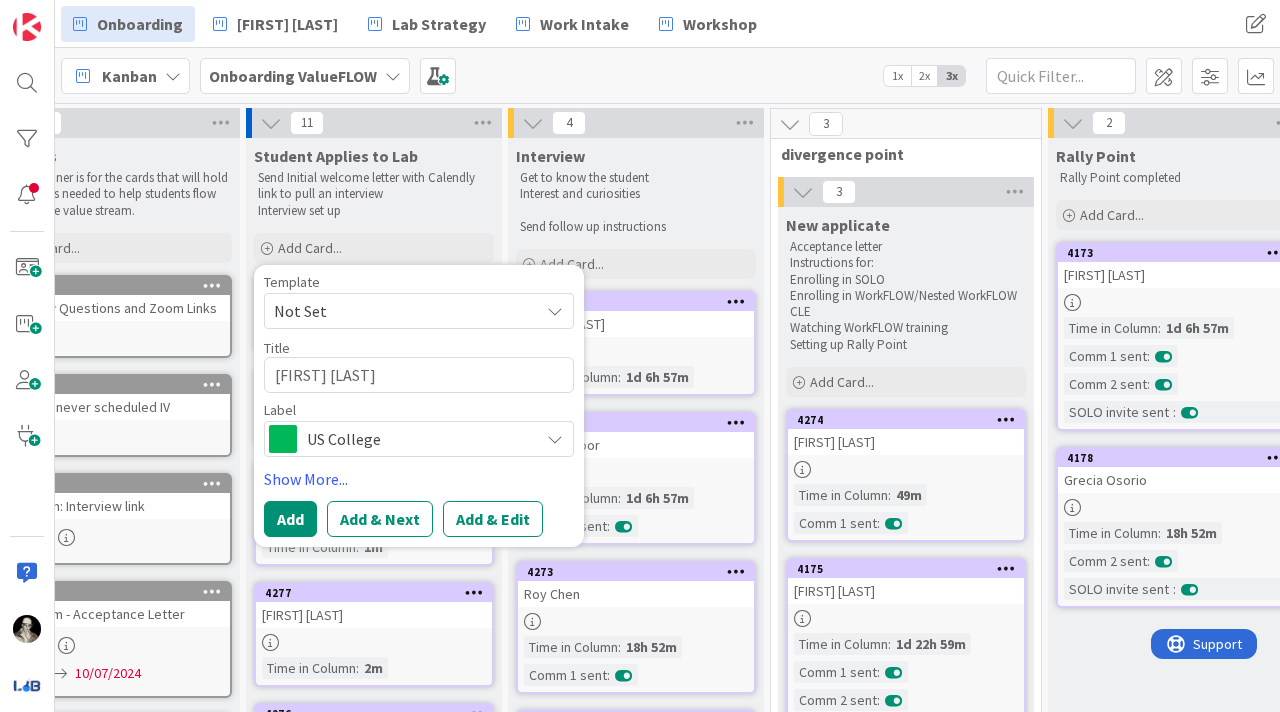 click on "US College" at bounding box center [418, 439] 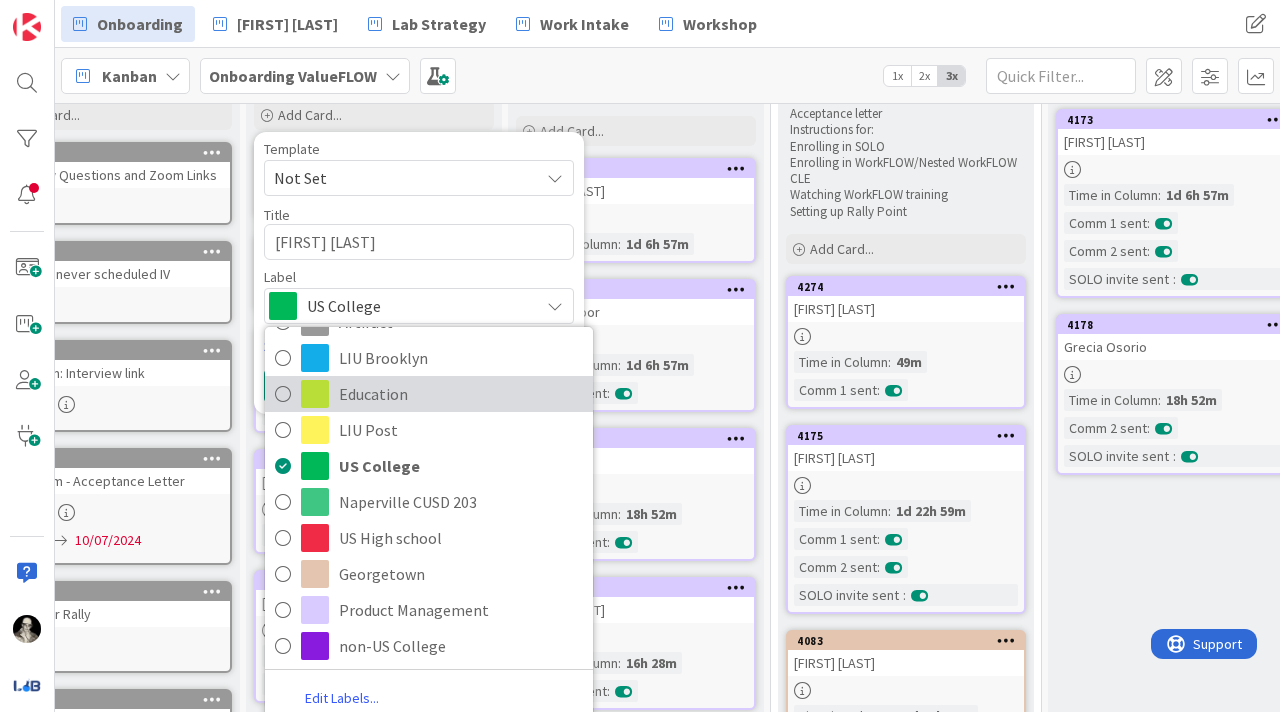scroll, scrollTop: 176, scrollLeft: 78, axis: both 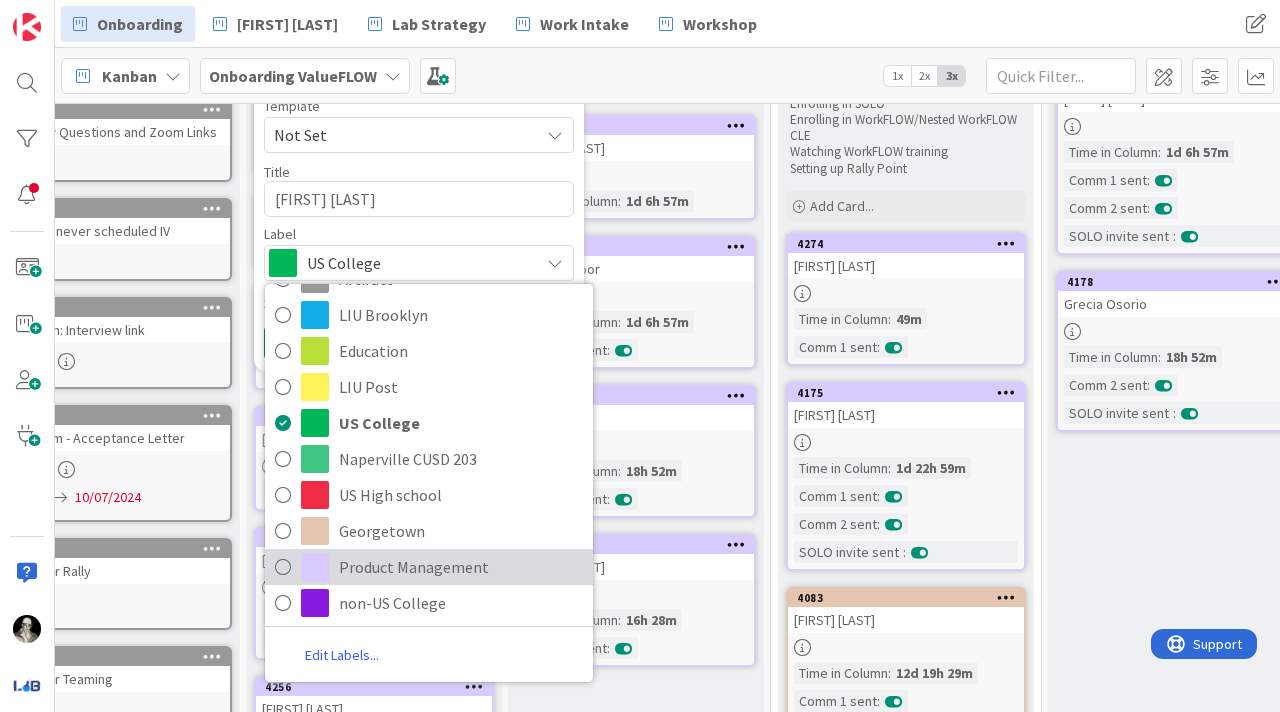 click on "Product Management" at bounding box center [461, 567] 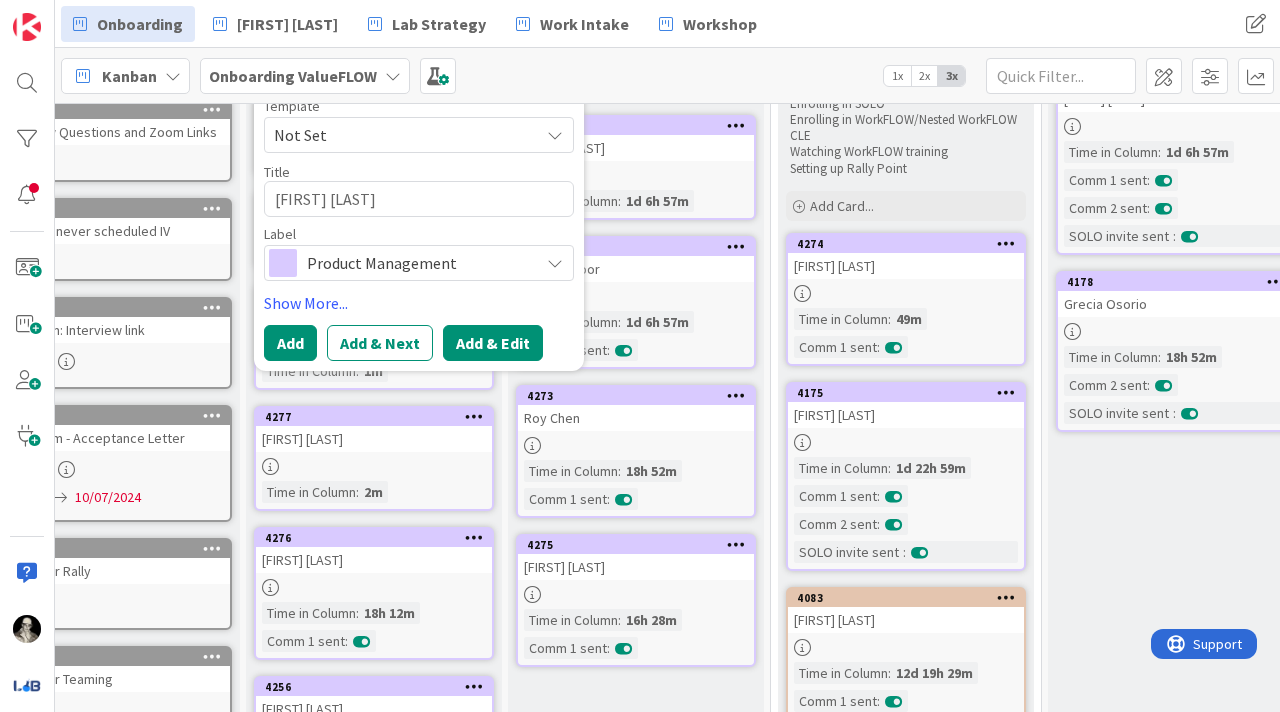 click on "Add & Edit" at bounding box center [493, 343] 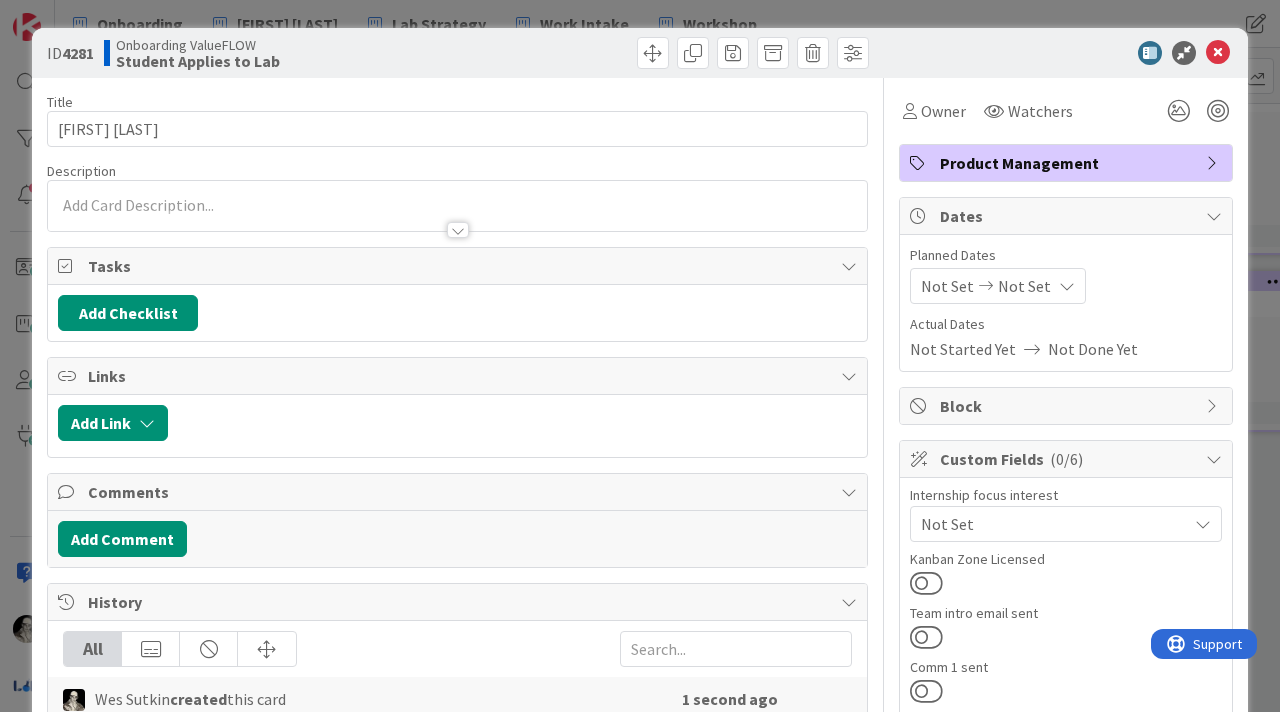 scroll, scrollTop: 0, scrollLeft: 0, axis: both 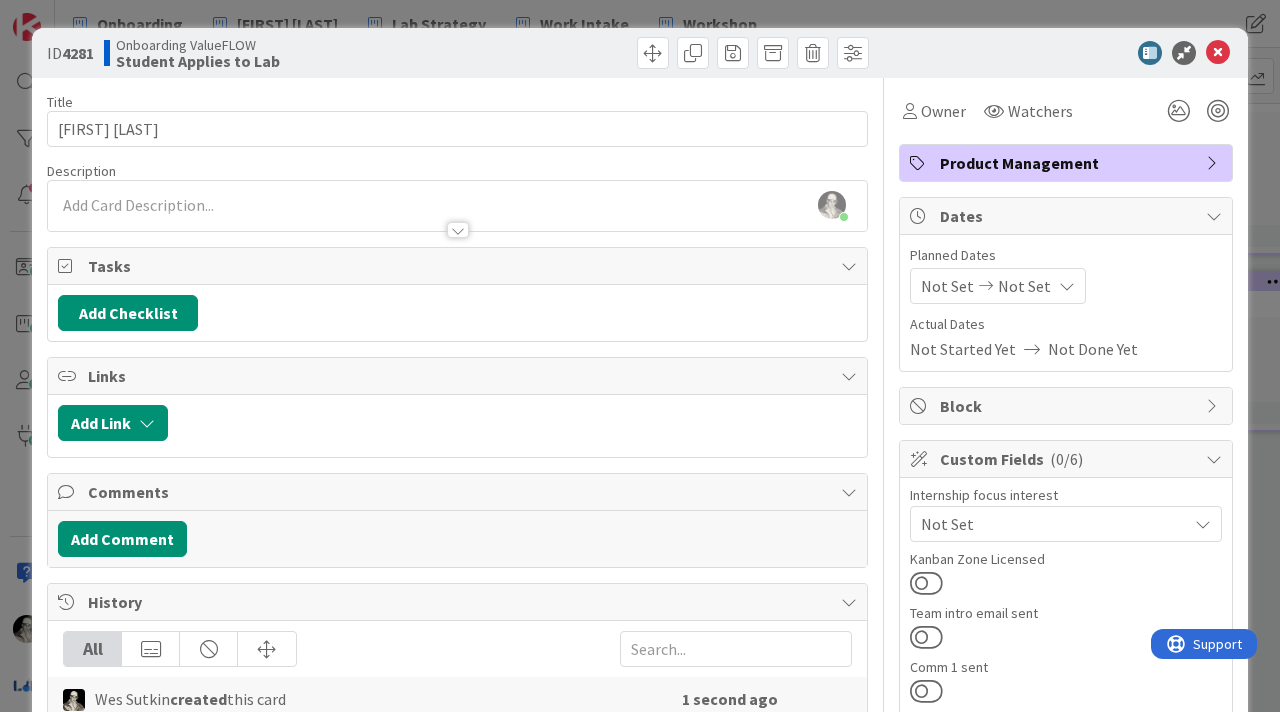 click at bounding box center [457, 220] 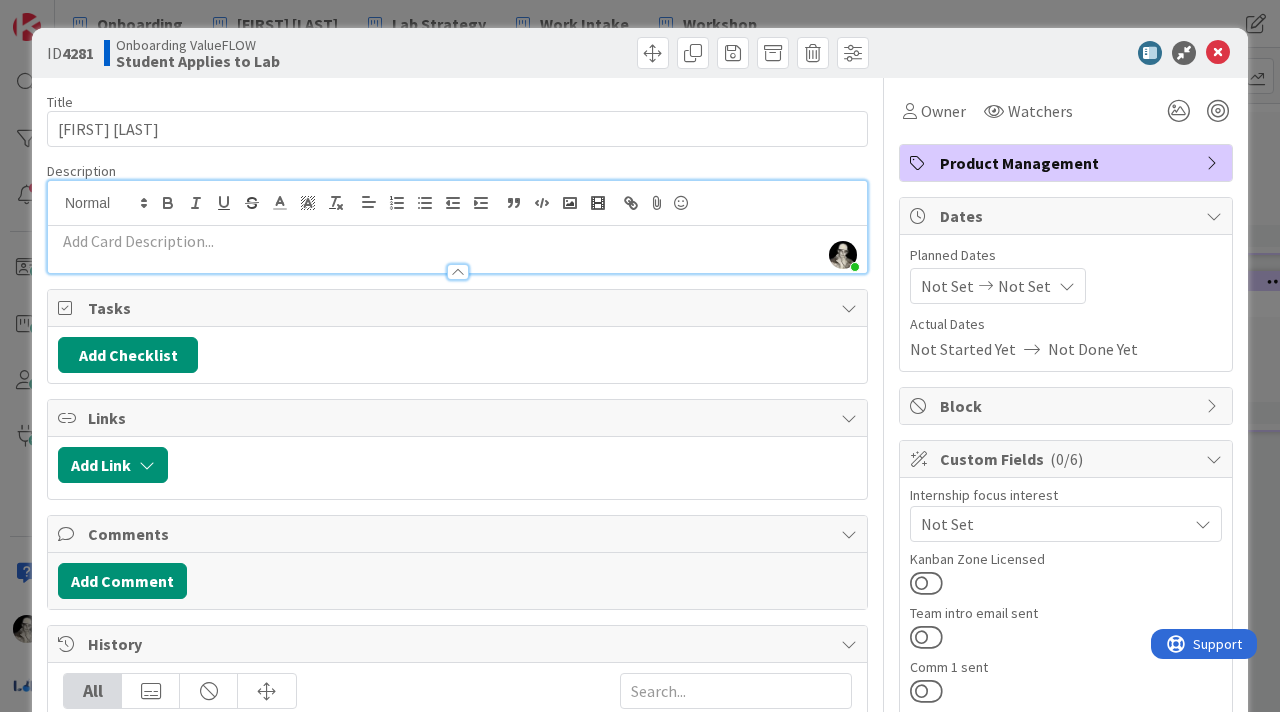 click at bounding box center [457, 241] 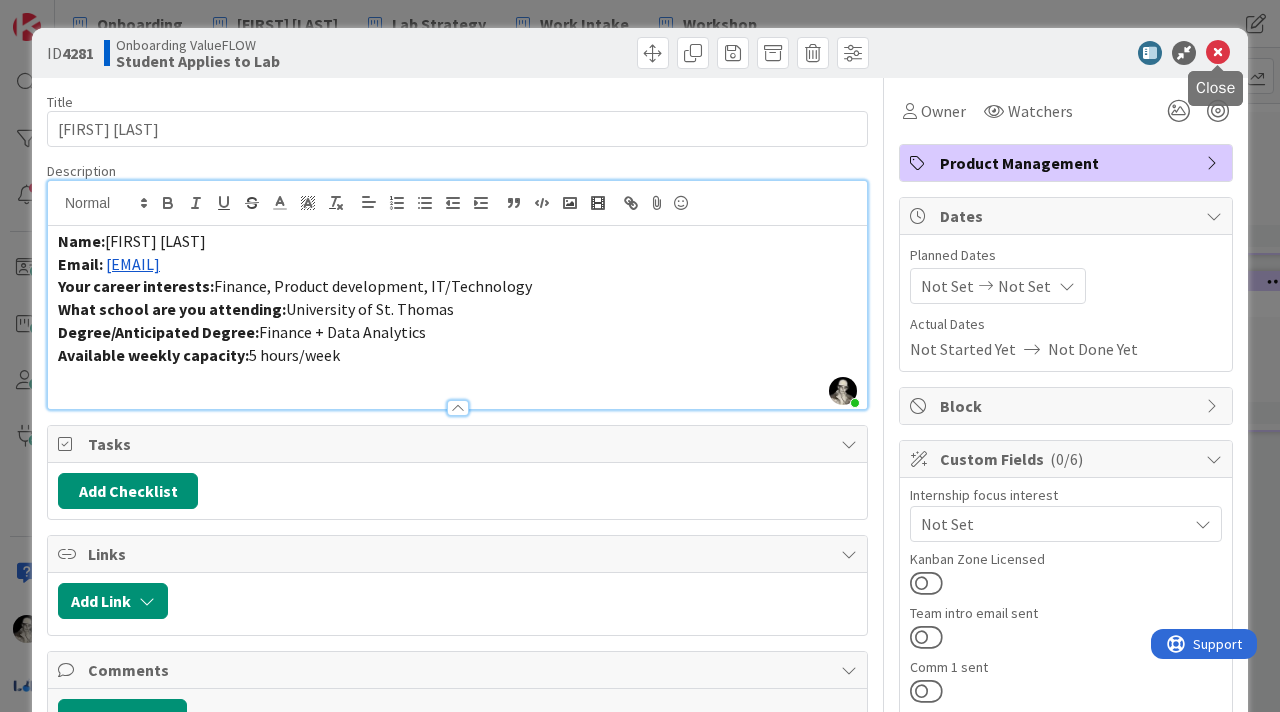 click at bounding box center [1218, 53] 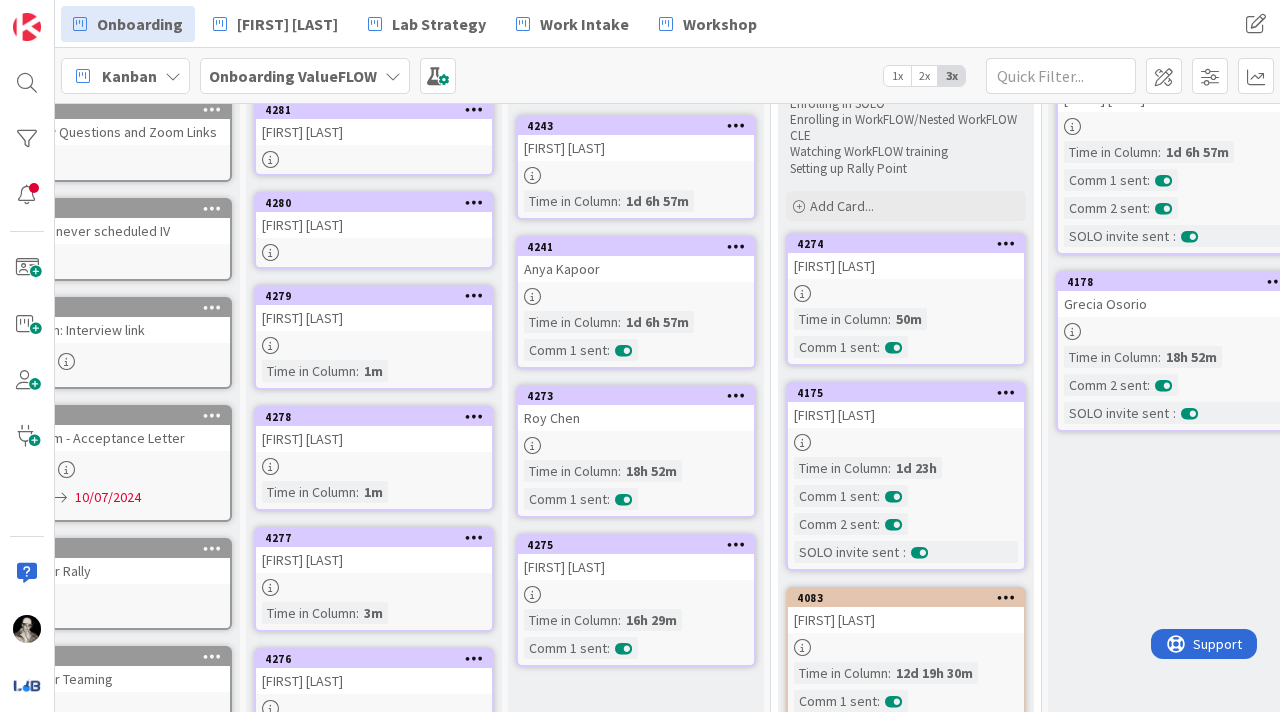 scroll, scrollTop: 148, scrollLeft: 78, axis: both 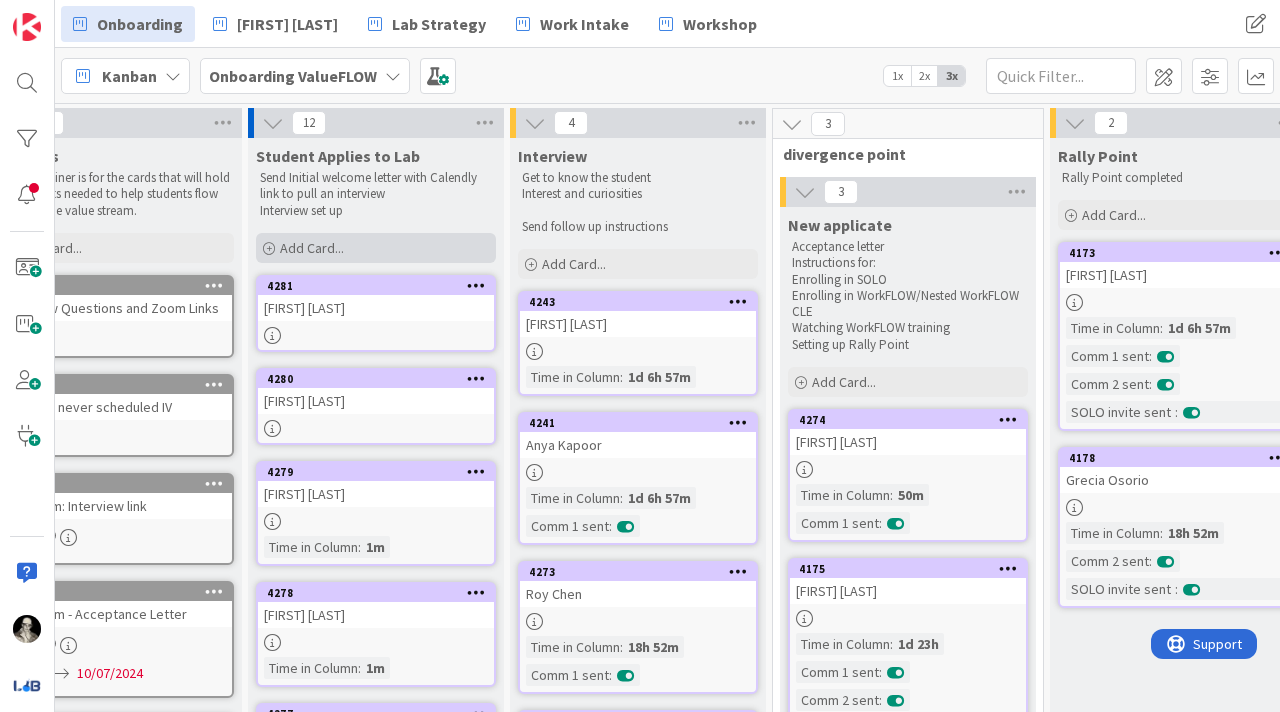 click on "Add Card..." at bounding box center (312, 248) 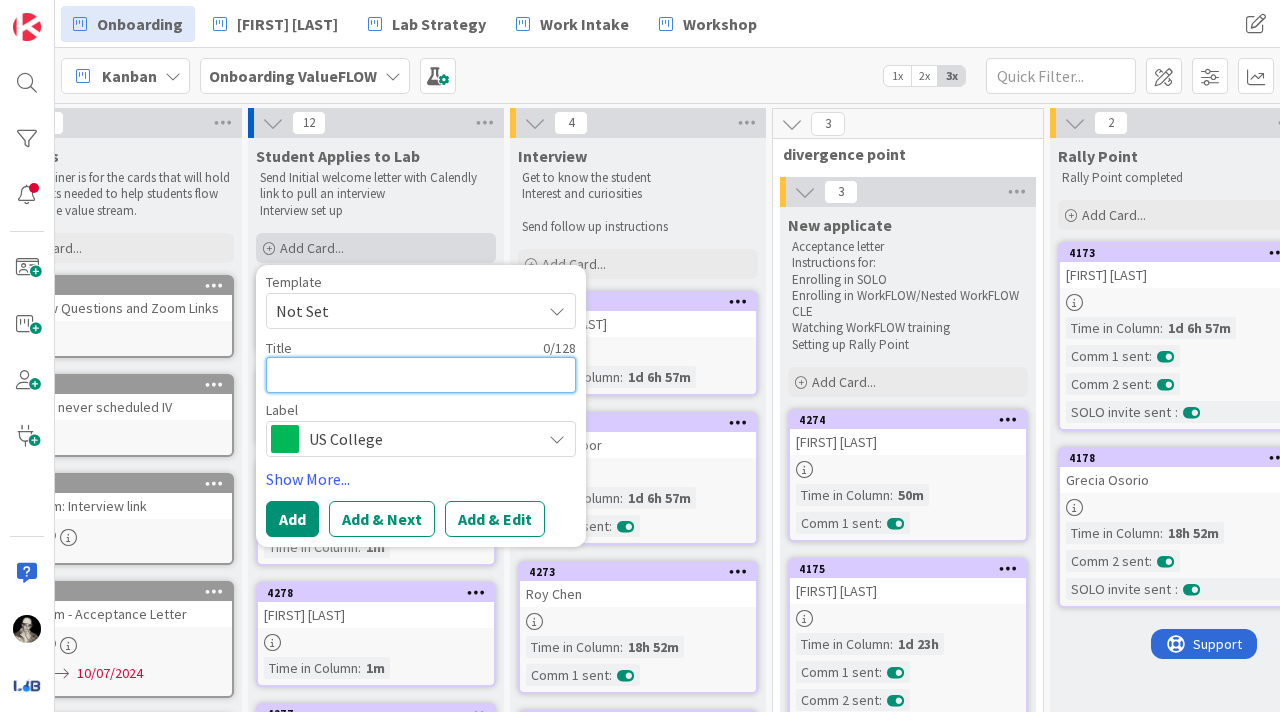 type on "x" 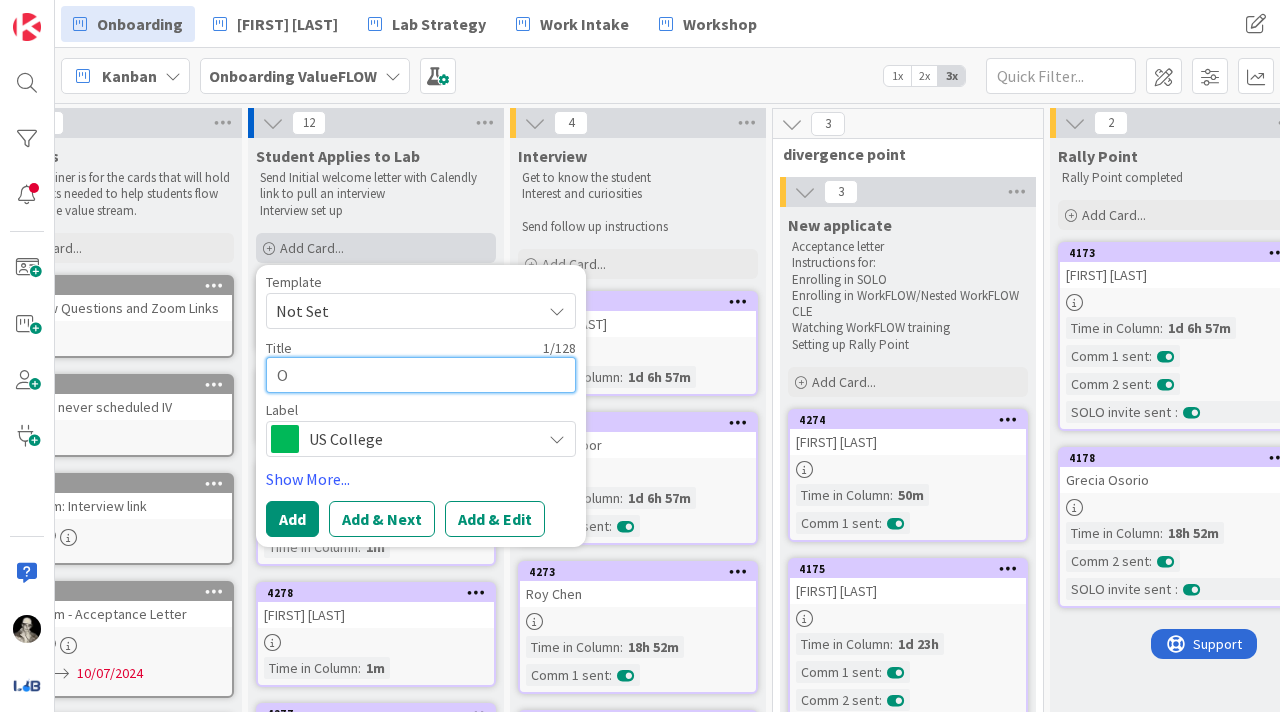 type on "x" 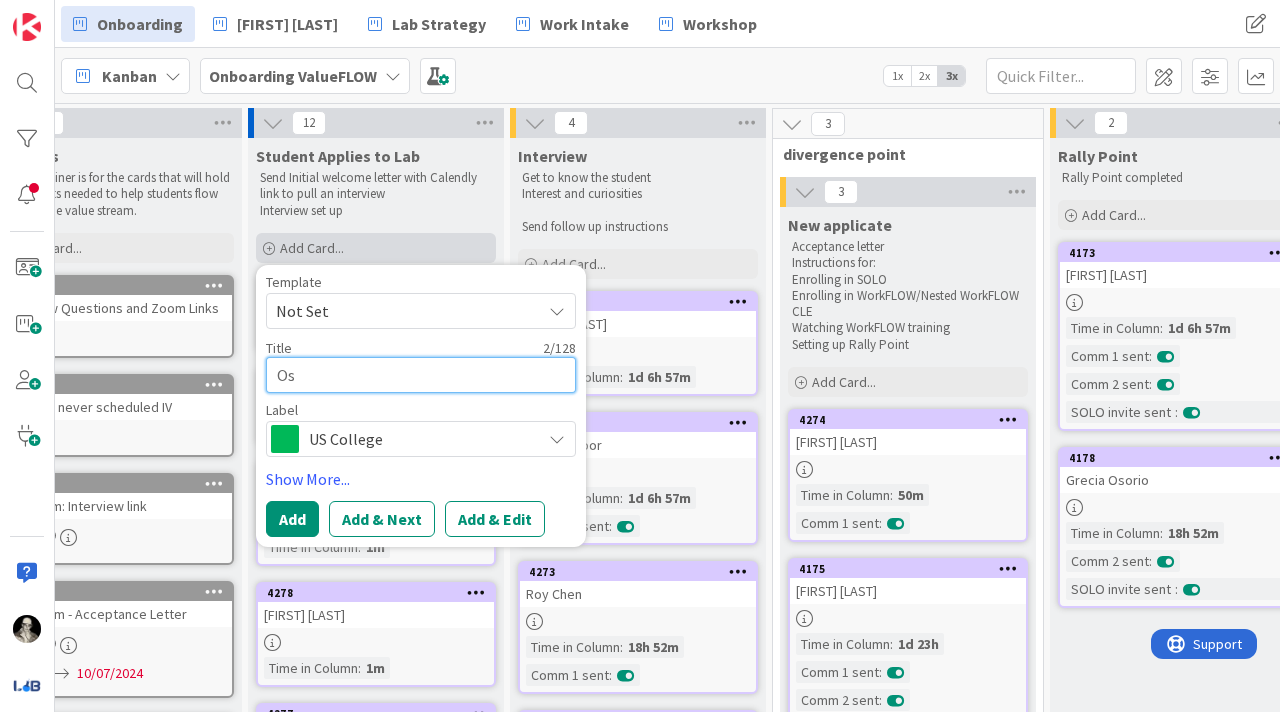 type on "x" 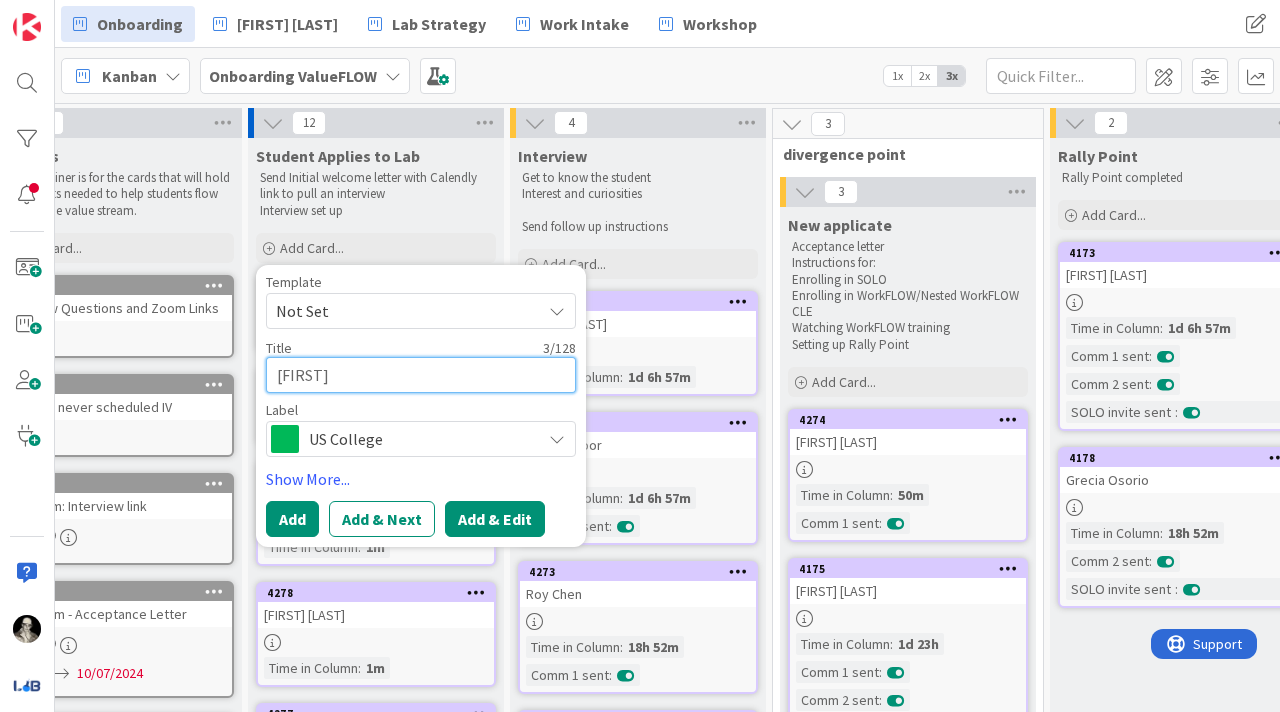 type on "[FIRST]" 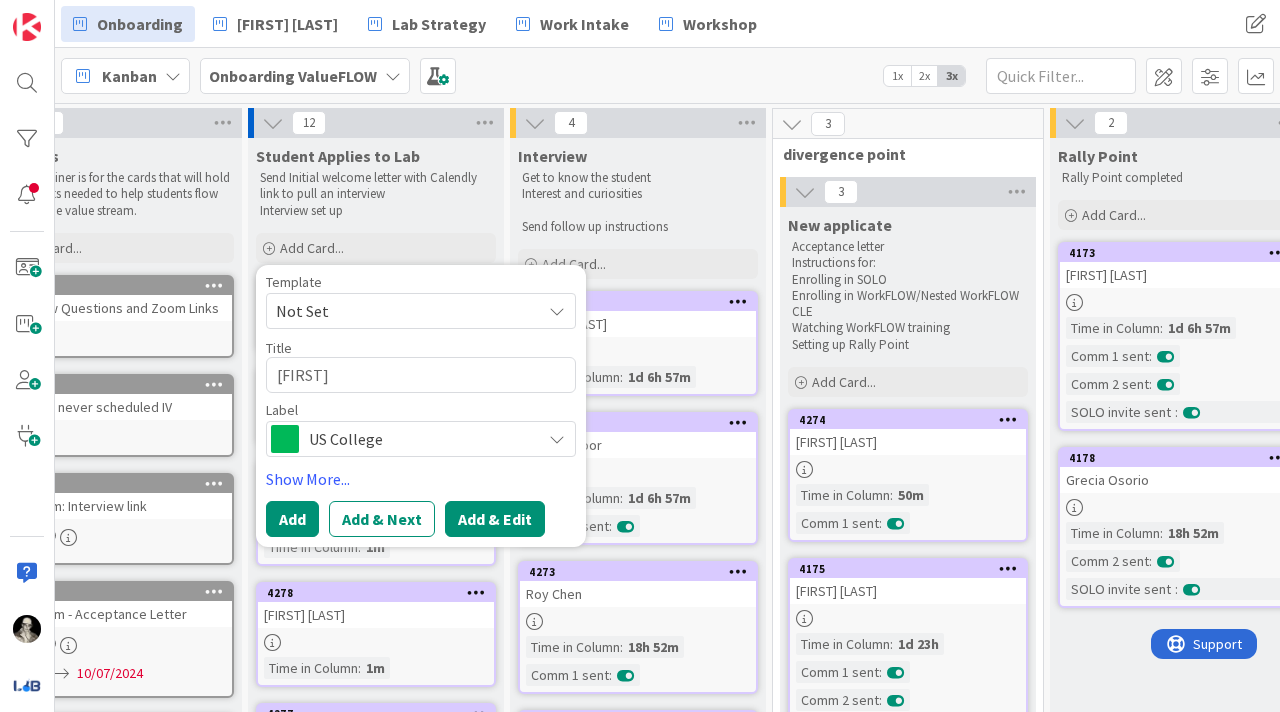 click on "Add & Edit" at bounding box center (495, 519) 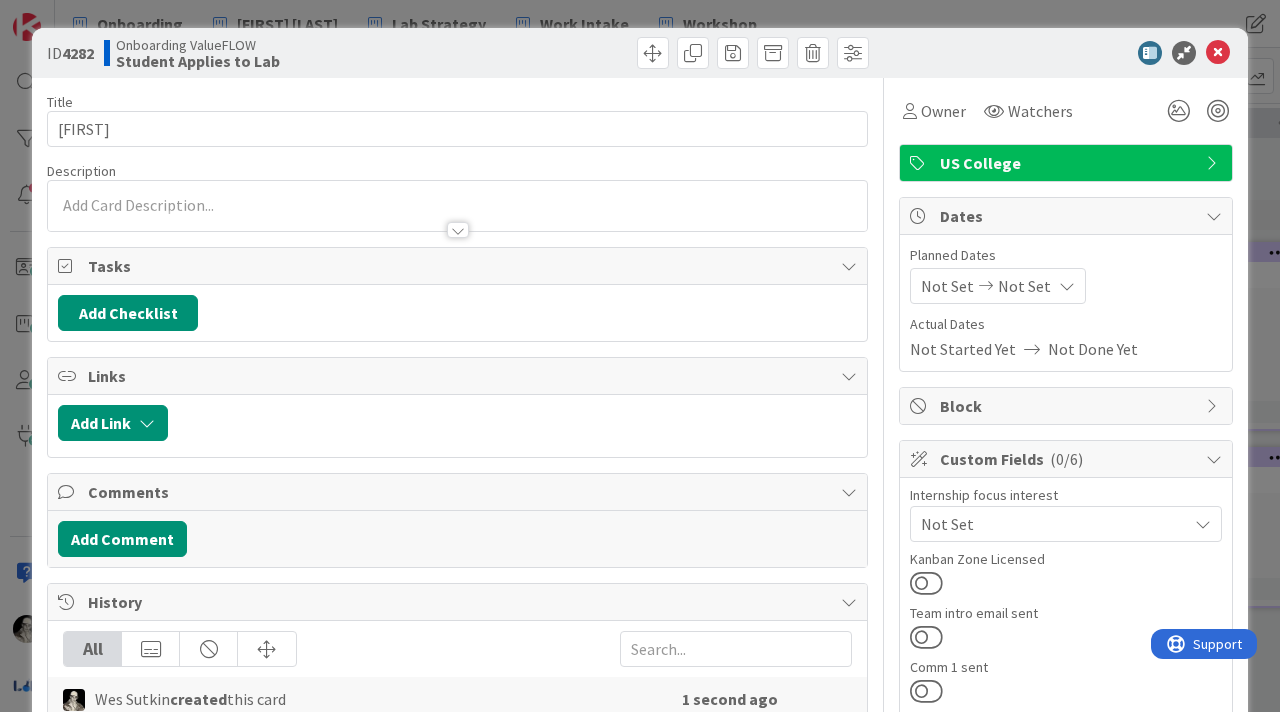 scroll, scrollTop: 0, scrollLeft: 0, axis: both 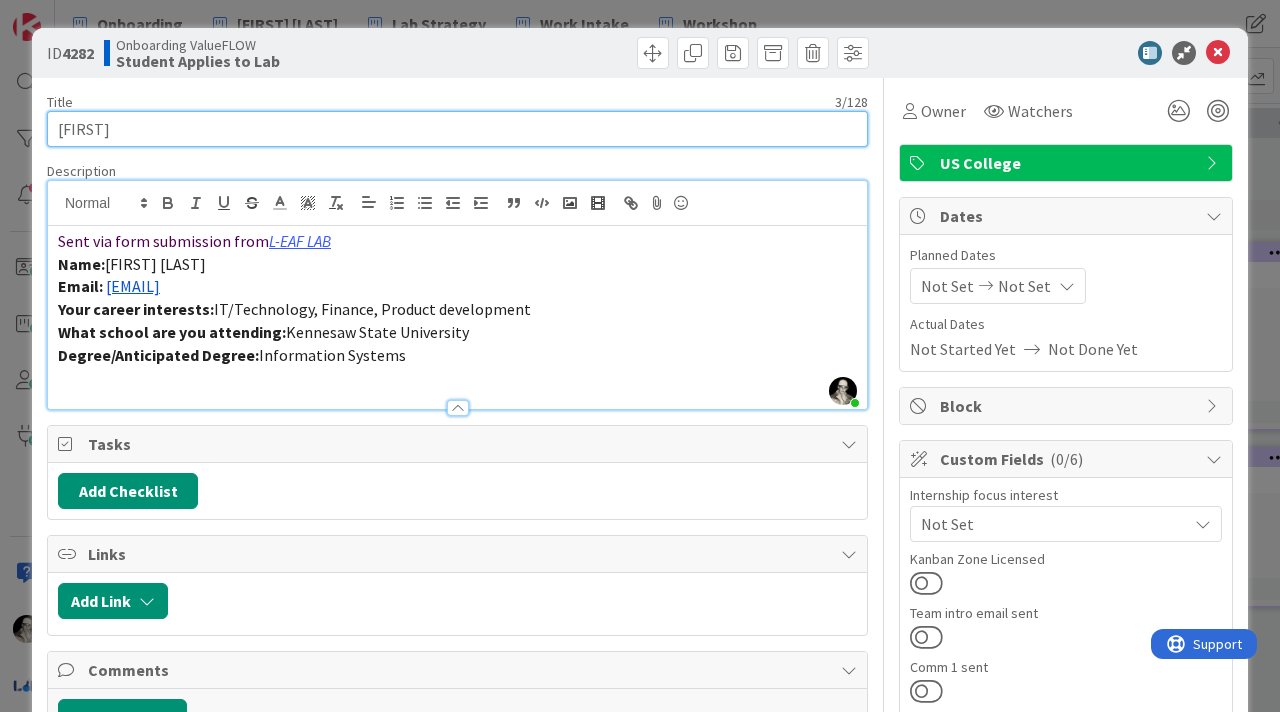 click on "[FIRST]" at bounding box center [457, 129] 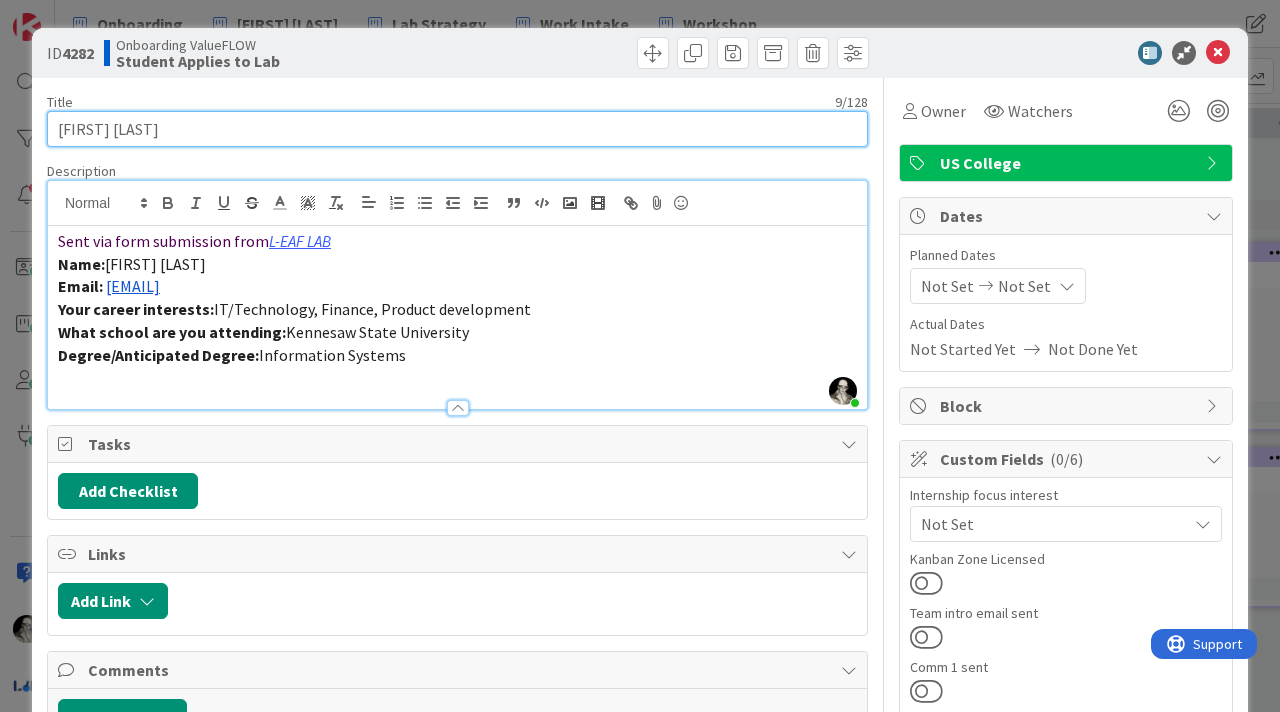 type on "[FIRST] [LAST]" 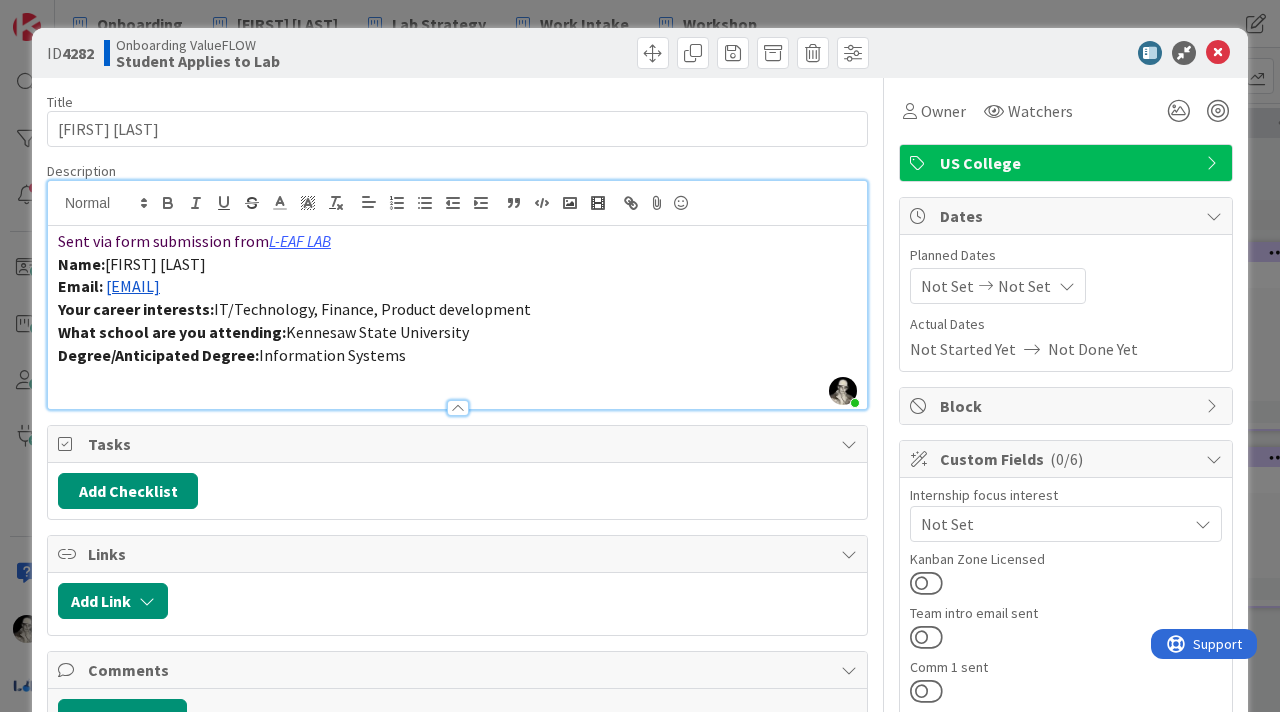 click on "US College" at bounding box center (1068, 163) 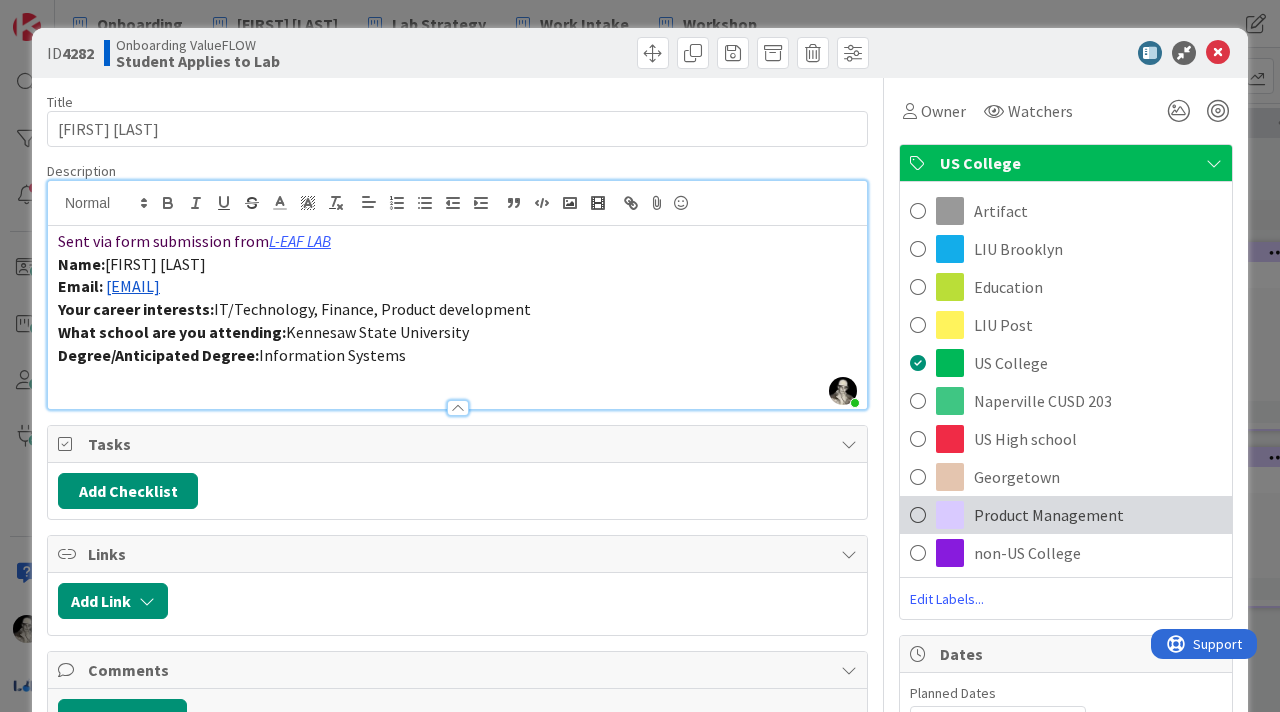 click on "Product Management" at bounding box center [1049, 515] 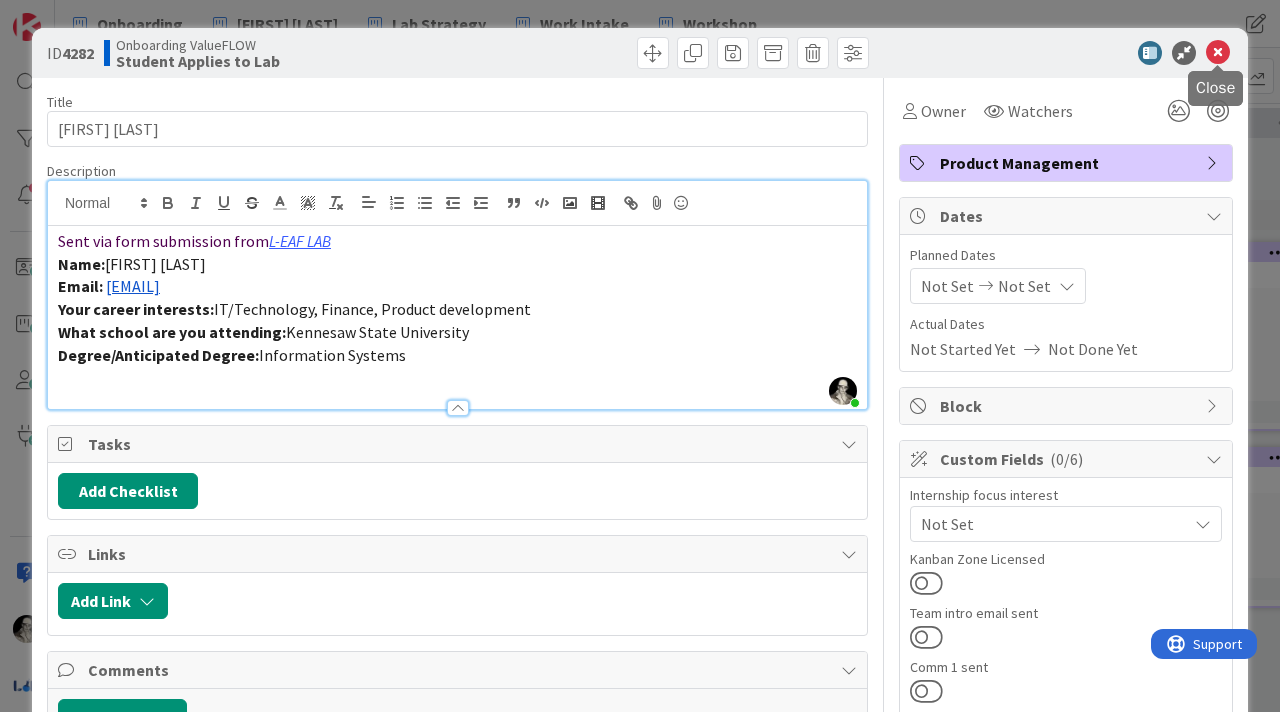 click at bounding box center [1218, 53] 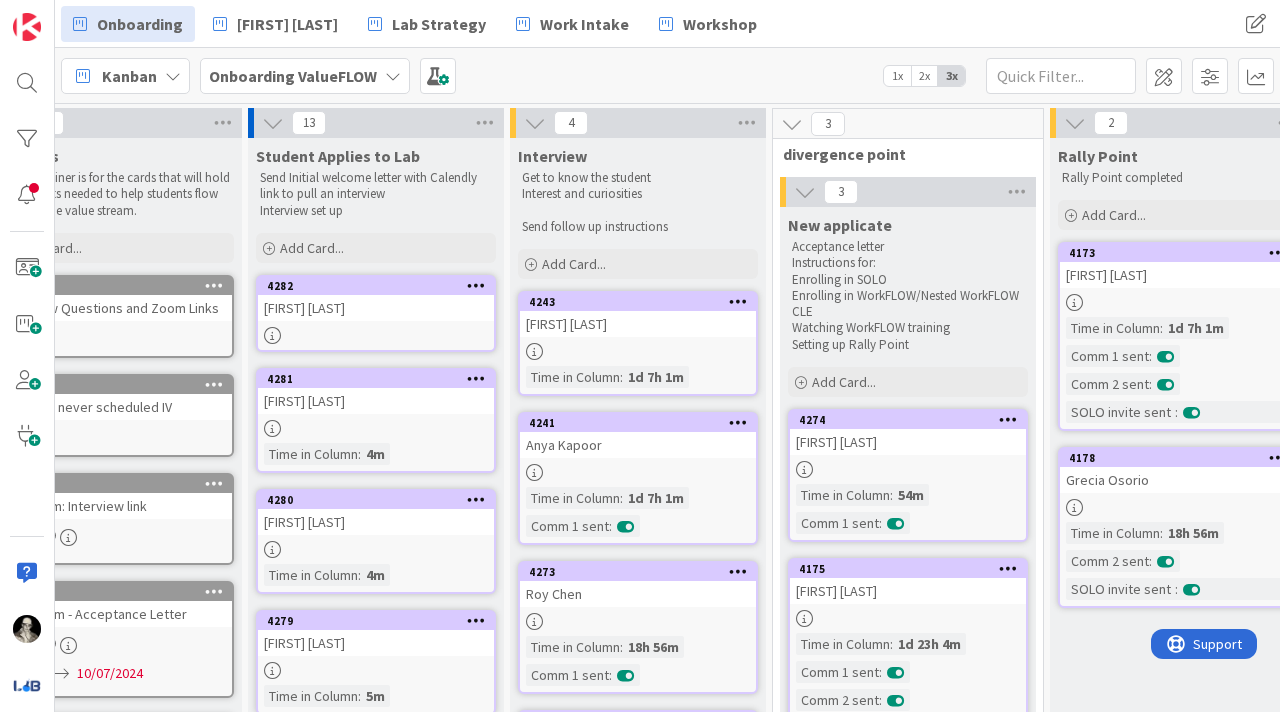 scroll, scrollTop: 0, scrollLeft: 0, axis: both 